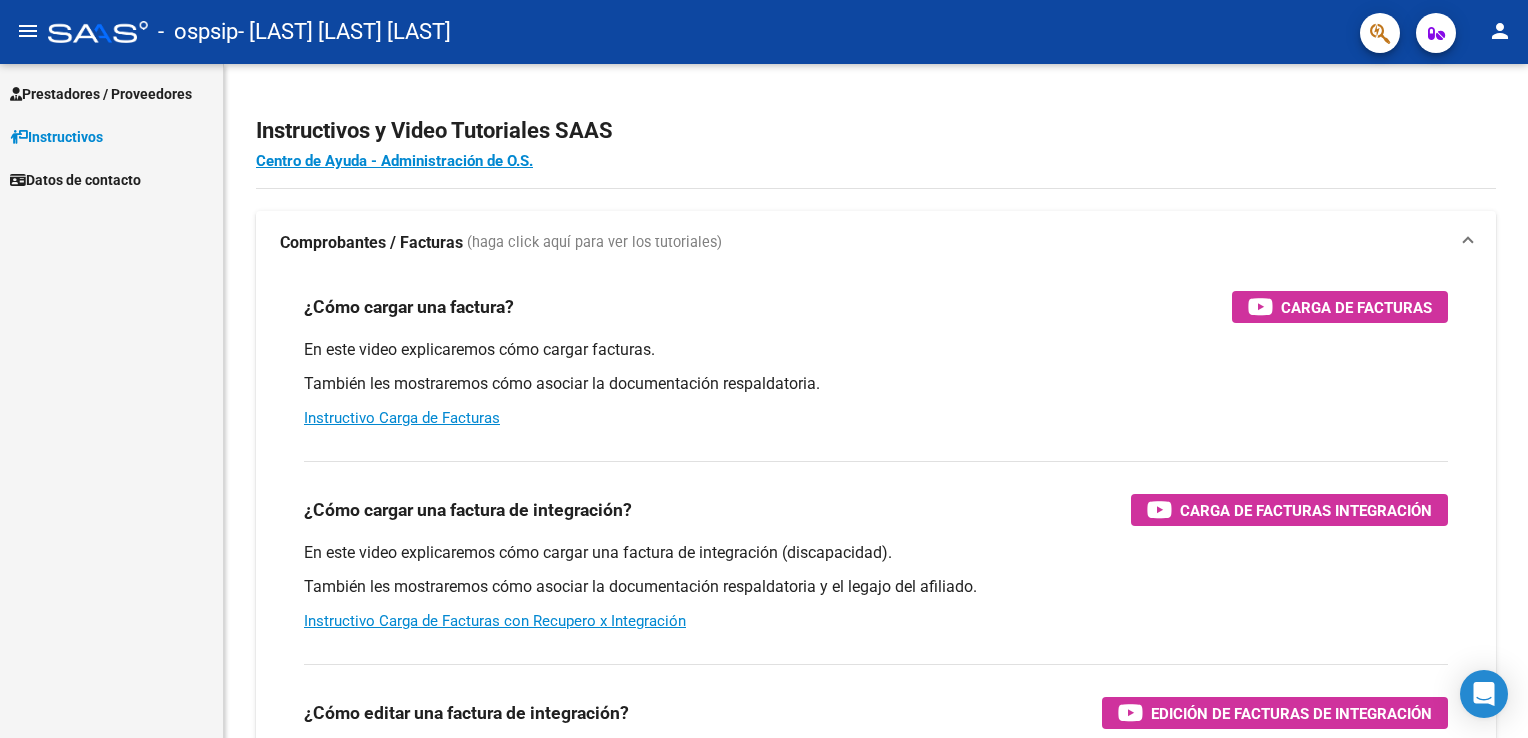 scroll, scrollTop: 0, scrollLeft: 0, axis: both 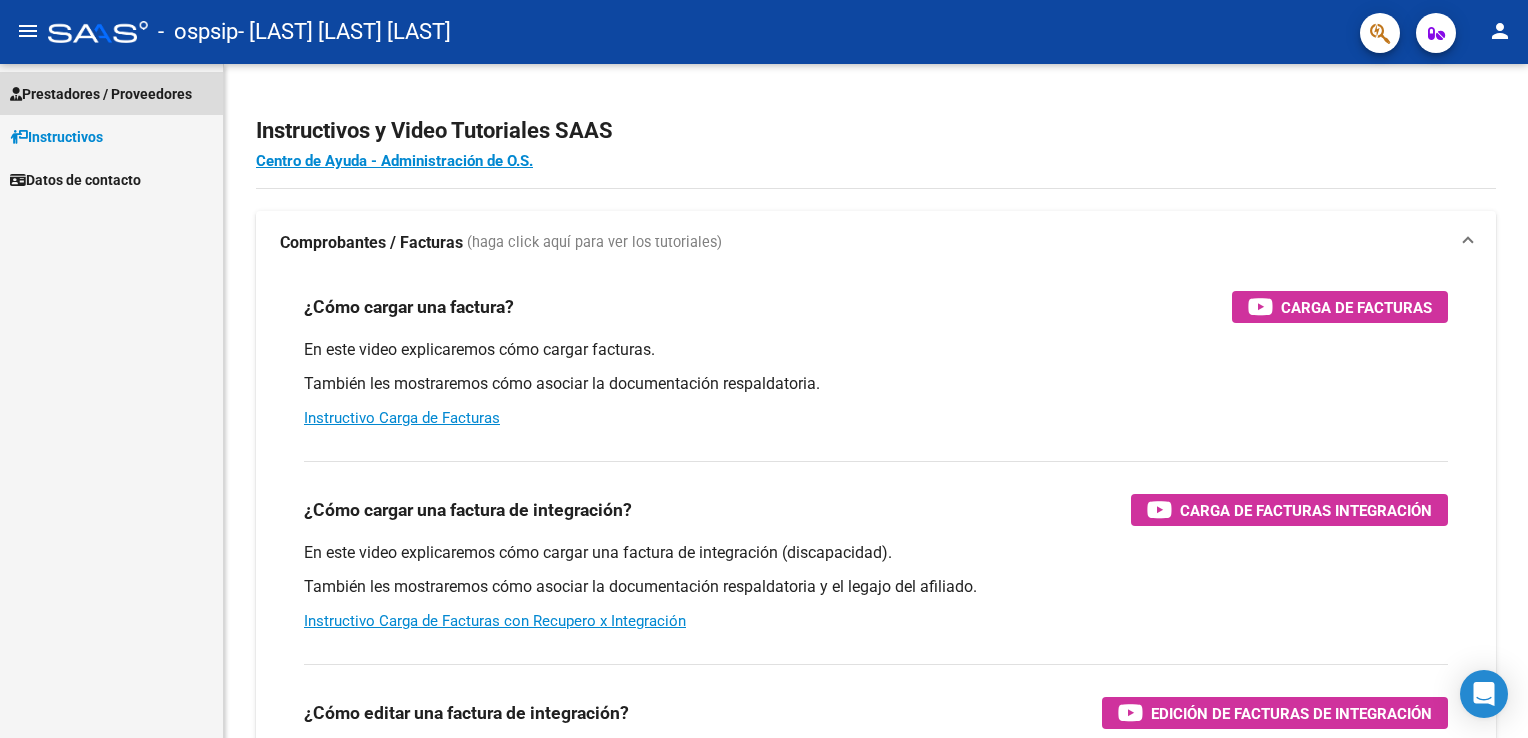 click on "Prestadores / Proveedores" at bounding box center [101, 94] 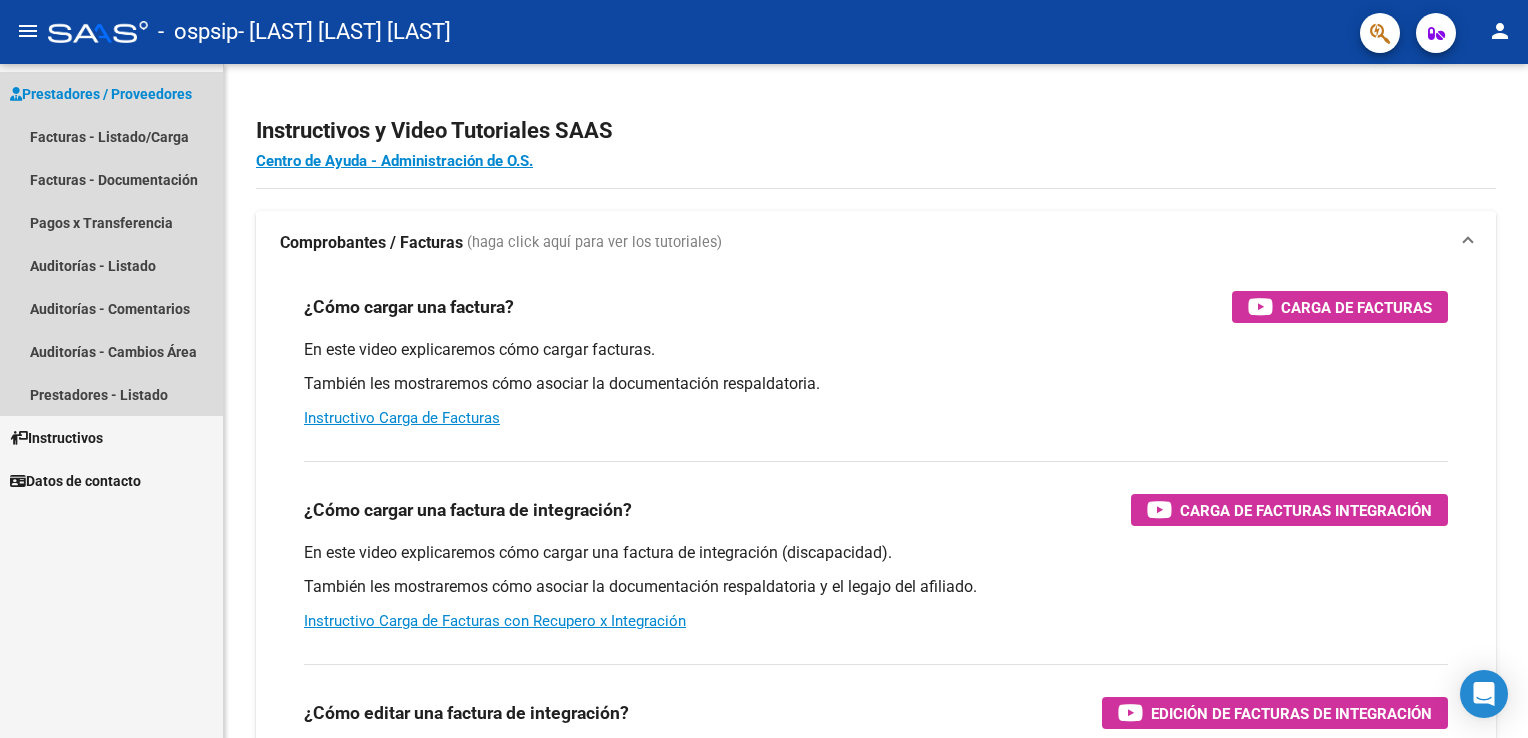 click on "Prestadores / Proveedores" at bounding box center [101, 94] 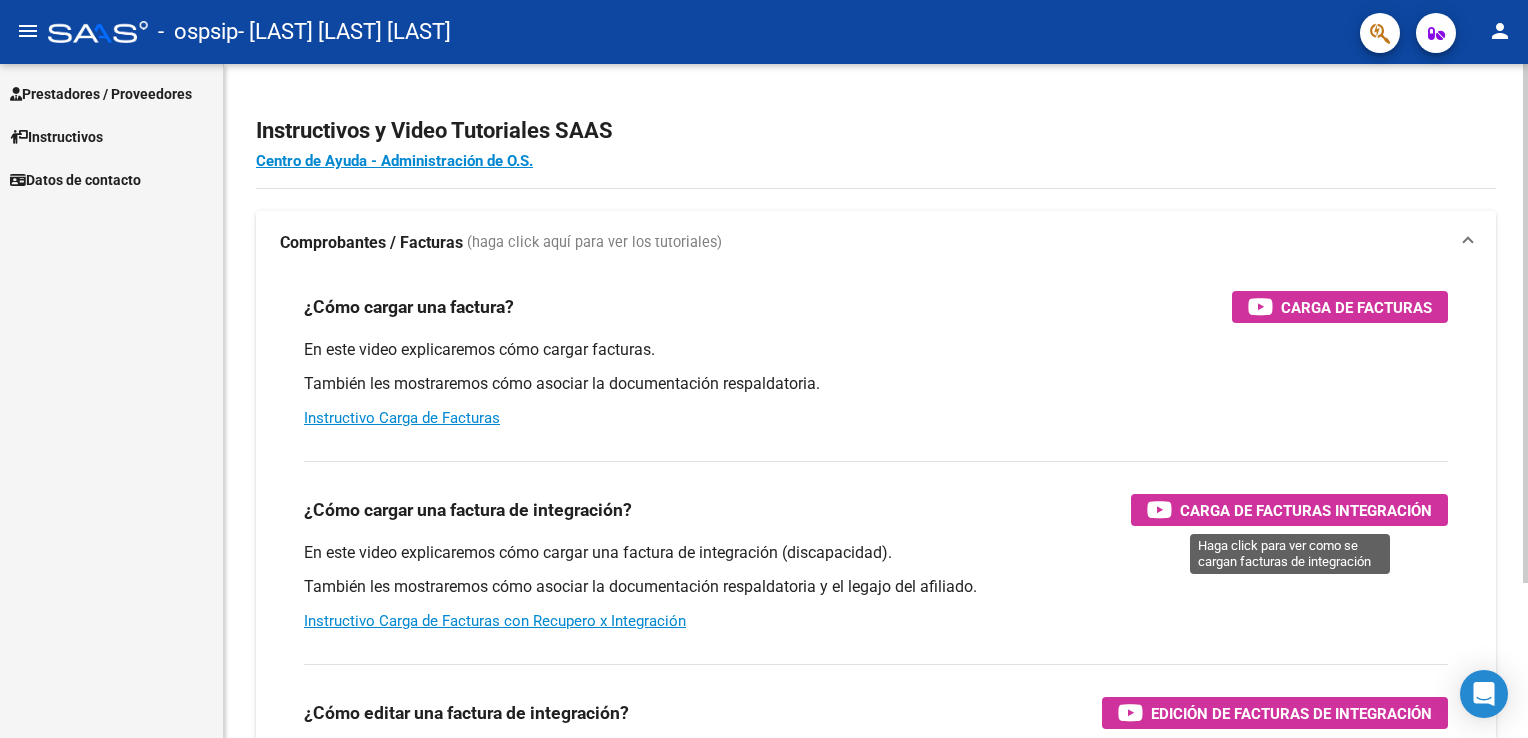 click on "Carga de Facturas Integración" at bounding box center [1306, 510] 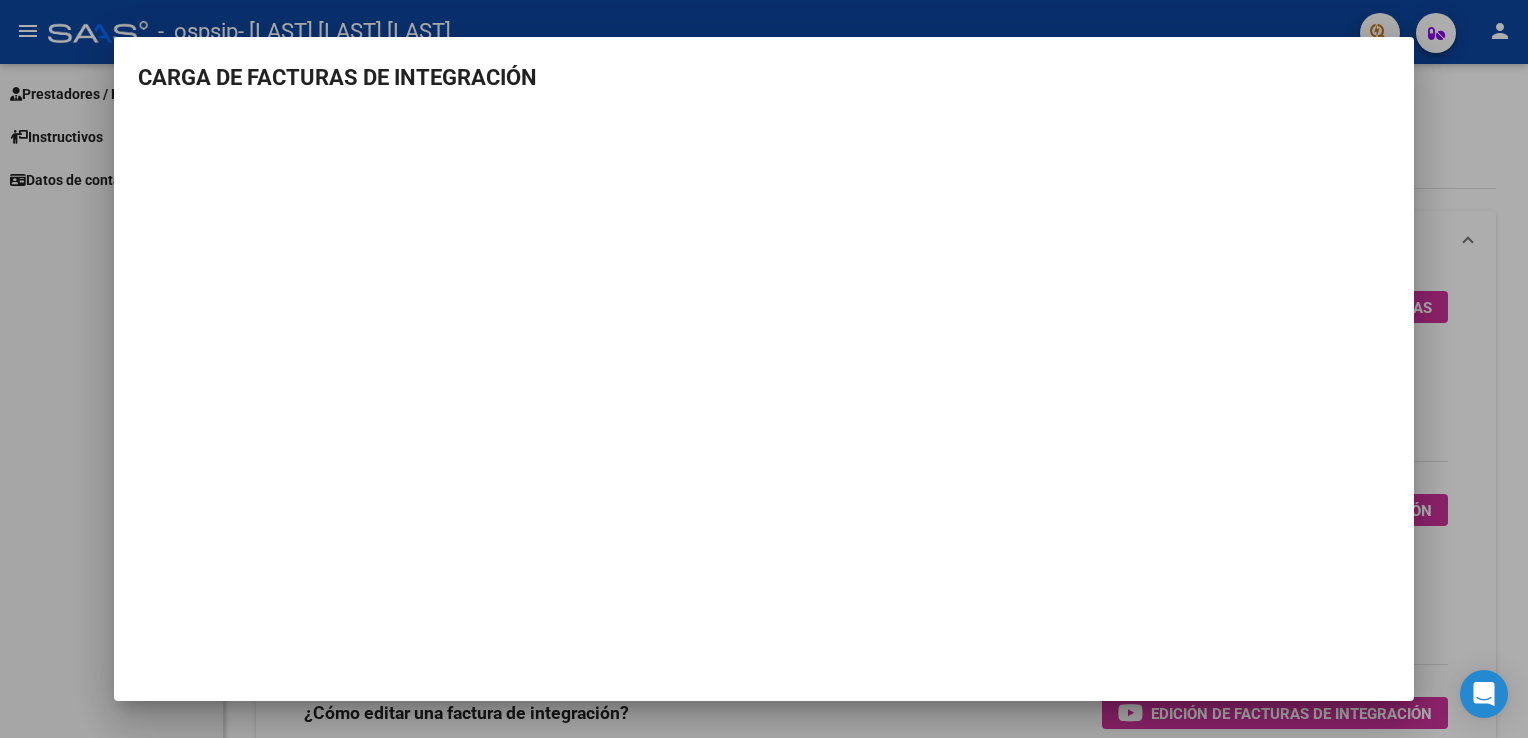 click at bounding box center [764, 369] 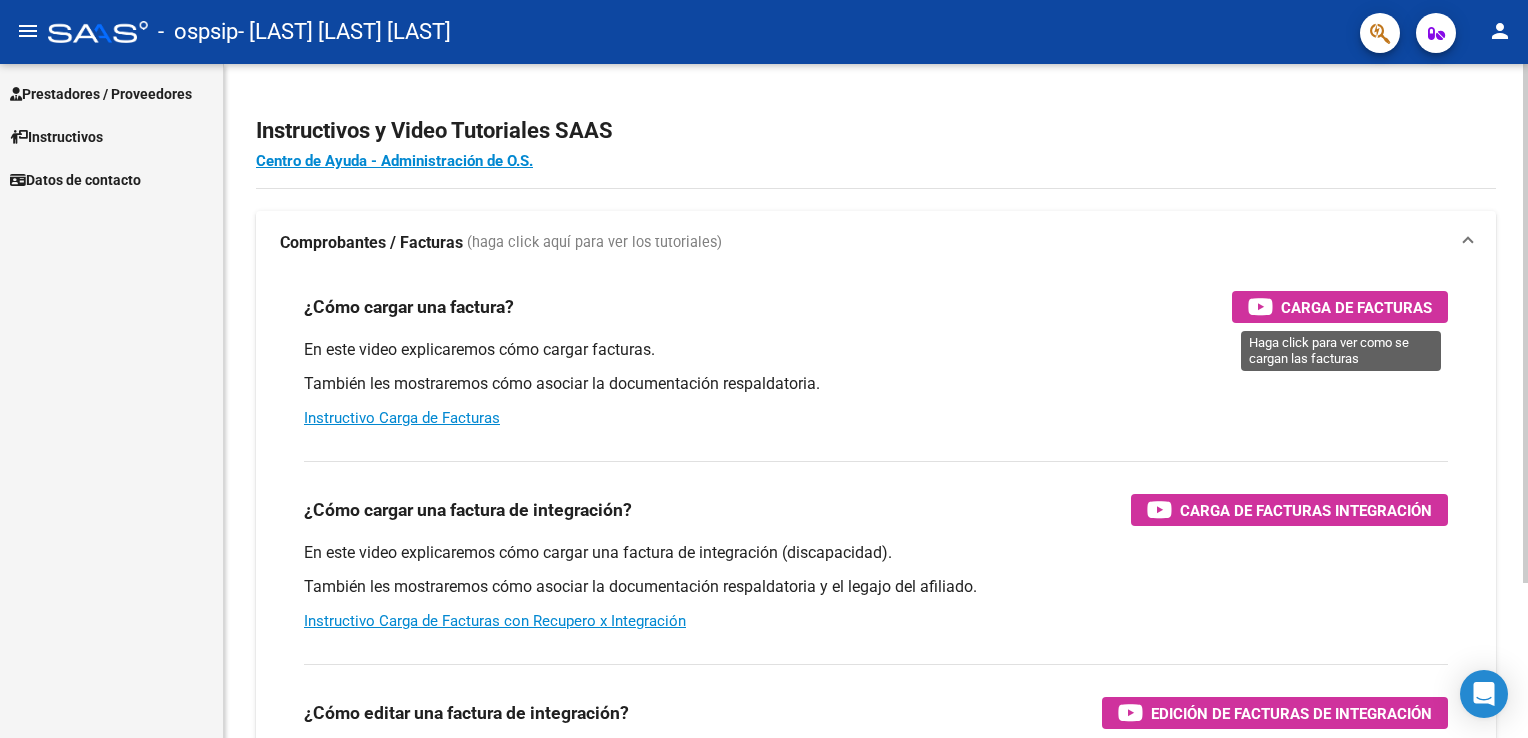type 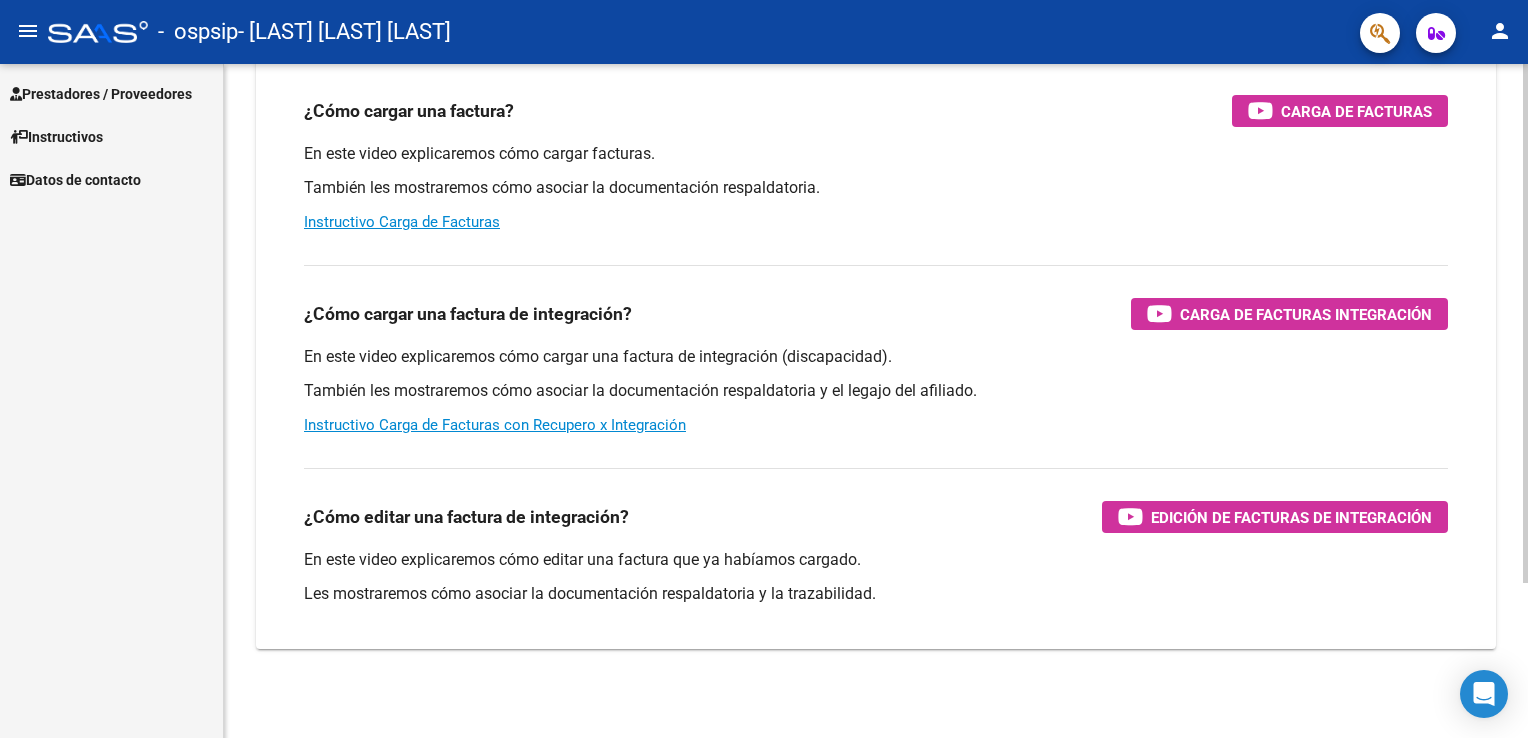 scroll, scrollTop: 202, scrollLeft: 0, axis: vertical 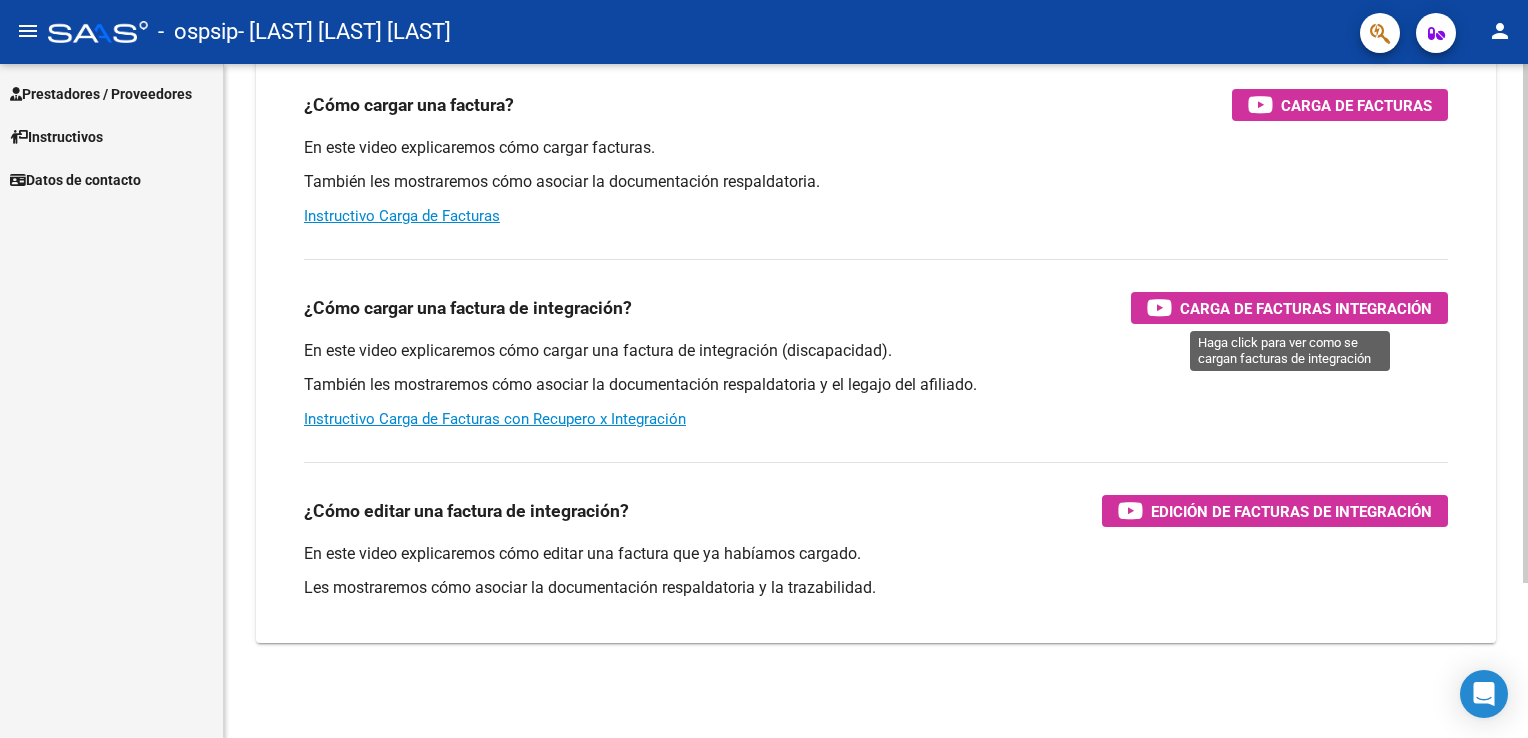 click on "Carga de Facturas Integración" at bounding box center (1306, 308) 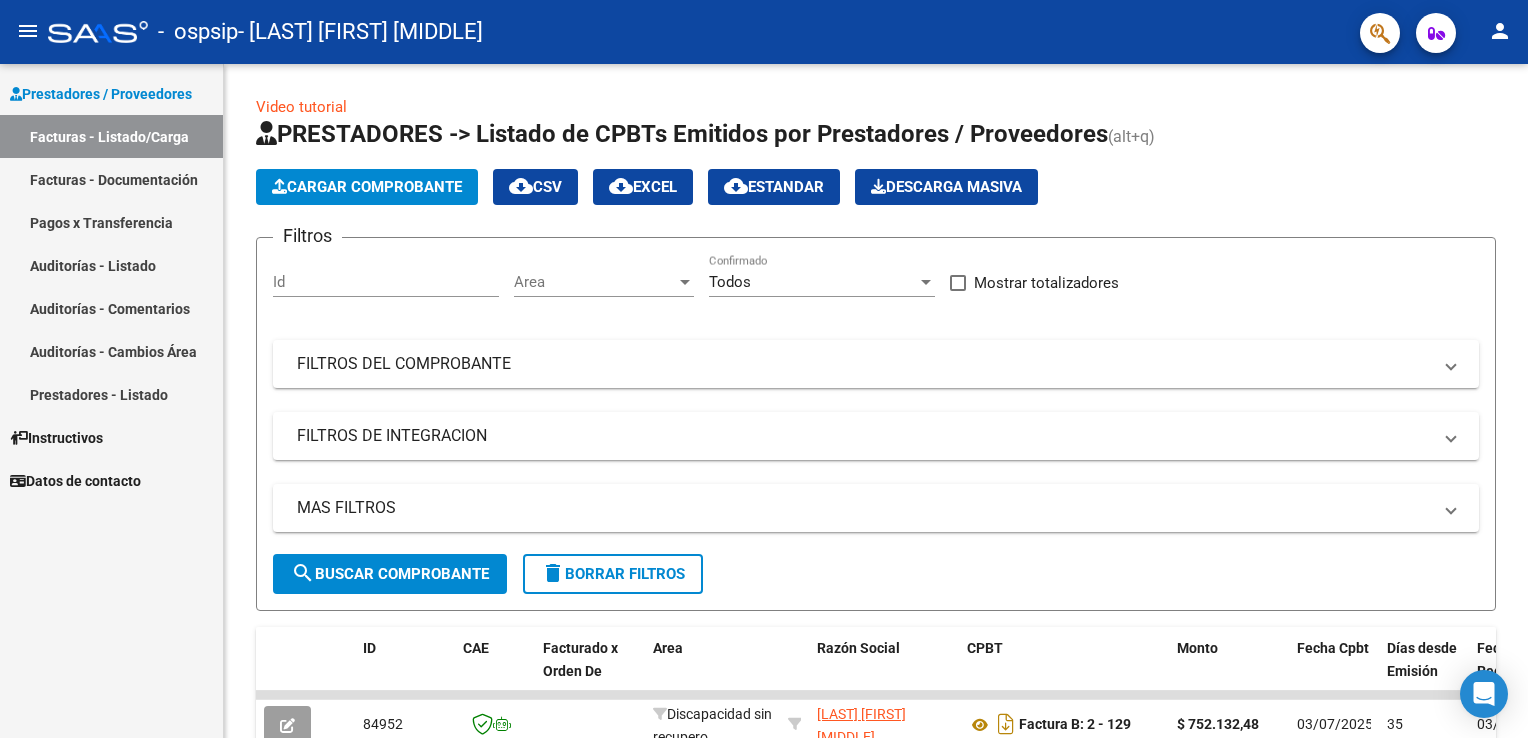 scroll, scrollTop: 0, scrollLeft: 0, axis: both 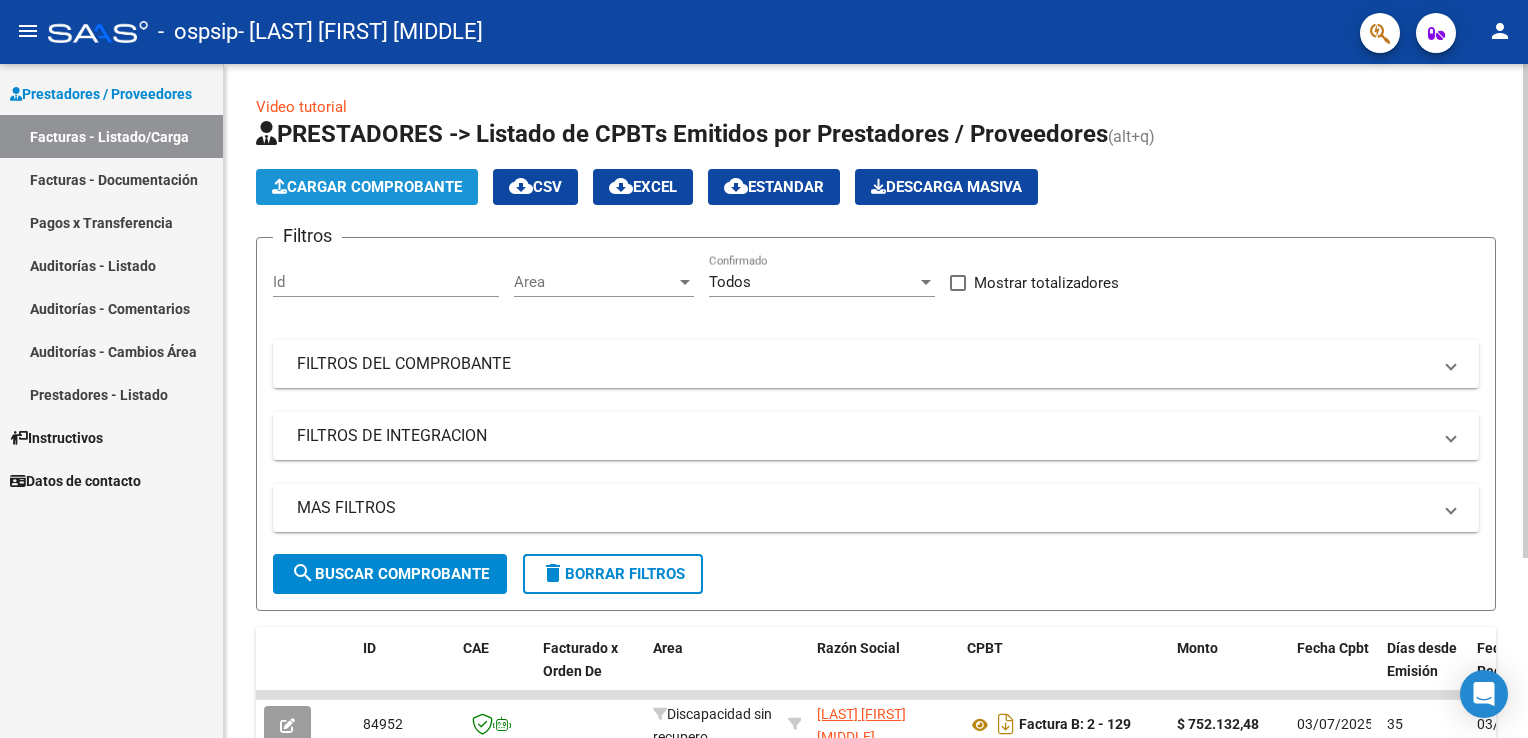 click on "Cargar Comprobante" 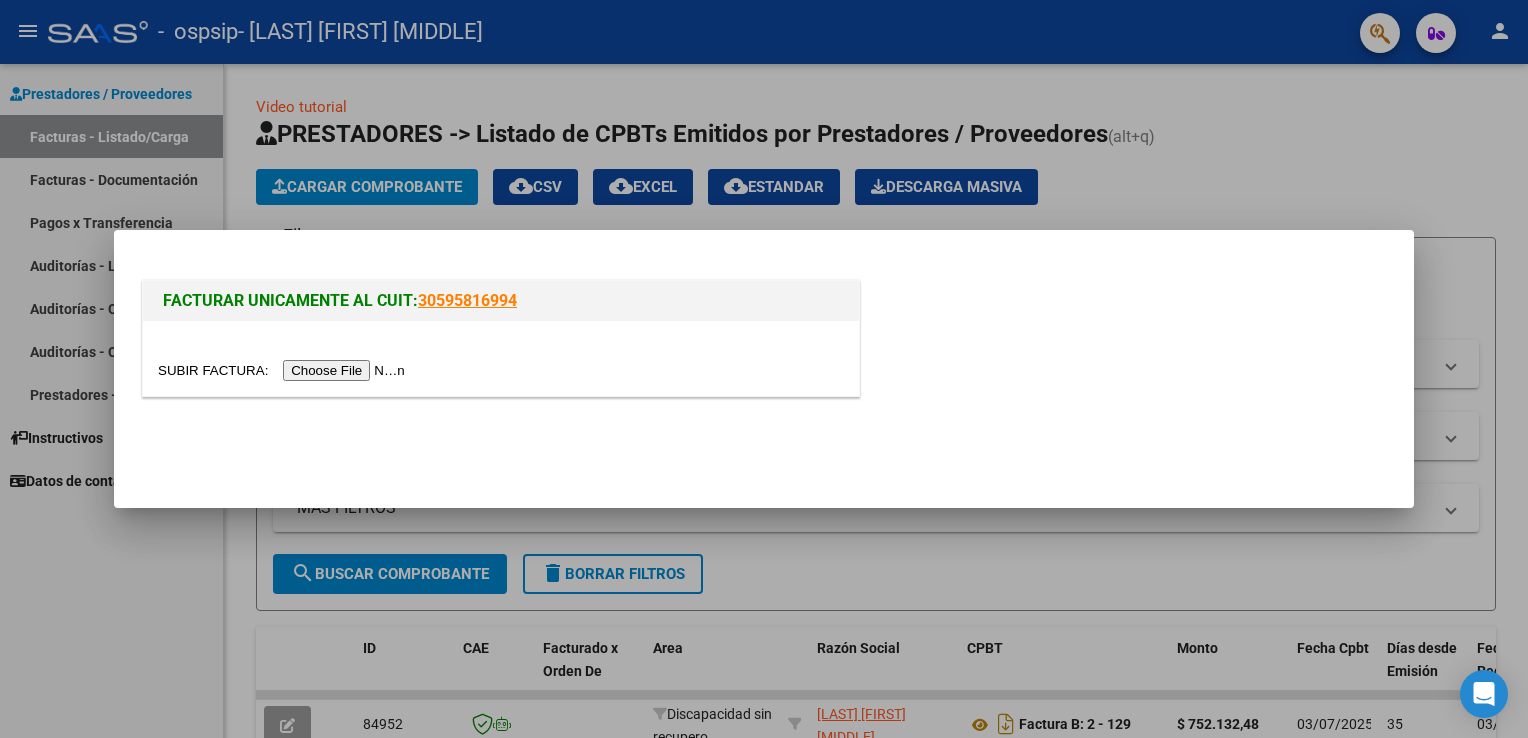 click at bounding box center [284, 370] 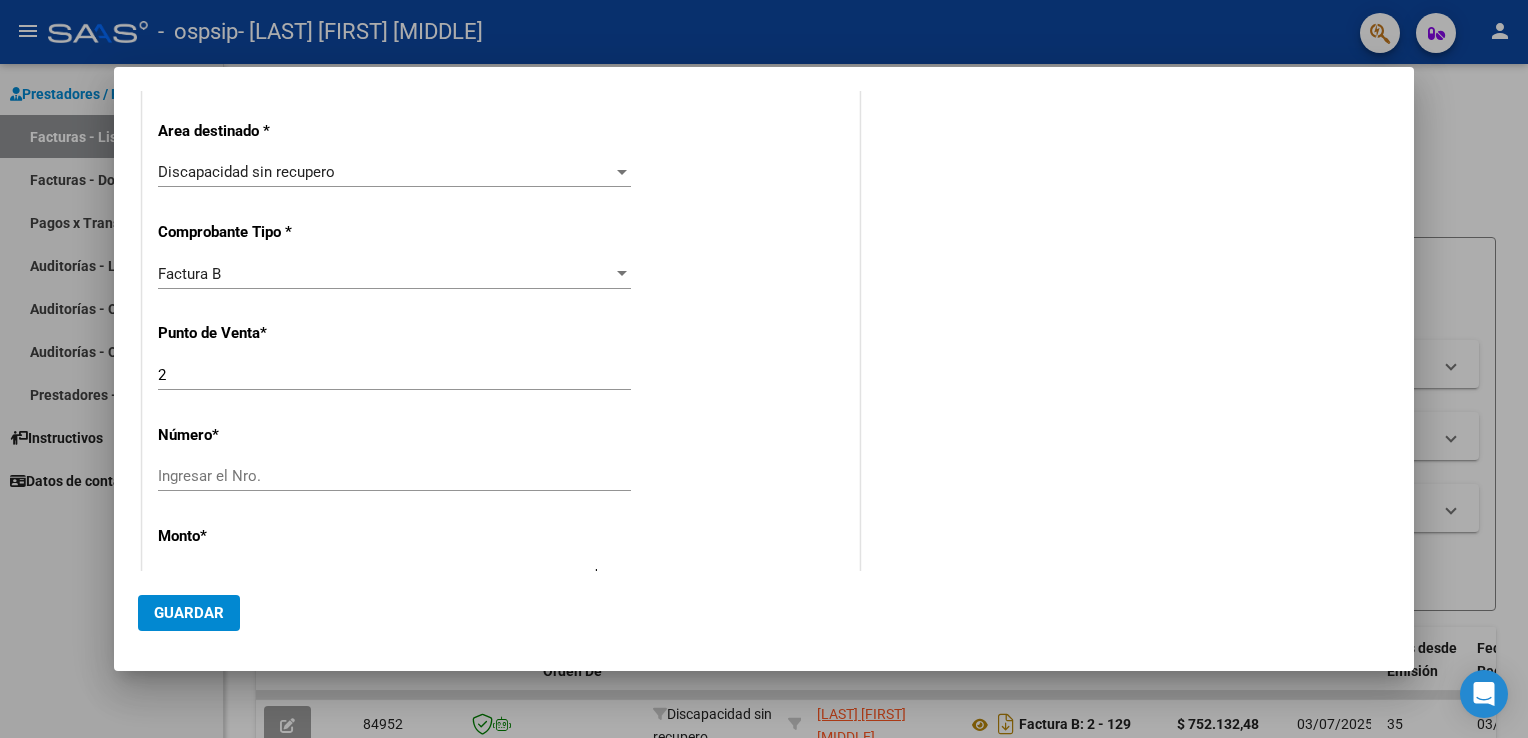 scroll, scrollTop: 327, scrollLeft: 0, axis: vertical 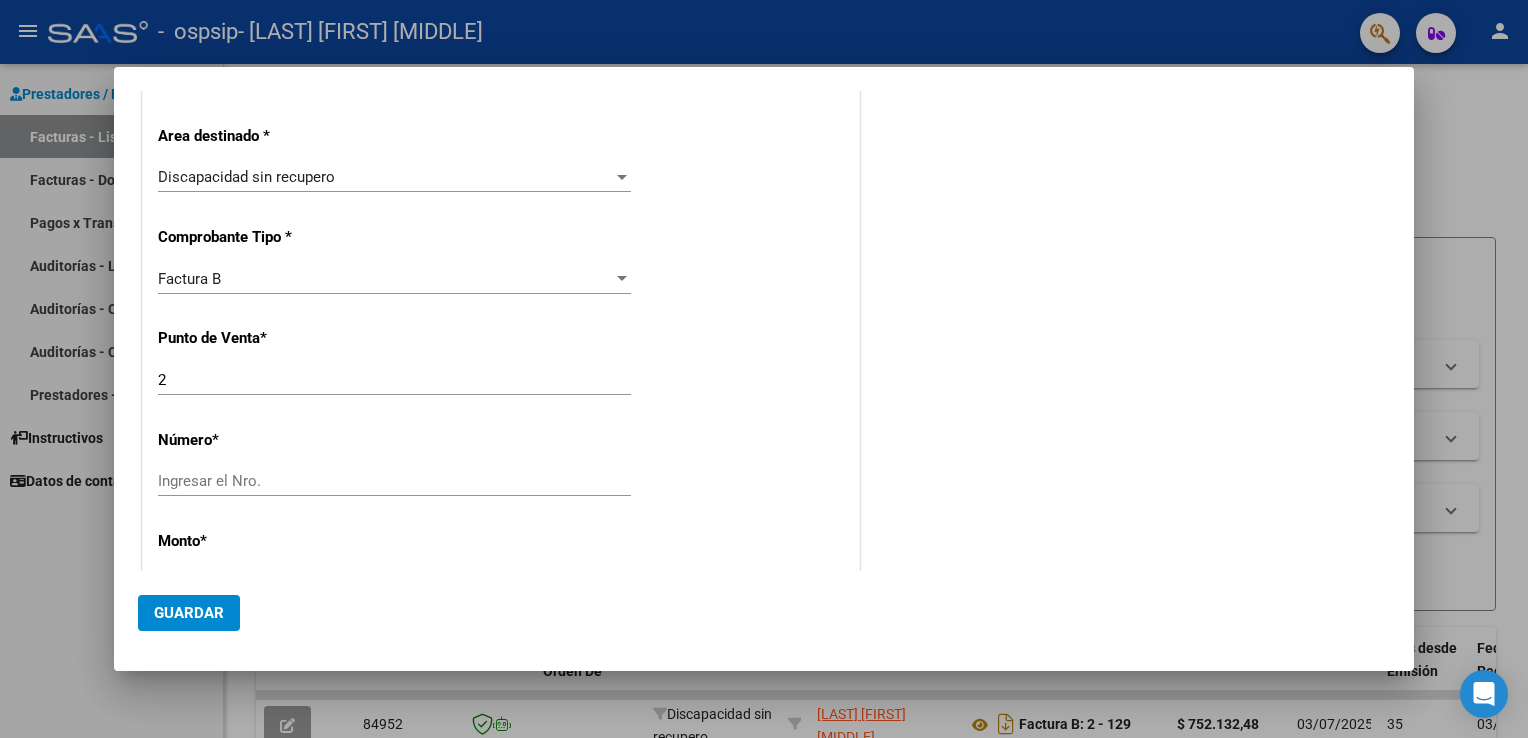 click on "COMPROBANTE VER COMPROBANTE       DATOS DEL COMPROBANTE CUIT  *   [CUIT] Ingresar CUIT  ANALISIS PRESTADOR  Area destinado * Discapacidad sin recupero Seleccionar Area  Comprobante Tipo * Factura B Seleccionar Tipo Punto de Venta  *   2 Ingresar el Nro.  Número  *   Ingresar el Nro.  Monto  *   $ 0,00 Ingresar el monto  Fecha del Cpbt.  *   Ingresar la fecha  CAE / CAEA (no ingrese CAI)    Ingresar el CAE o CAEA (no ingrese CAI)  Fecha de Vencimiento    Ingresar la fecha  Ref. Externa    Ingresar la ref.  N° Liquidación    Ingresar el N° Liquidación  COMENTARIOS Comentarios del Prestador / Gerenciador:  Guardar" at bounding box center [764, 369] 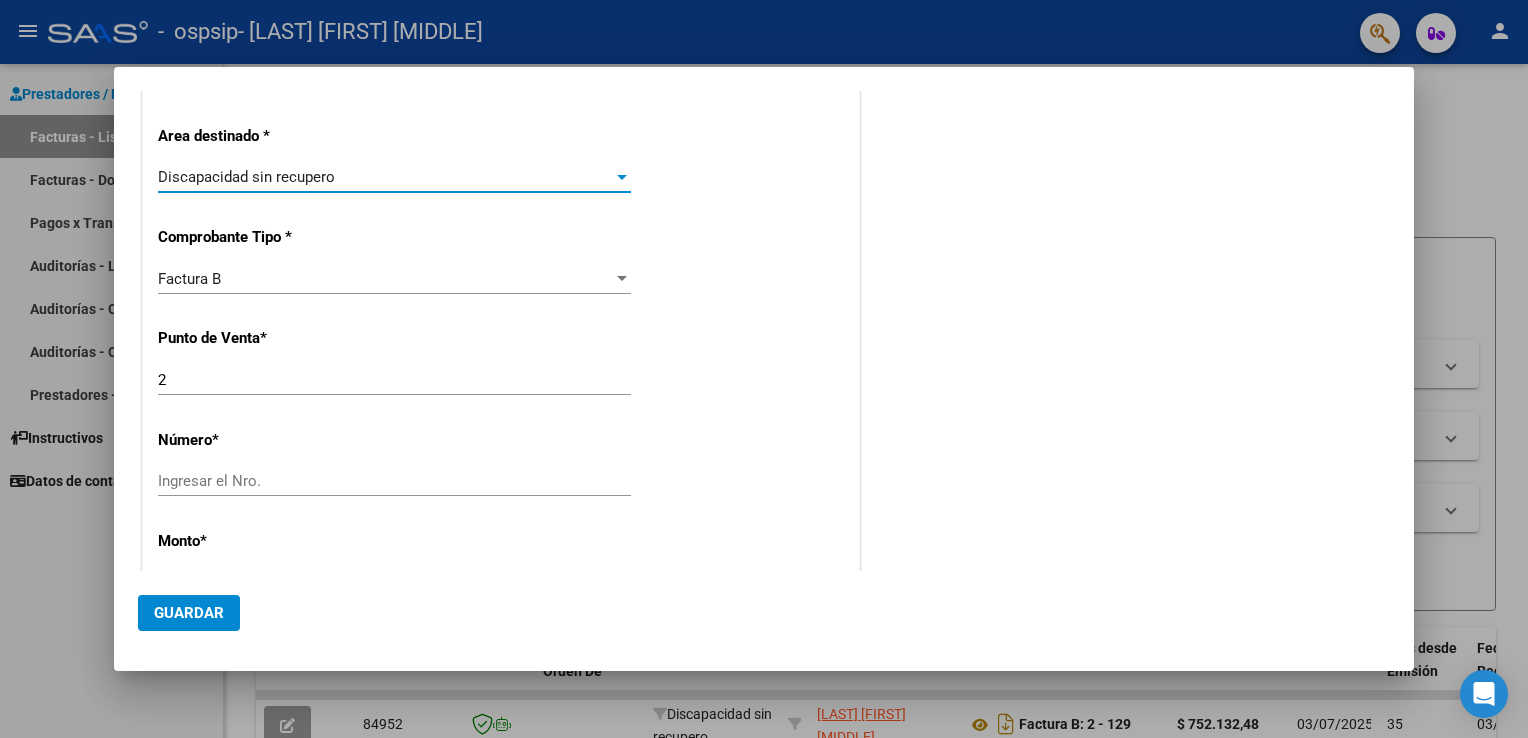 click on "Discapacidad sin recupero" at bounding box center [246, 177] 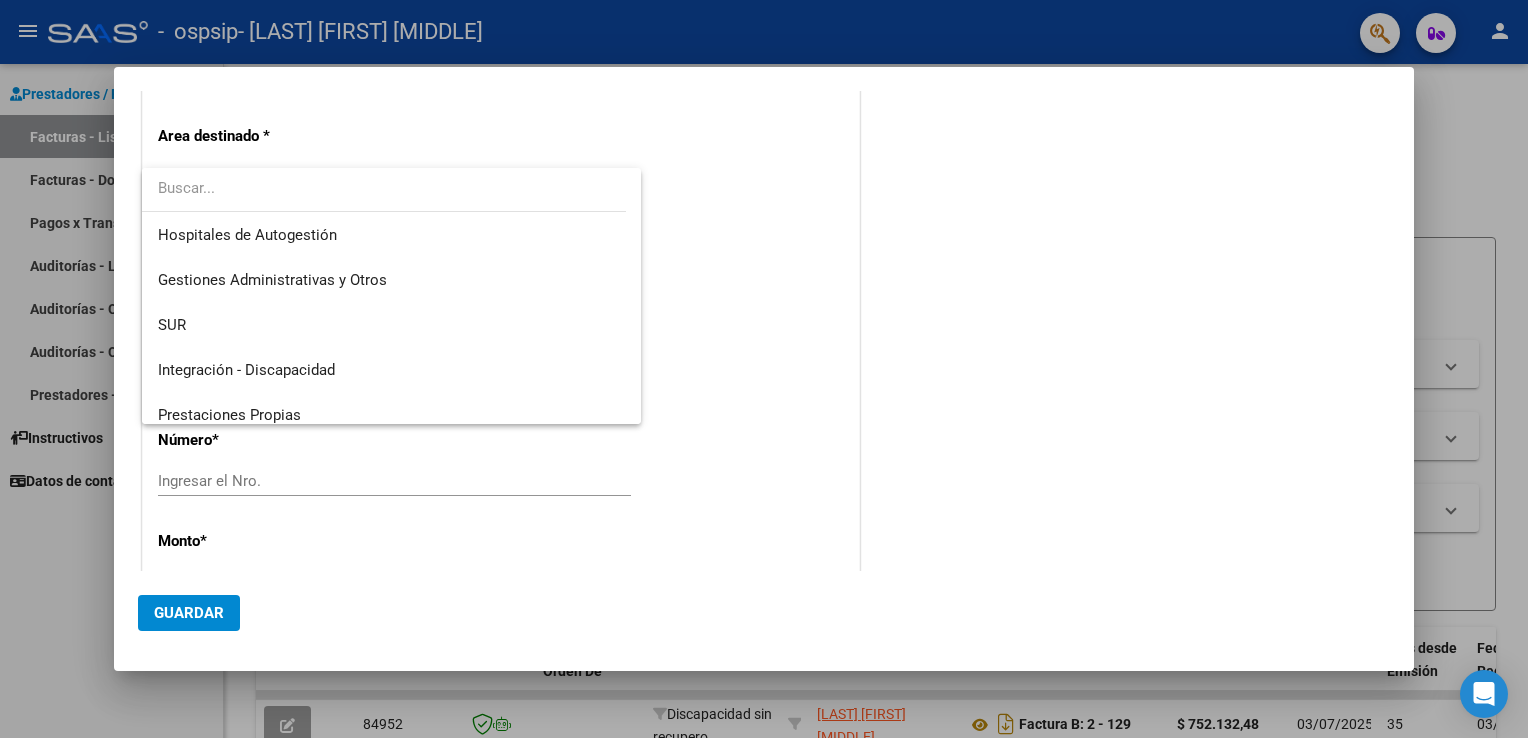 scroll, scrollTop: 194, scrollLeft: 0, axis: vertical 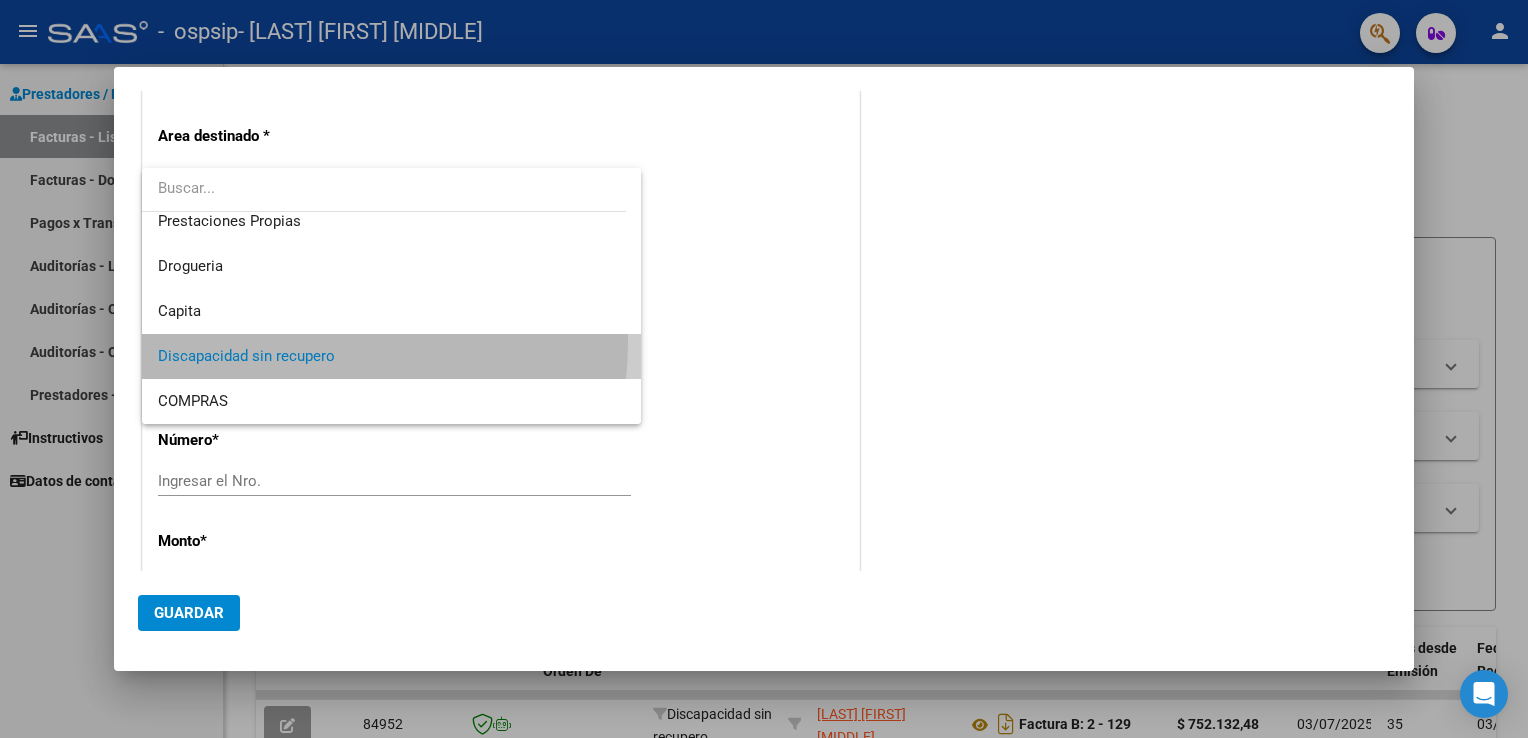 click on "Discapacidad sin recupero" at bounding box center (392, 356) 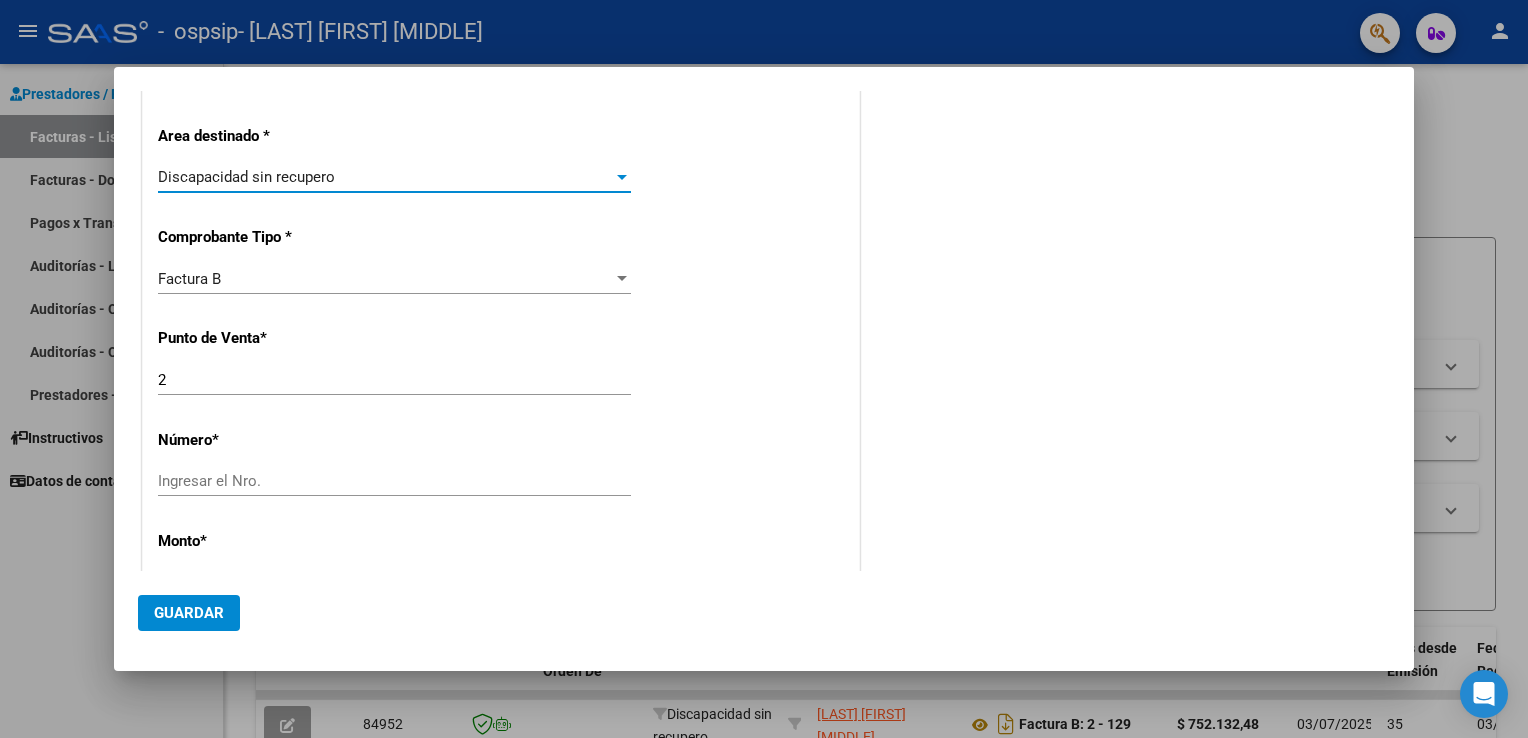 click on "CUIT  *   [CUIT] Ingresar CUIT  ANALISIS PRESTADOR  Area destinado * Discapacidad sin recupero Seleccionar Area  Comprobante Tipo * Factura B Seleccionar Tipo Punto de Venta  *   2 Ingresar el Nro.  Número  *   Ingresar el Nro.  Monto  *   $ 0,00 Ingresar el monto  Fecha del Cpbt.  *   Ingresar la fecha  CAE / CAEA (no ingrese CAI)    Ingresar el CAE o CAEA (no ingrese CAI)  Fecha de Vencimiento    Ingresar la fecha  Ref. Externa    Ingresar la ref.  N° Liquidación    Ingresar el N° Liquidación" at bounding box center [501, 574] 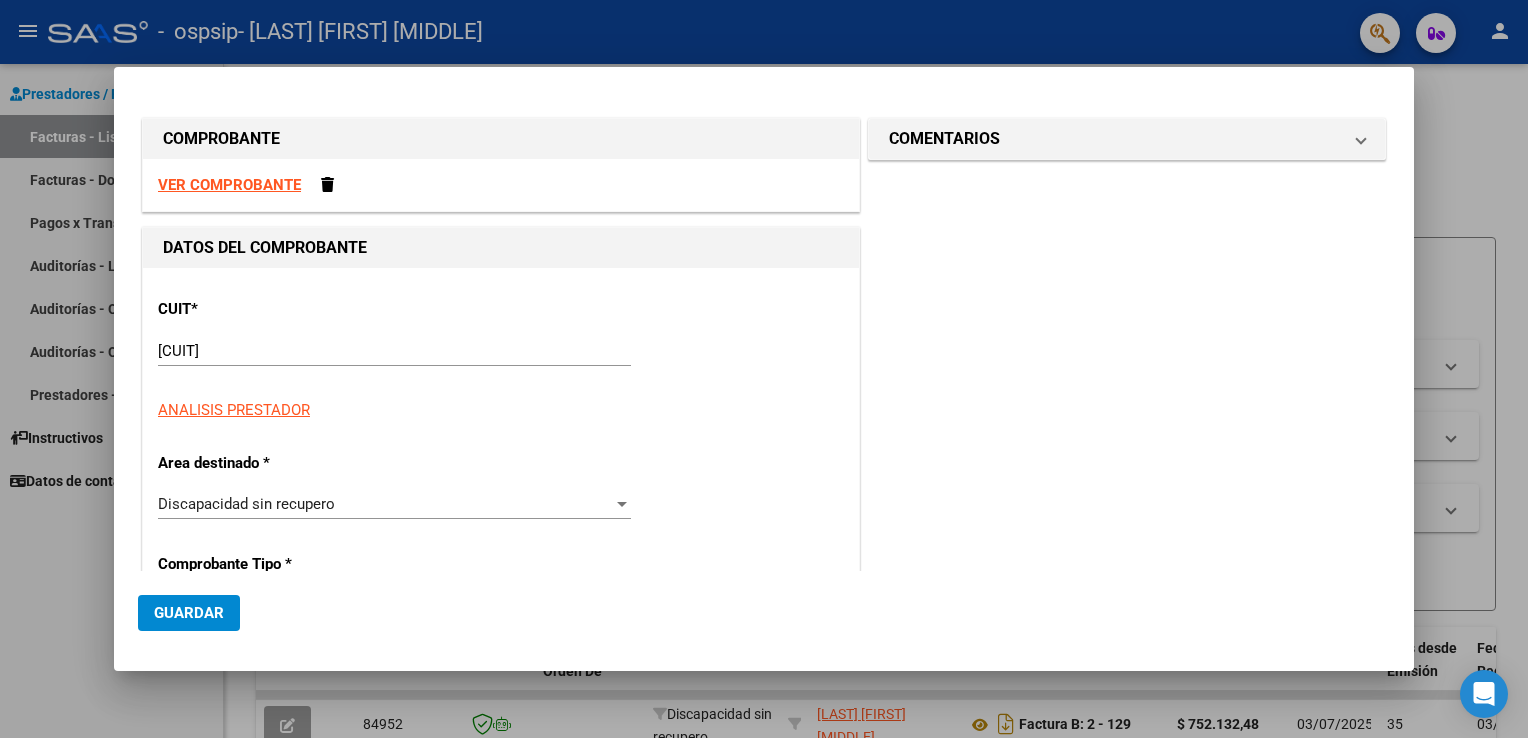 scroll, scrollTop: 96, scrollLeft: 0, axis: vertical 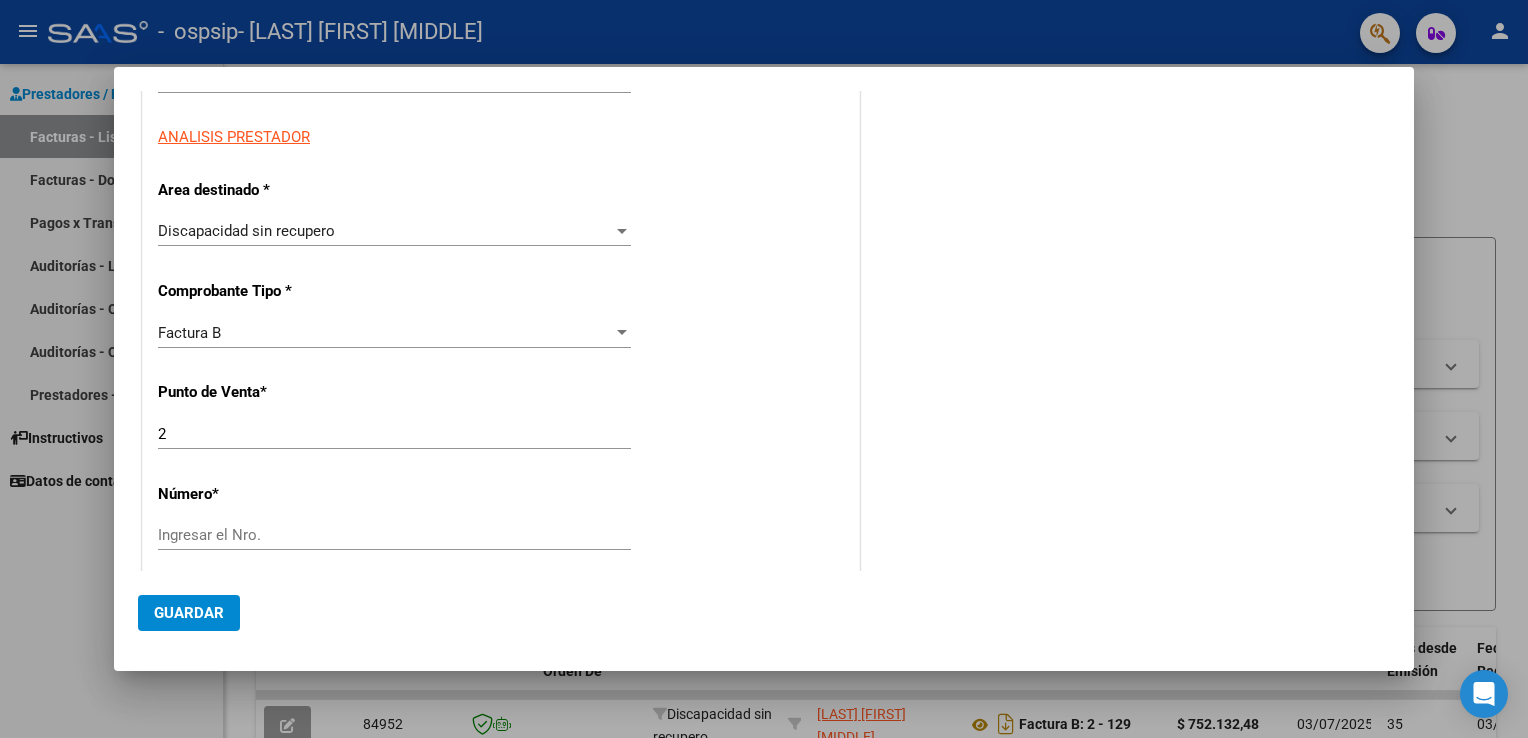 click on "Discapacidad sin recupero Seleccionar Area" at bounding box center [394, 231] 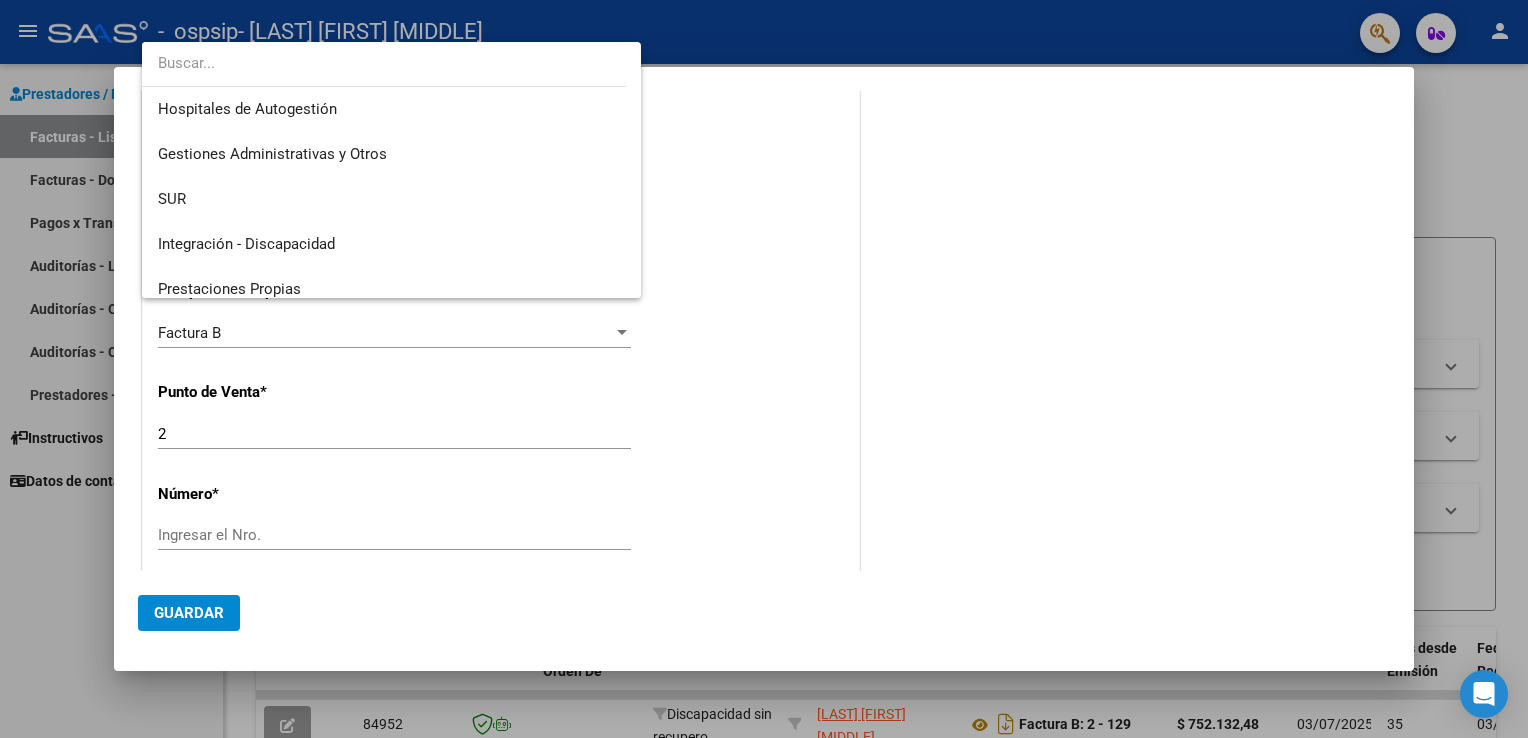 scroll, scrollTop: 194, scrollLeft: 0, axis: vertical 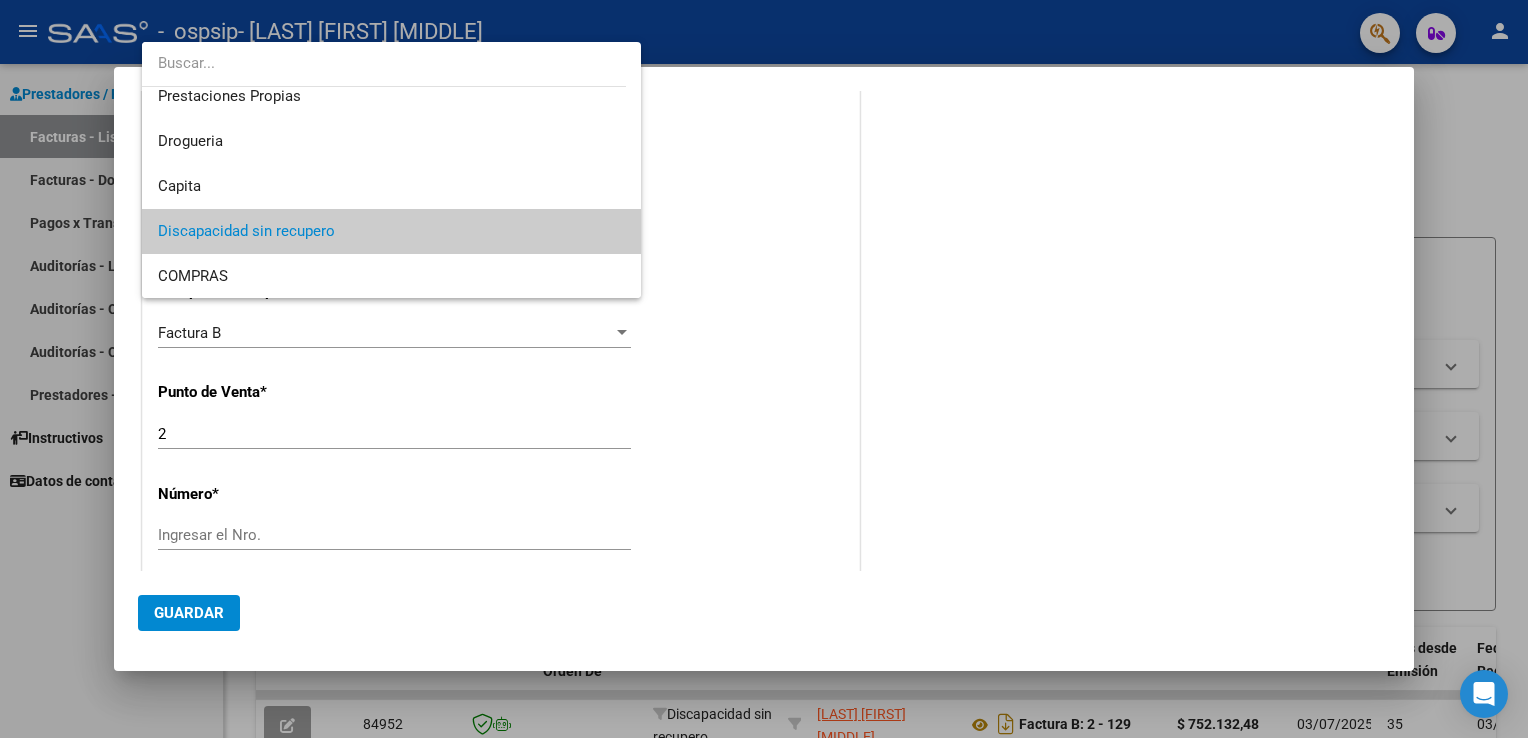 click at bounding box center [764, 369] 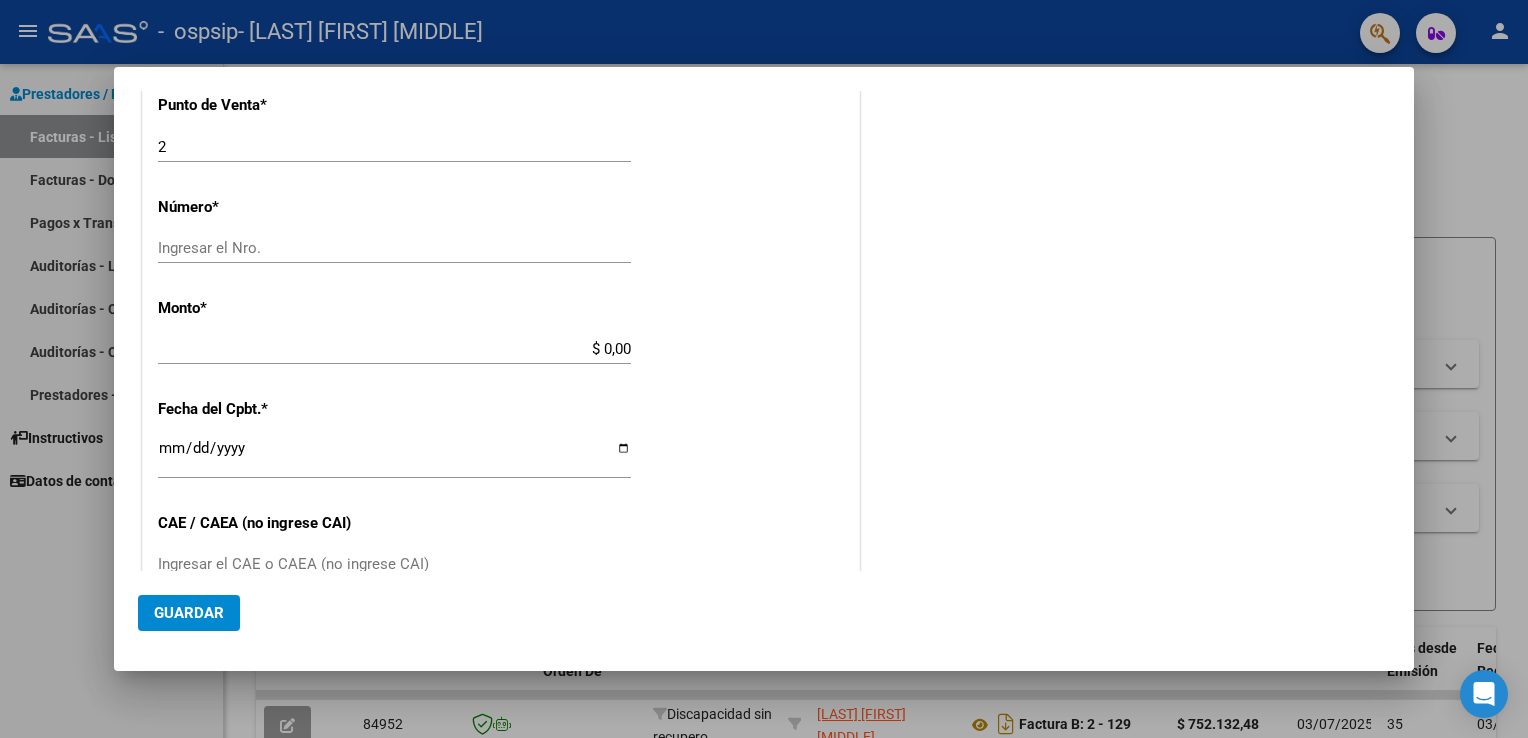 scroll, scrollTop: 550, scrollLeft: 0, axis: vertical 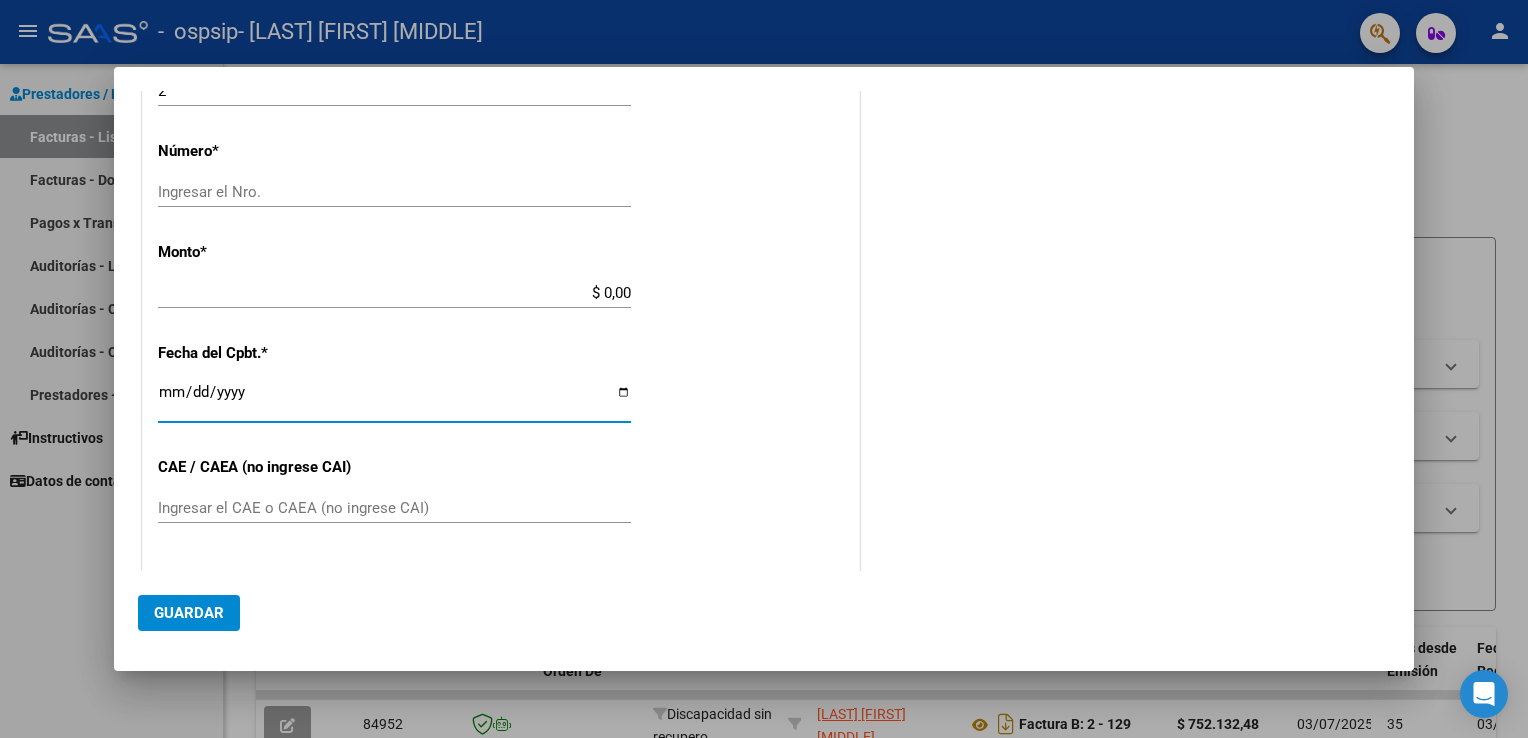 click on "Ingresar la fecha" at bounding box center (394, 400) 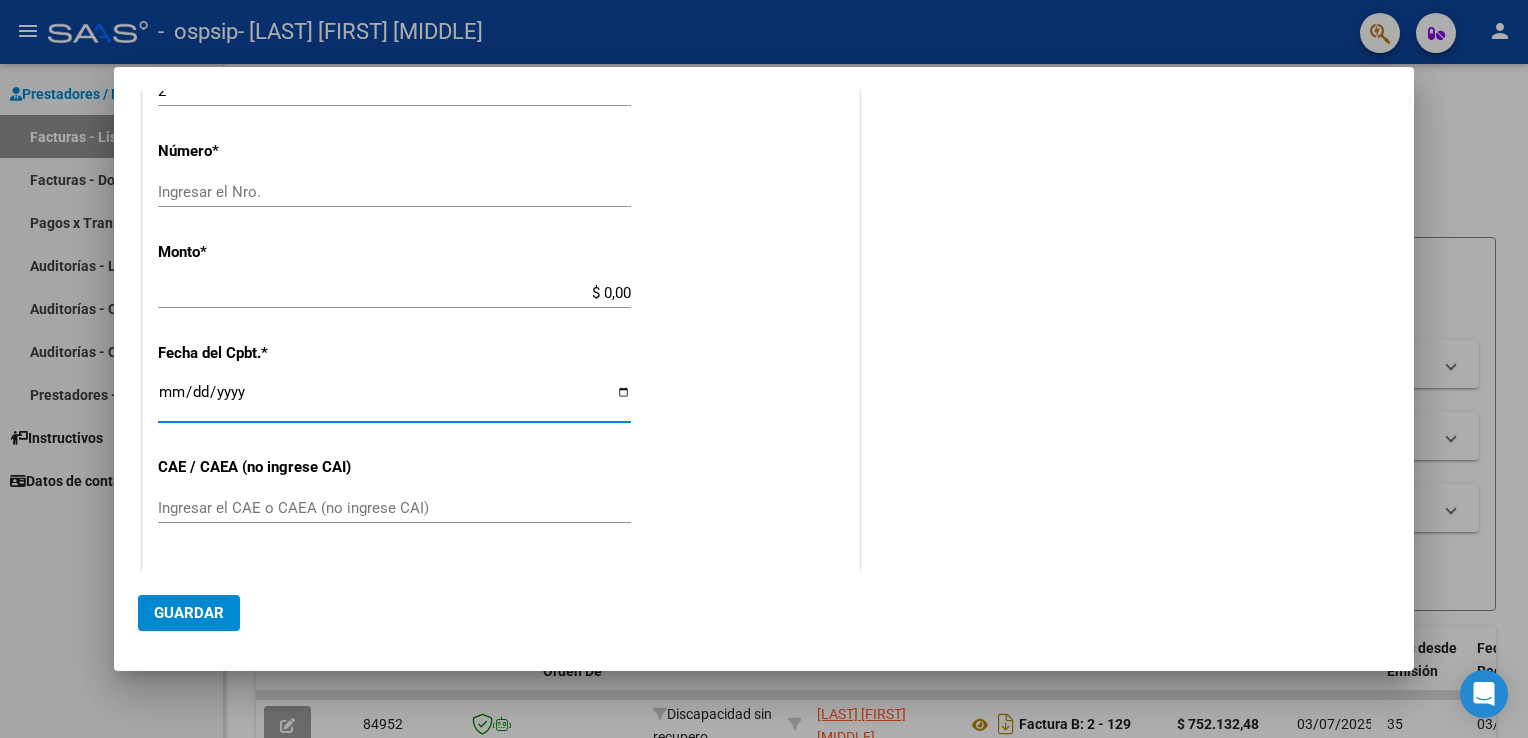 click on "Ingresar la fecha" at bounding box center [394, 400] 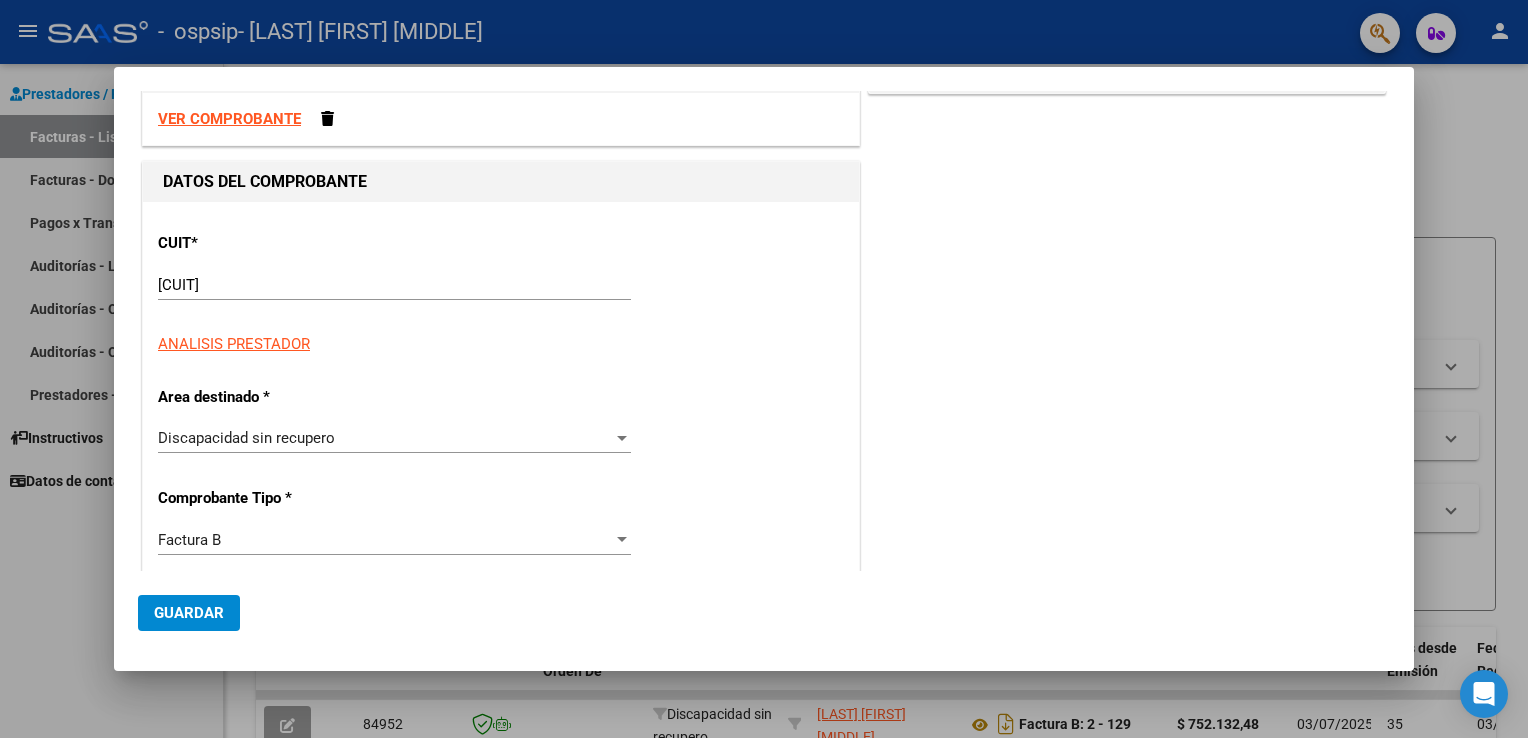 scroll, scrollTop: 82, scrollLeft: 0, axis: vertical 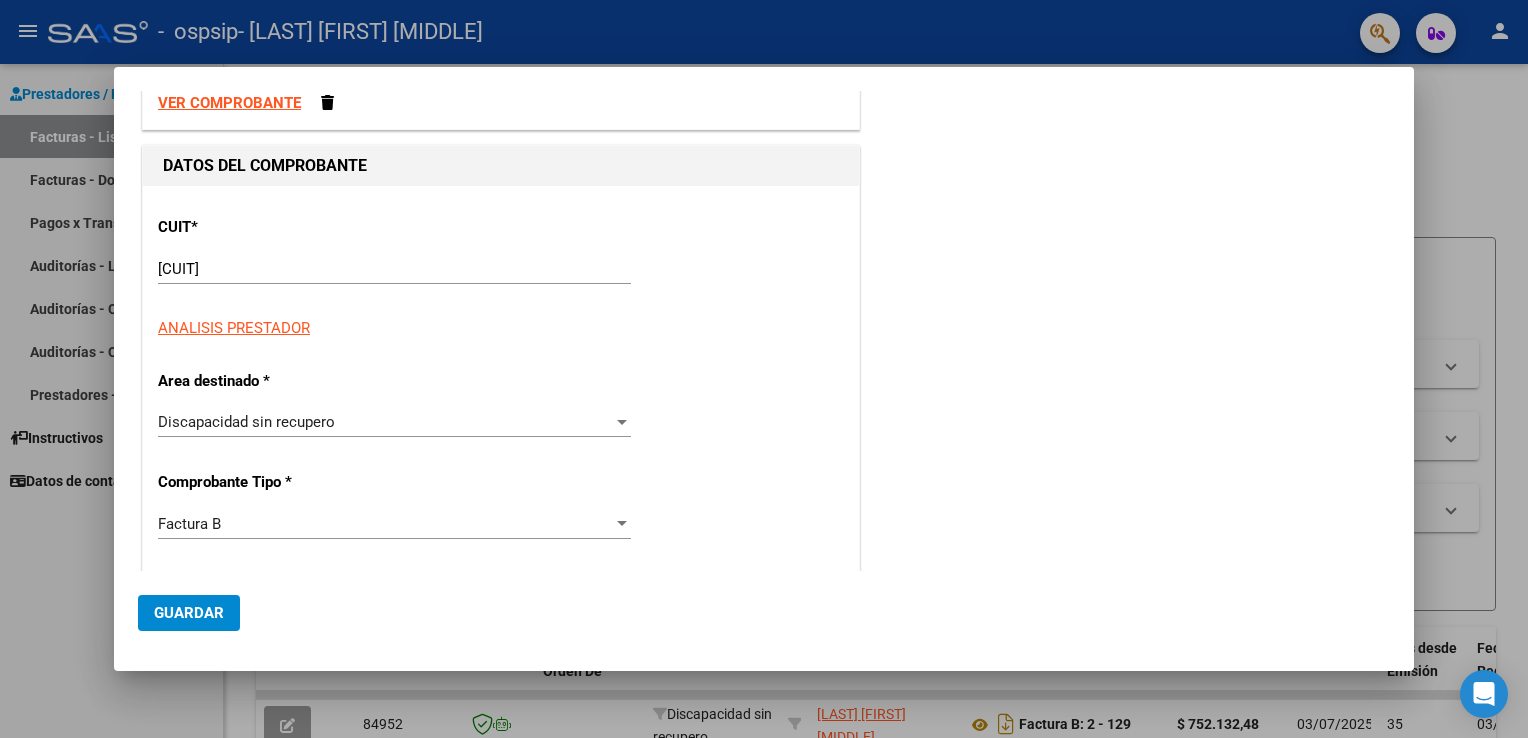 click on "Discapacidad sin recupero Seleccionar Area" at bounding box center (394, 422) 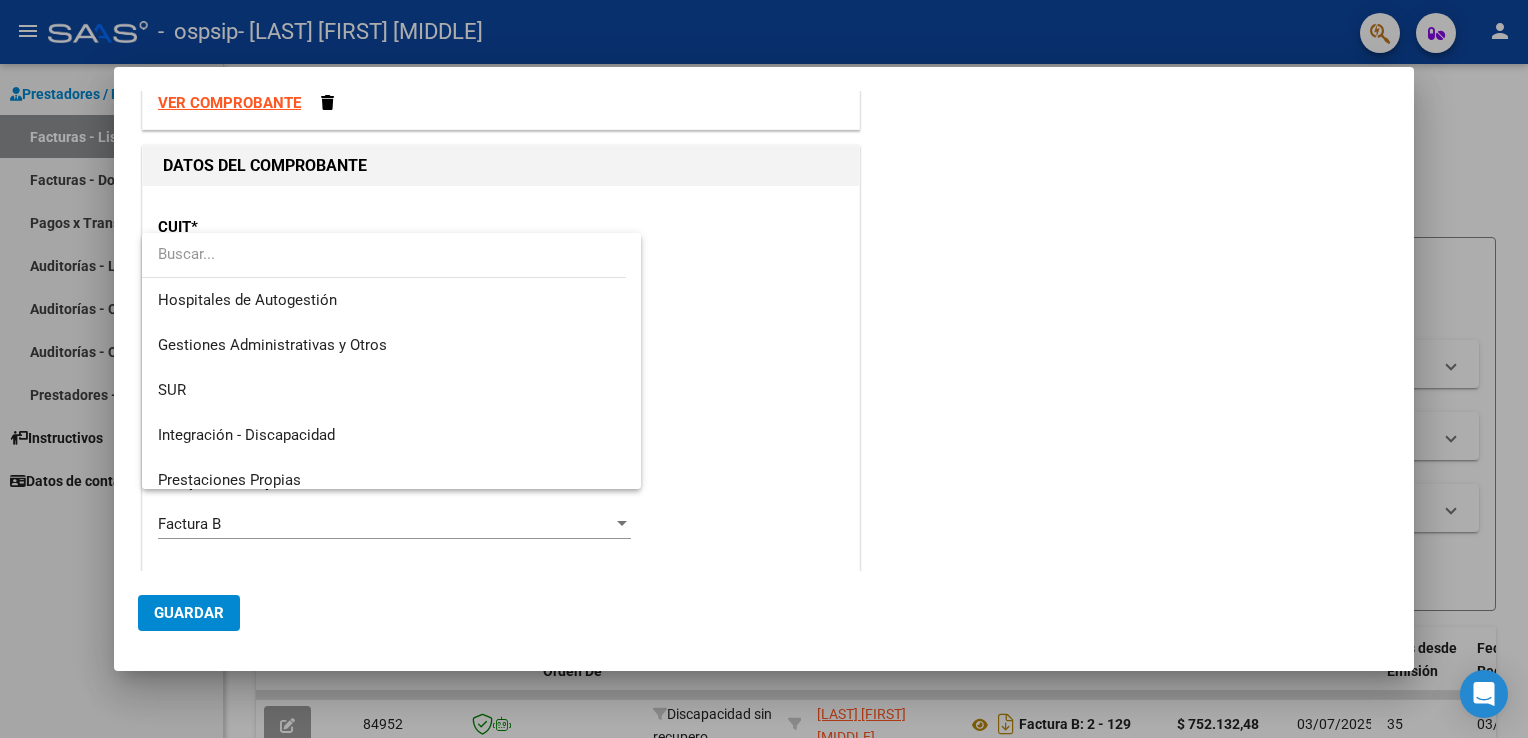 scroll, scrollTop: 194, scrollLeft: 0, axis: vertical 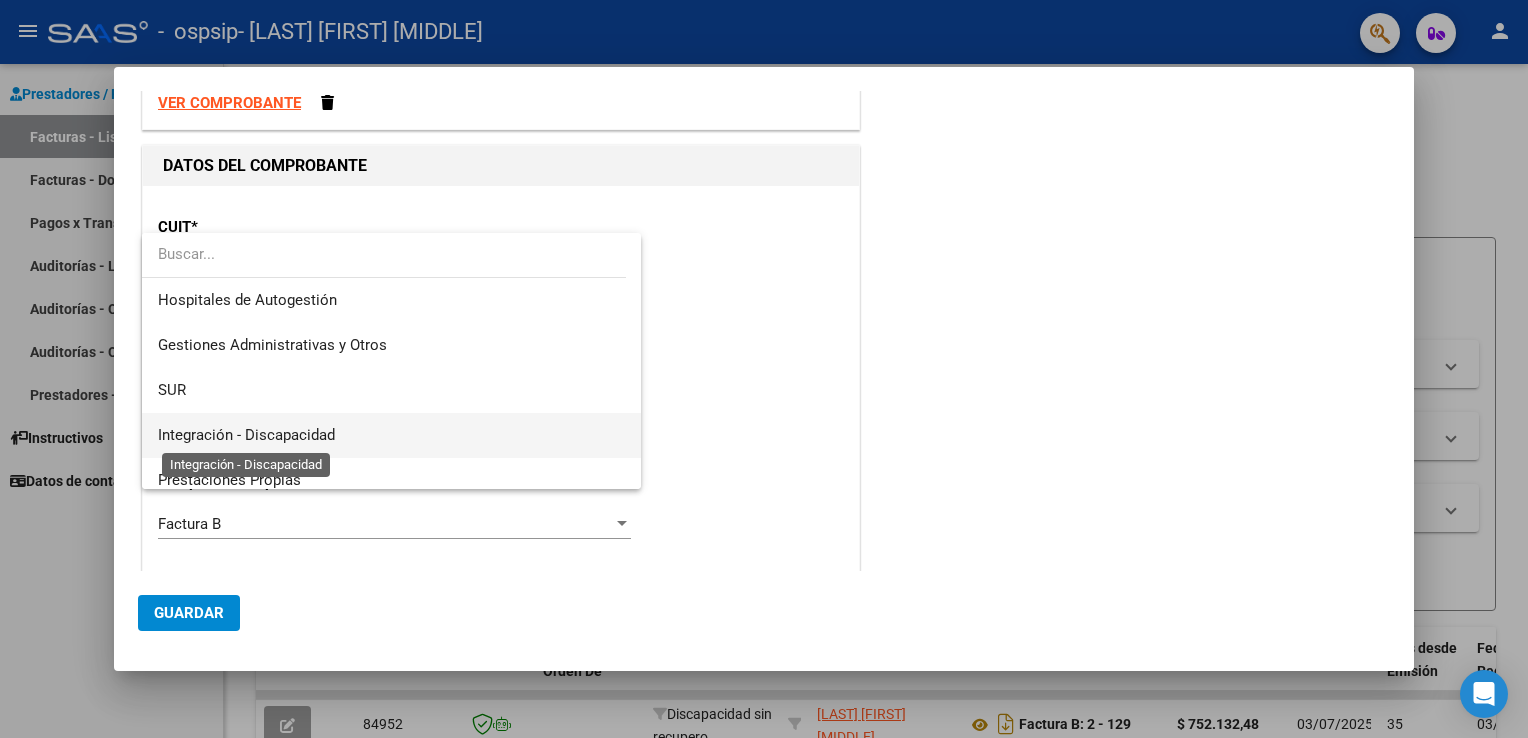 click on "Integración - Discapacidad" at bounding box center [246, 435] 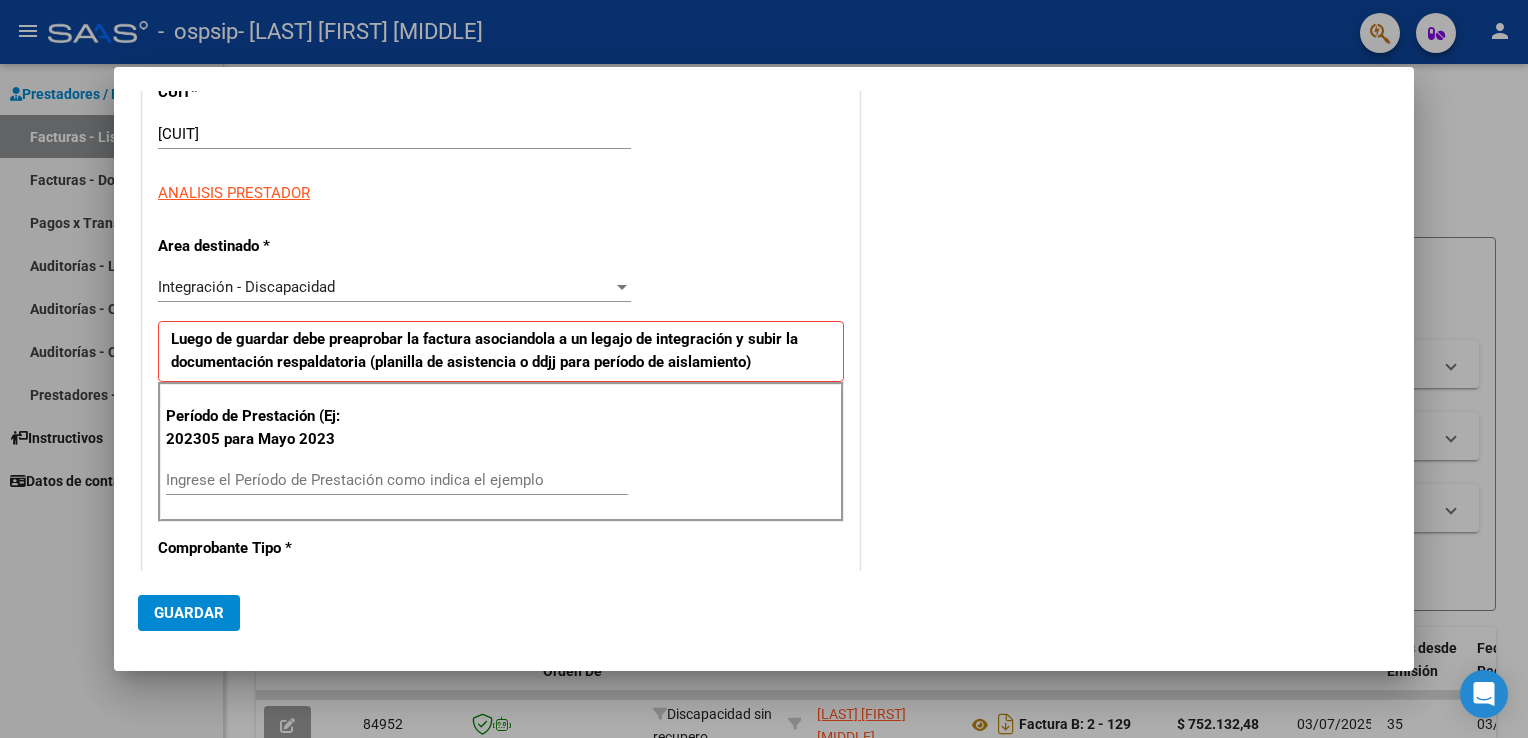 scroll, scrollTop: 0, scrollLeft: 0, axis: both 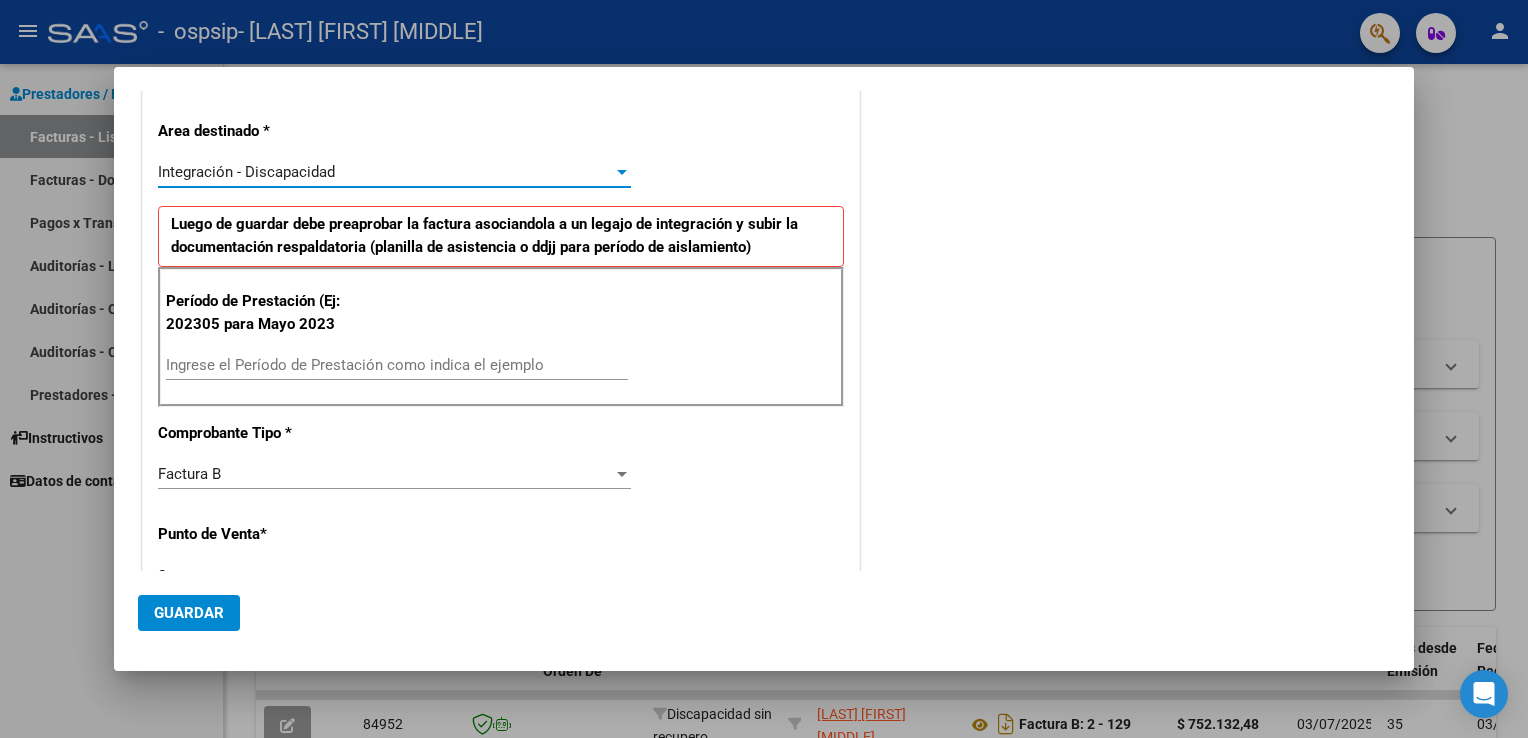 click on "Integración - Discapacidad" at bounding box center [385, 172] 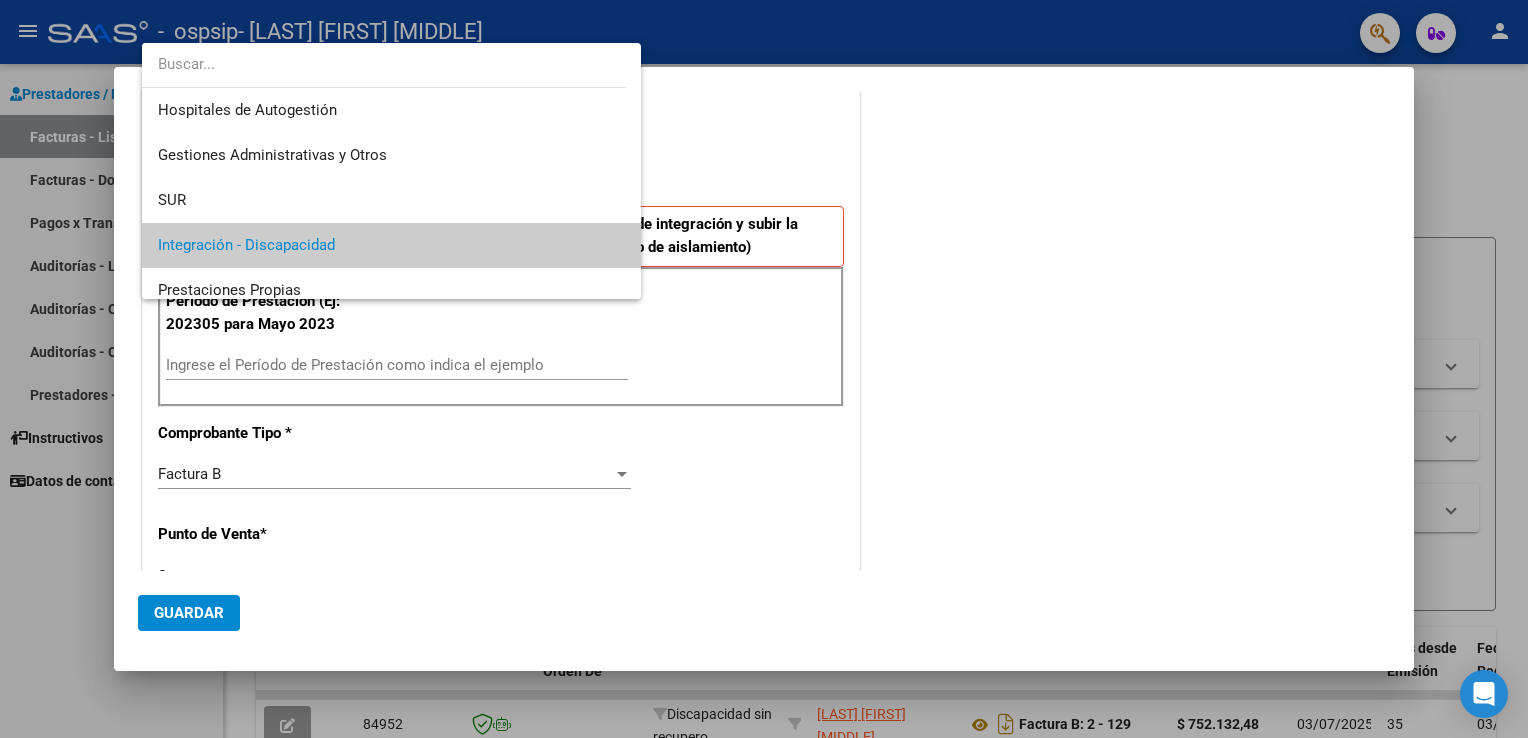 scroll, scrollTop: 74, scrollLeft: 0, axis: vertical 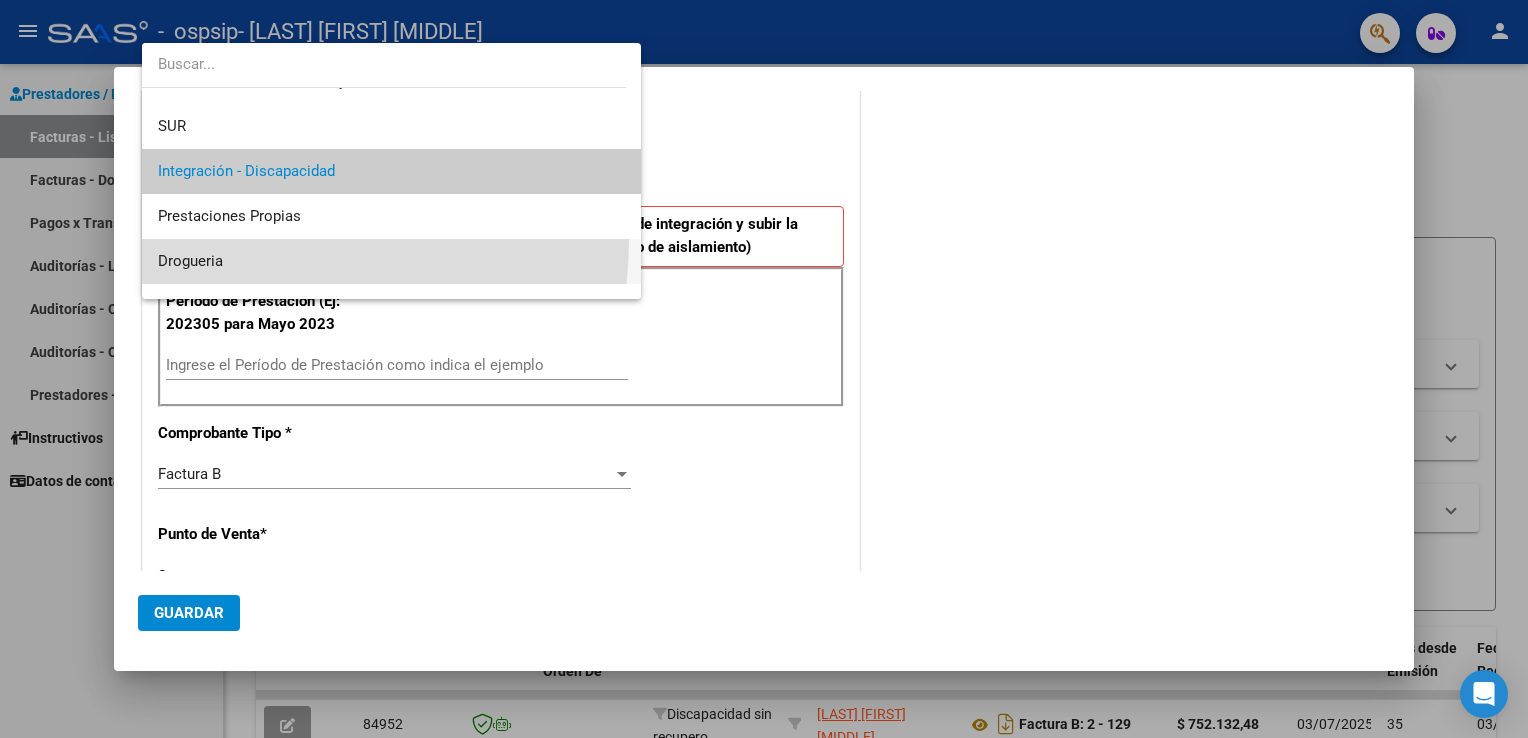 click on "Drogueria" at bounding box center [392, 261] 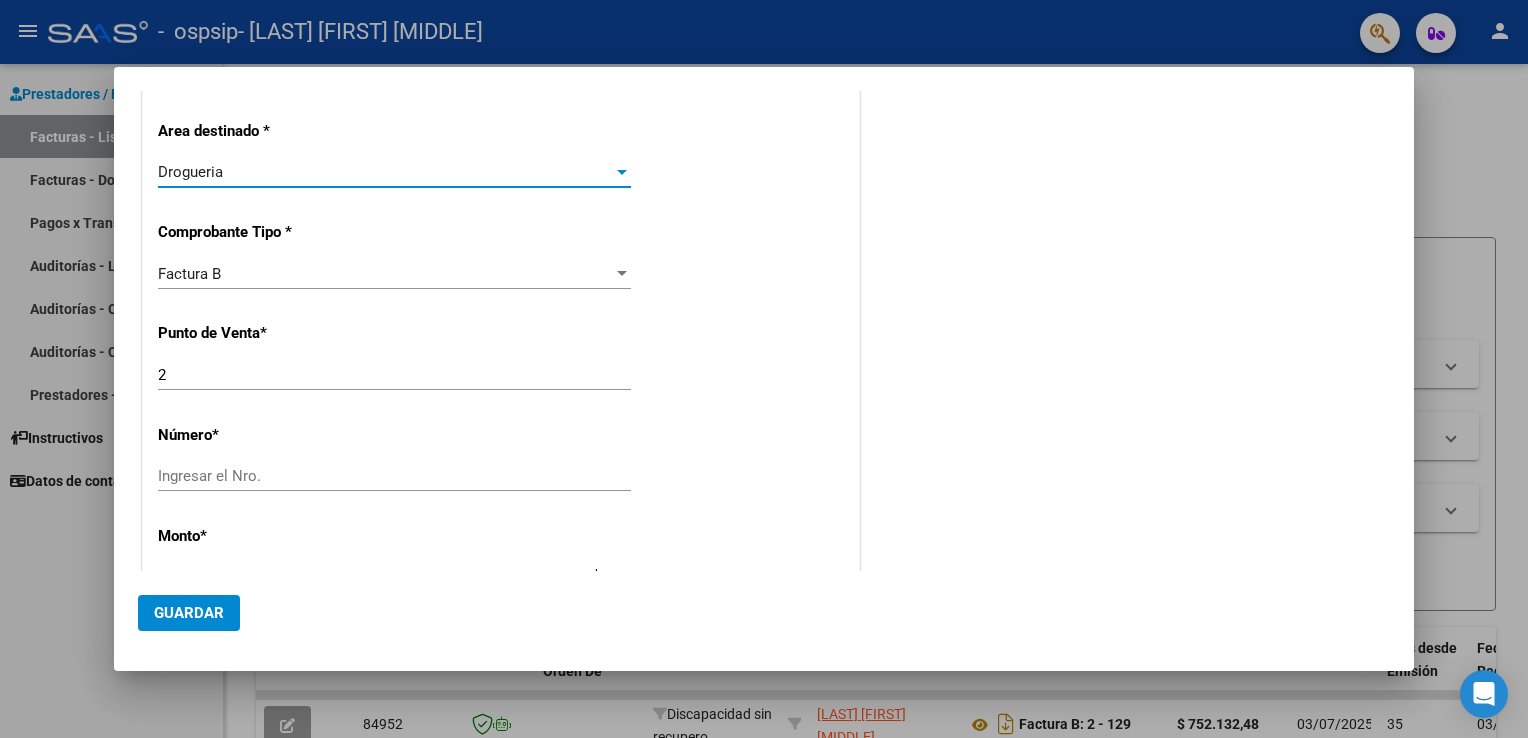 click on "Drogueria" at bounding box center [385, 172] 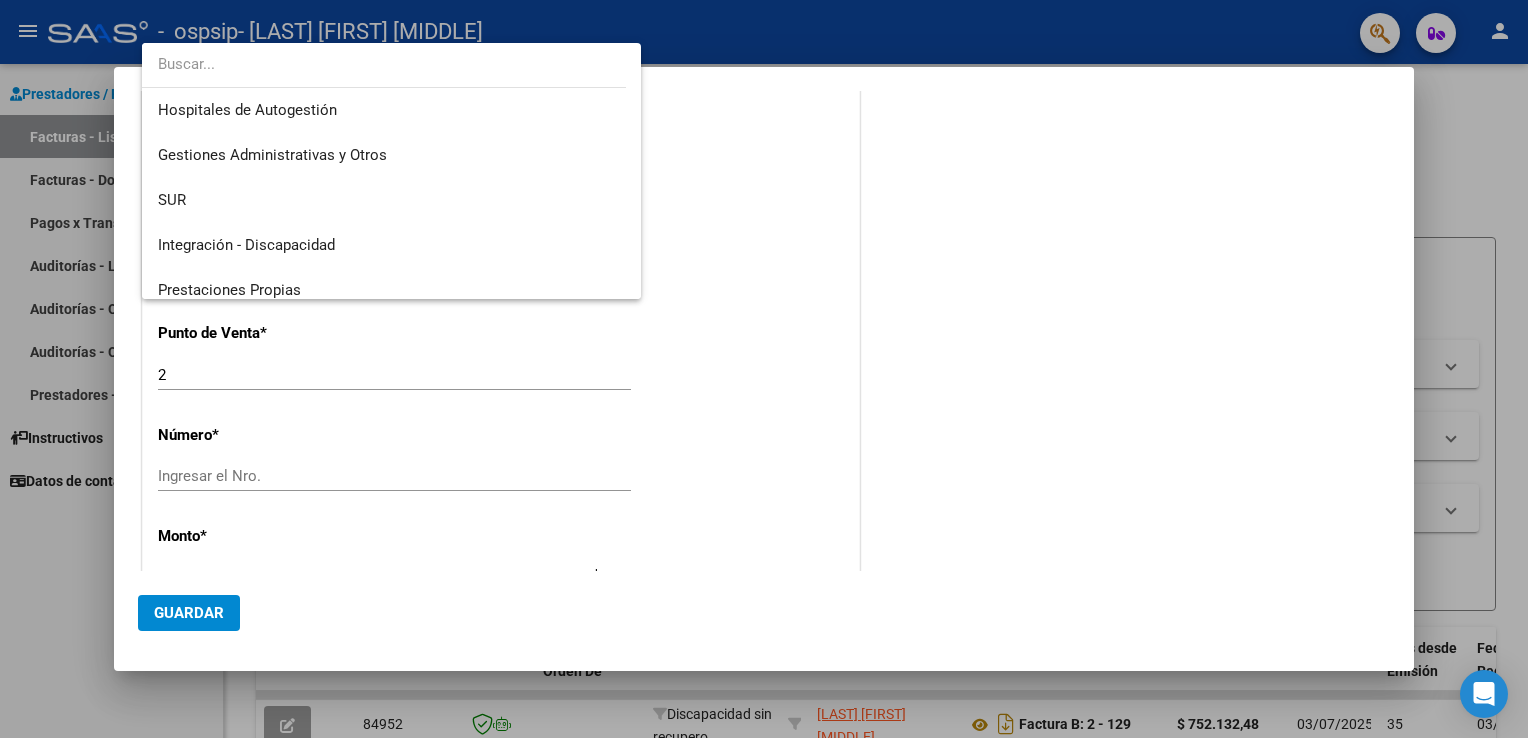 scroll, scrollTop: 164, scrollLeft: 0, axis: vertical 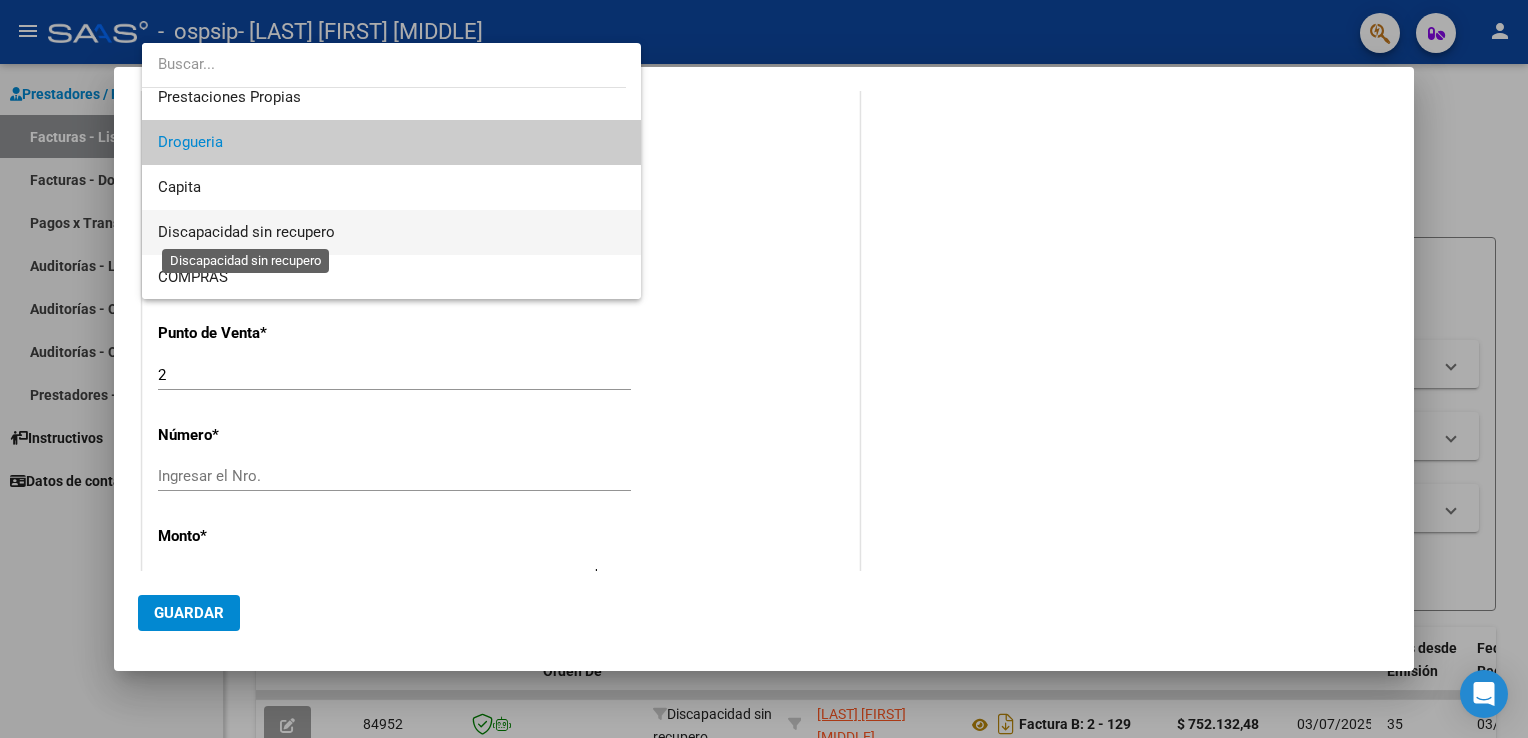 click on "Discapacidad sin recupero" at bounding box center (246, 232) 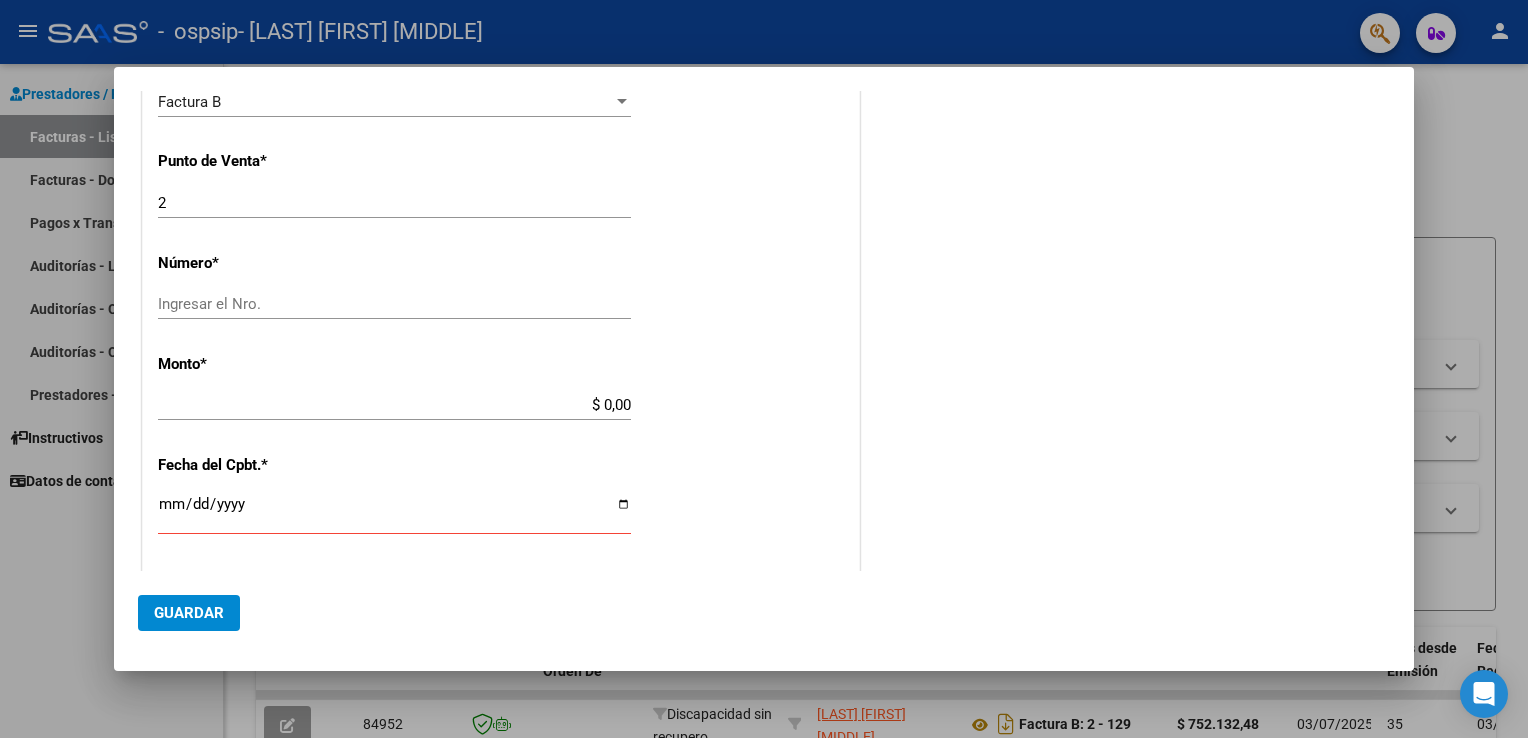 scroll, scrollTop: 536, scrollLeft: 0, axis: vertical 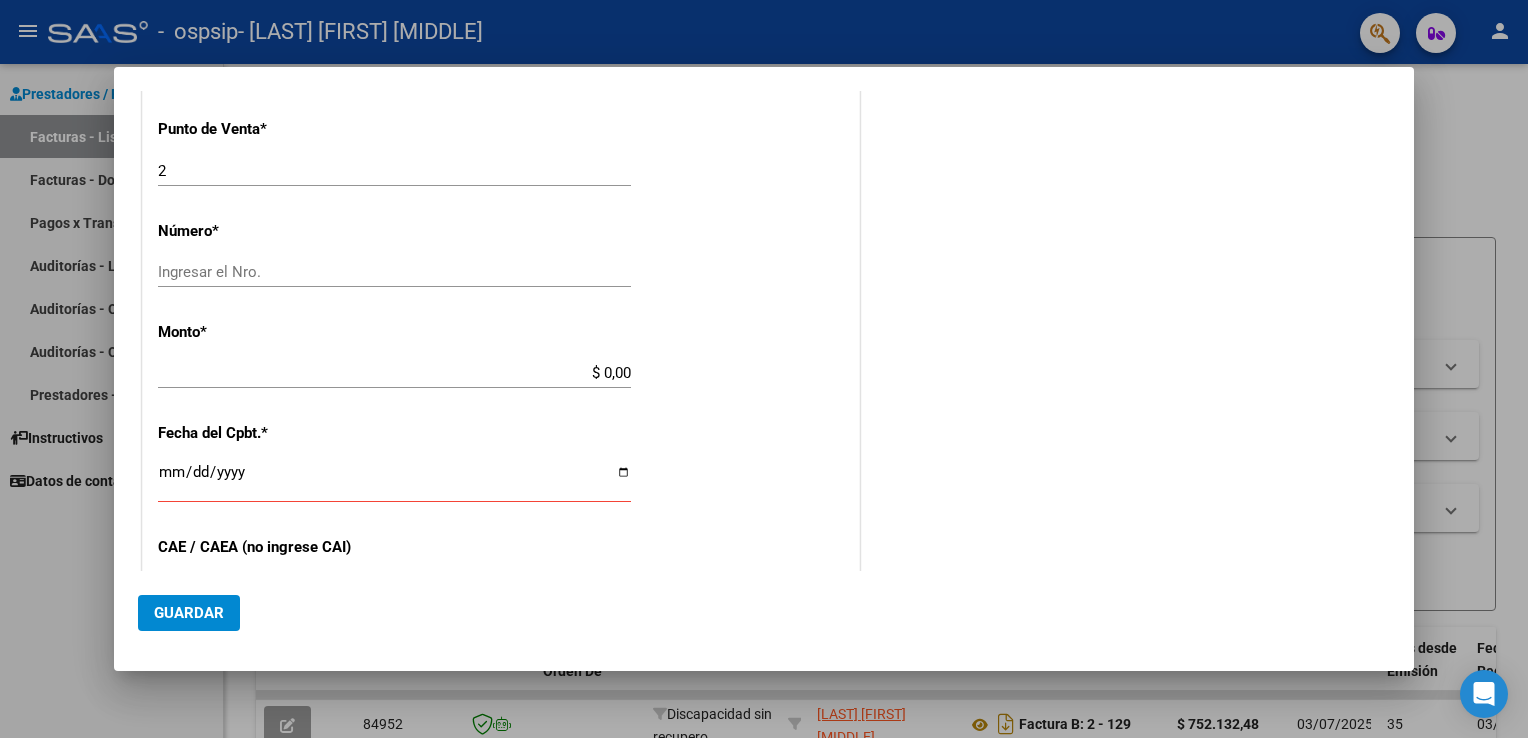 drag, startPoint x: 1413, startPoint y: 260, endPoint x: 1410, endPoint y: 322, distance: 62.072536 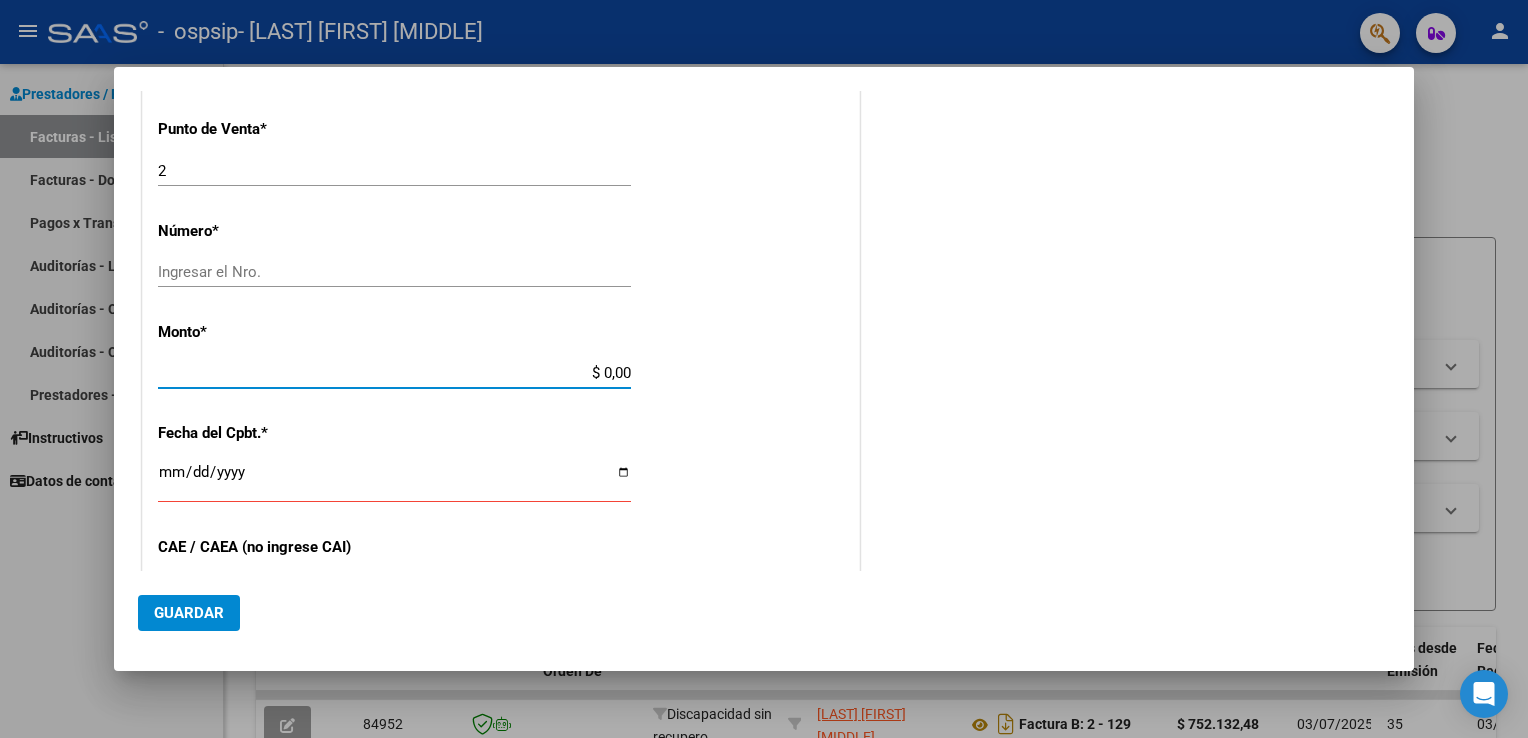 click on "$ 0,00" at bounding box center (394, 373) 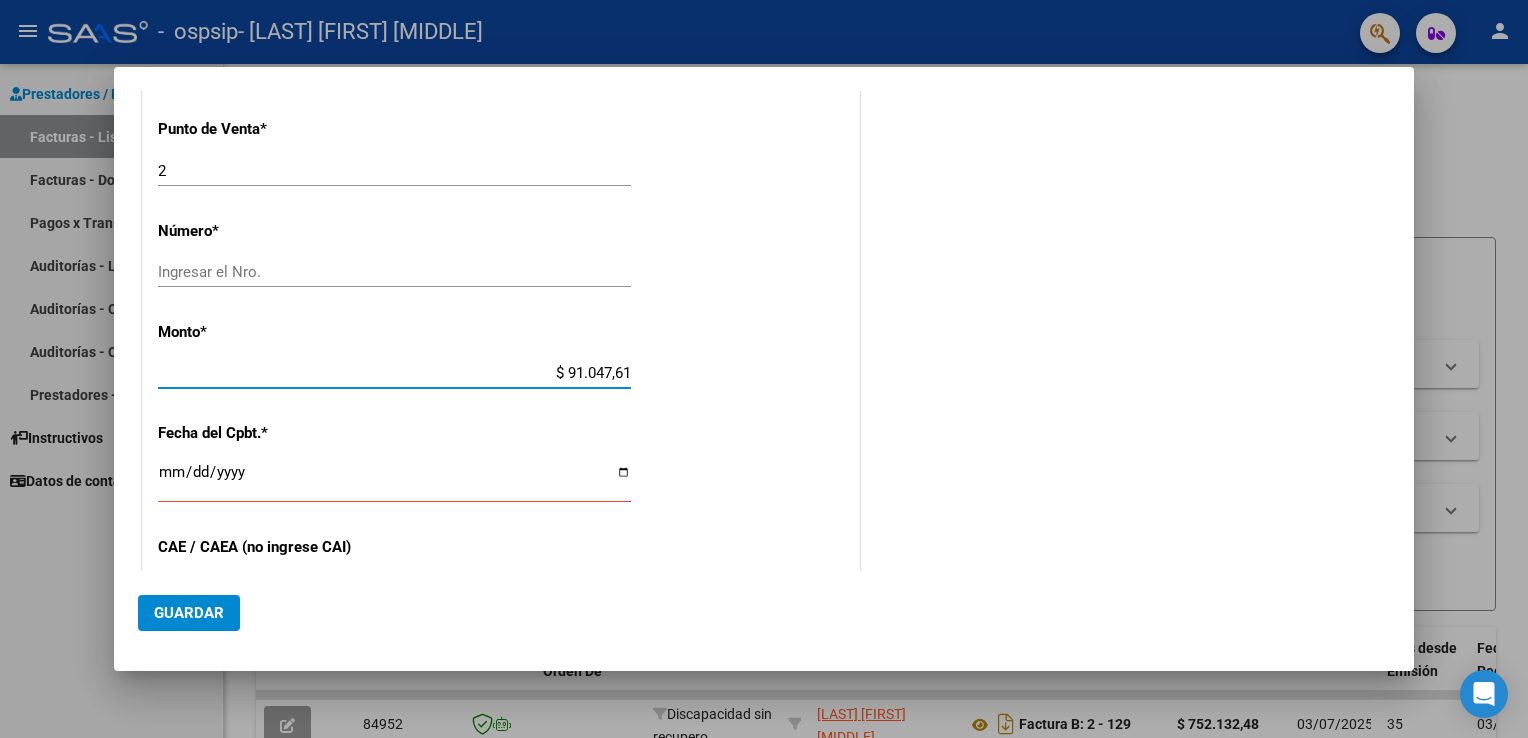type on "$ 910.476,16" 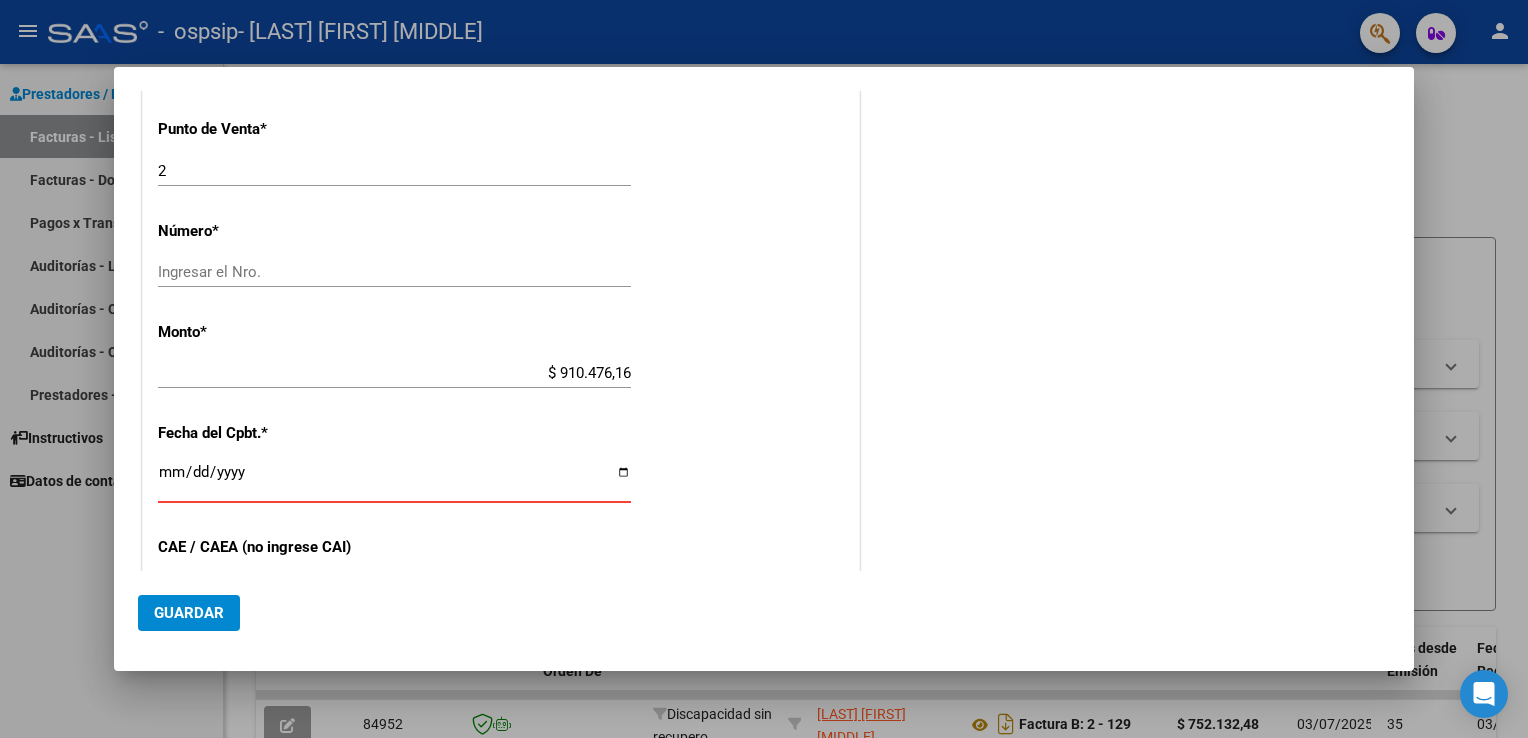 click on "Ingresar la fecha" at bounding box center (394, 480) 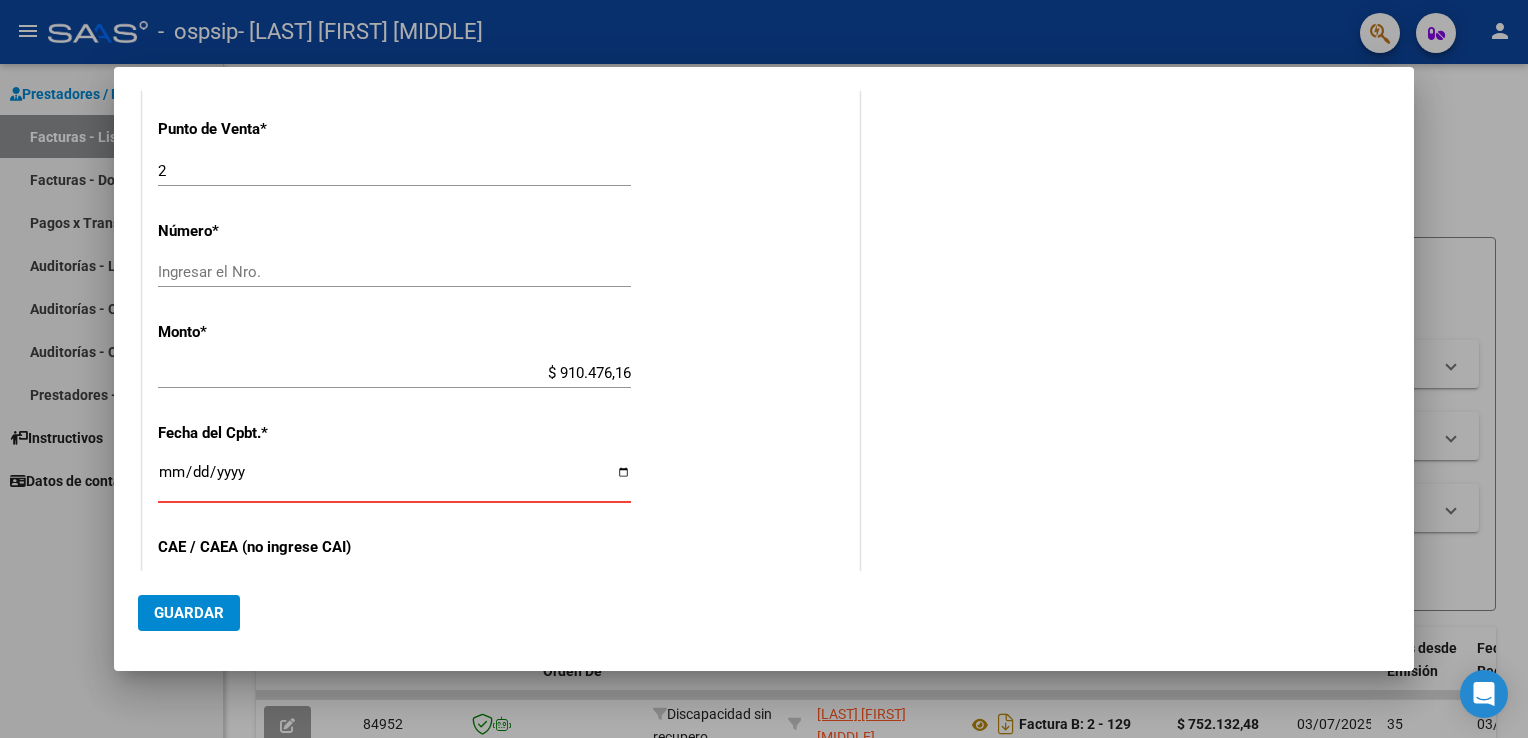 click on "Ingresar la fecha" at bounding box center (394, 480) 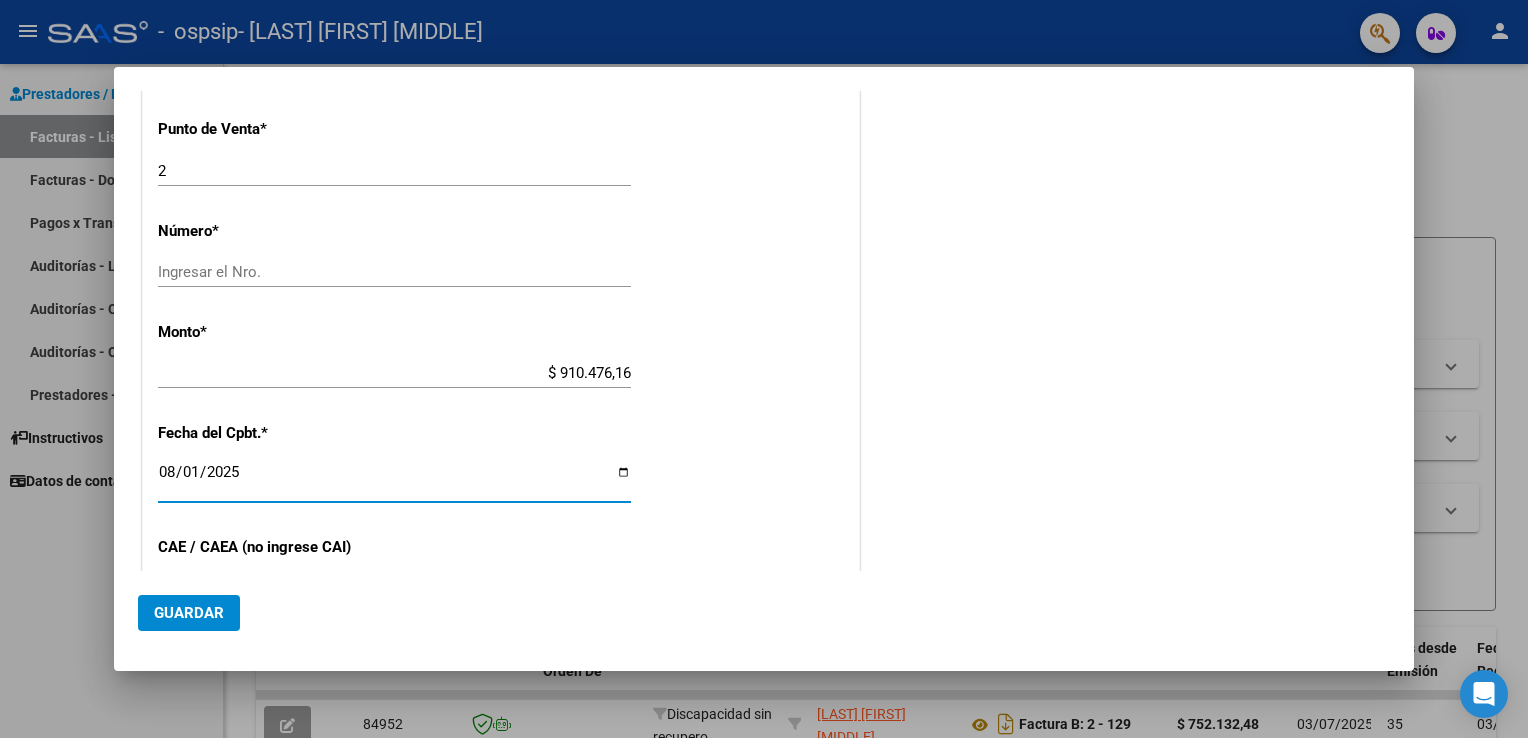 type on "2025-08-01" 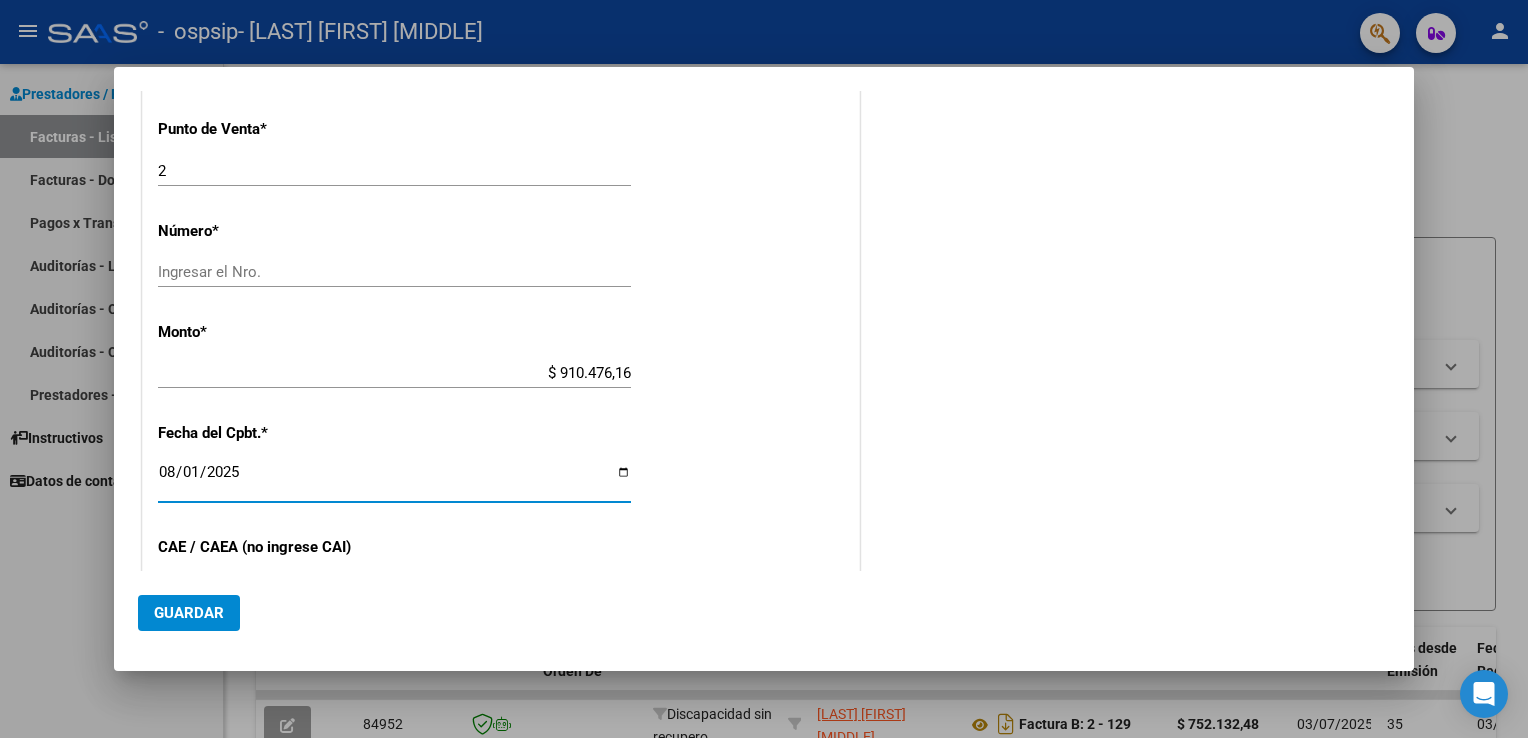 click on "2025-08-01" at bounding box center (394, 480) 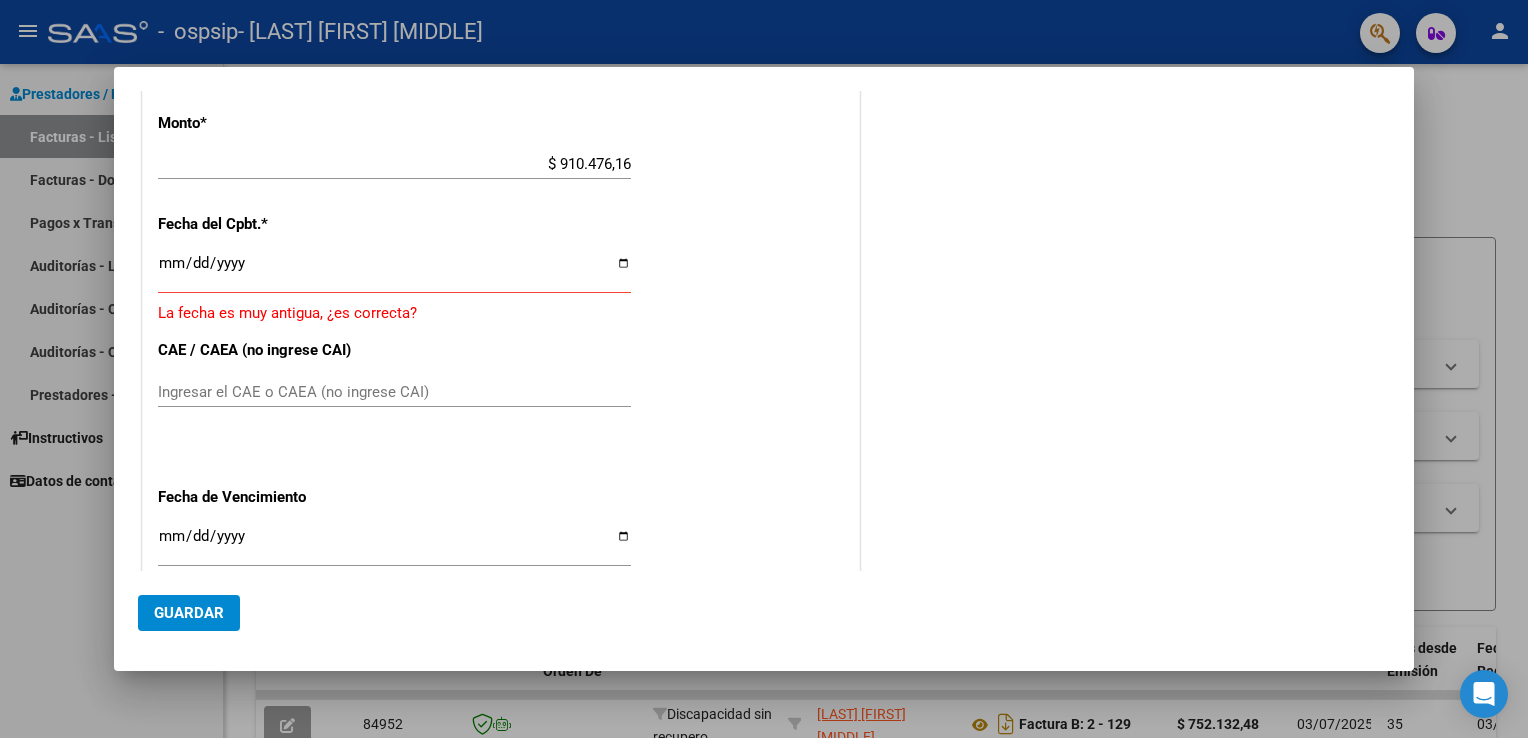 scroll, scrollTop: 764, scrollLeft: 0, axis: vertical 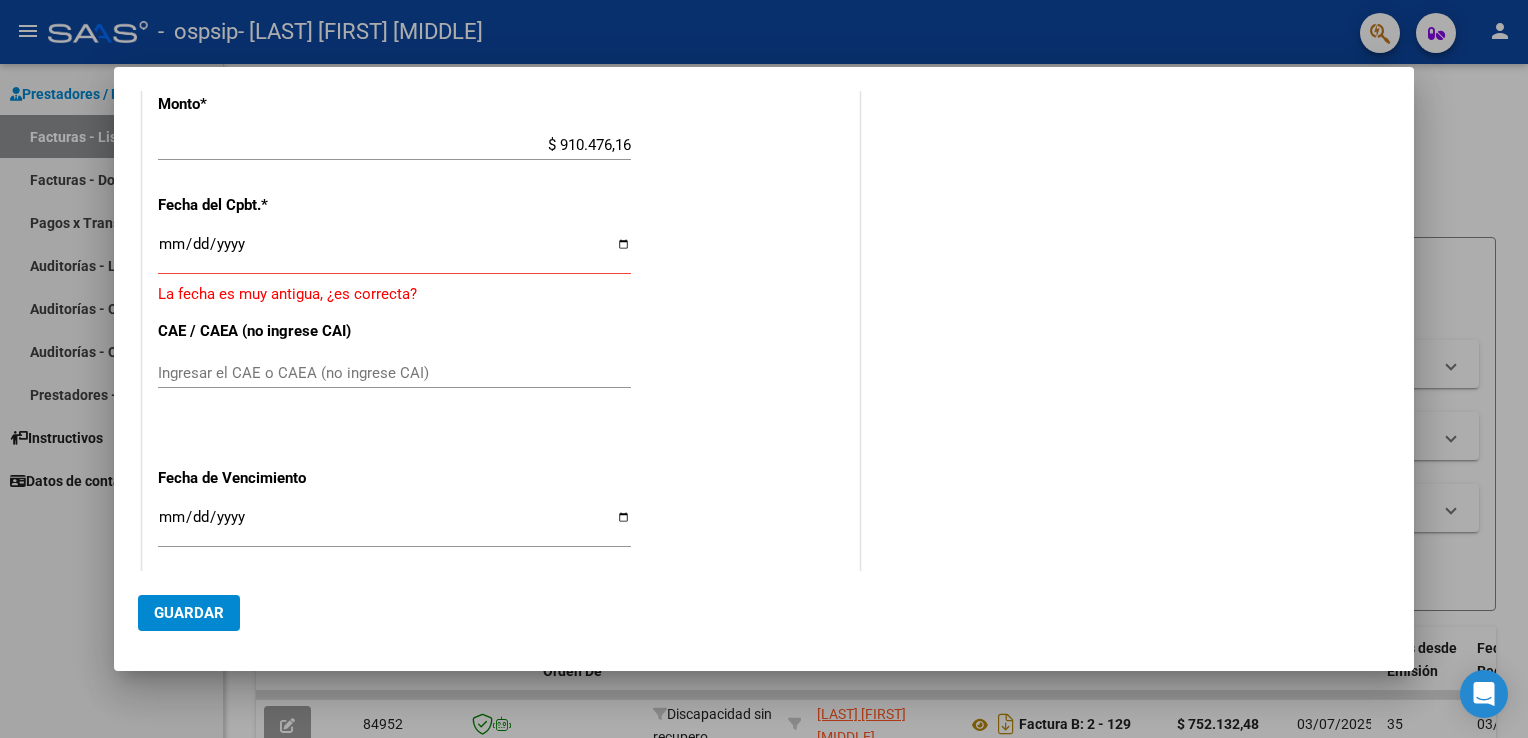 click on "Ingresar la fecha" at bounding box center (394, 252) 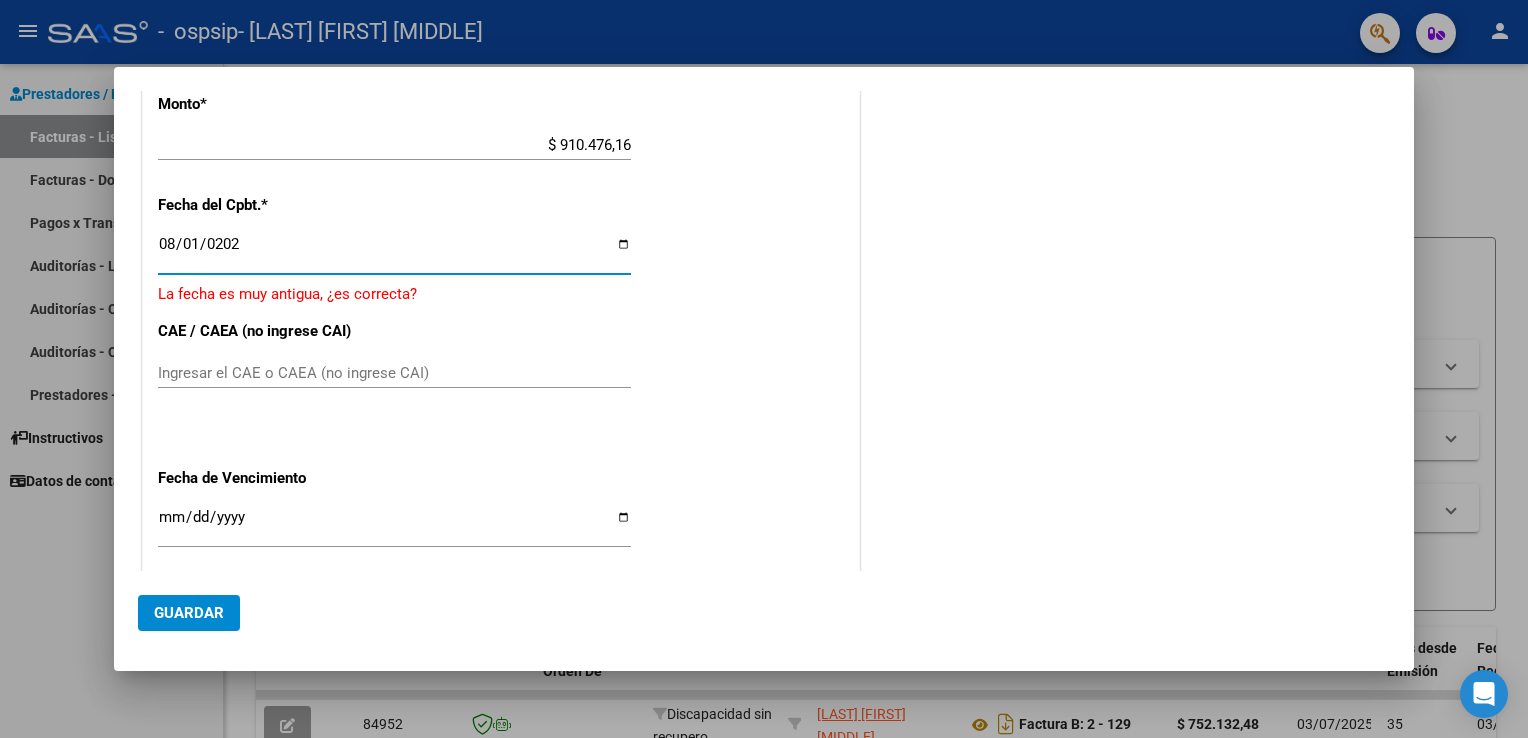 type on "2025-08-01" 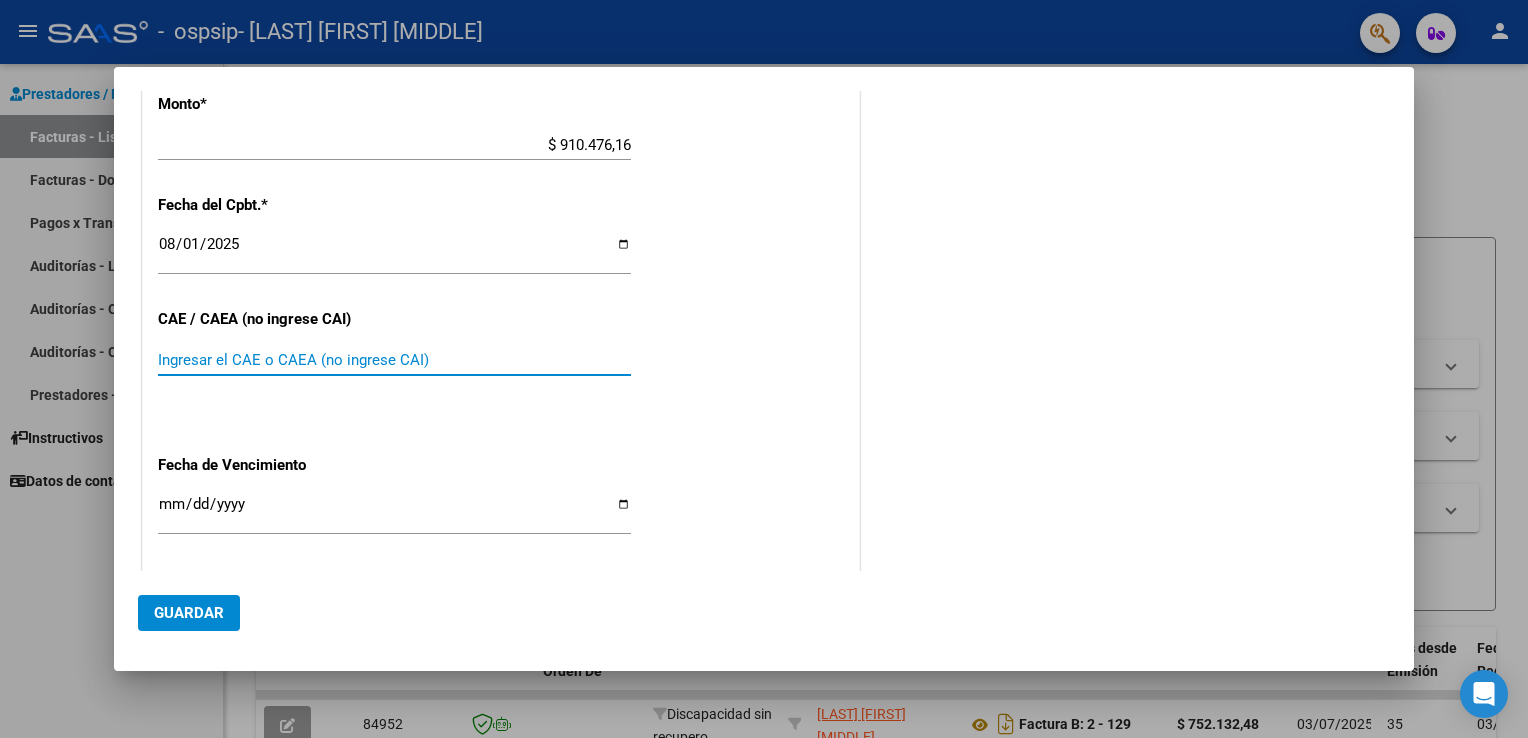 click on "Ingresar el CAE o CAEA (no ingrese CAI)" at bounding box center [394, 360] 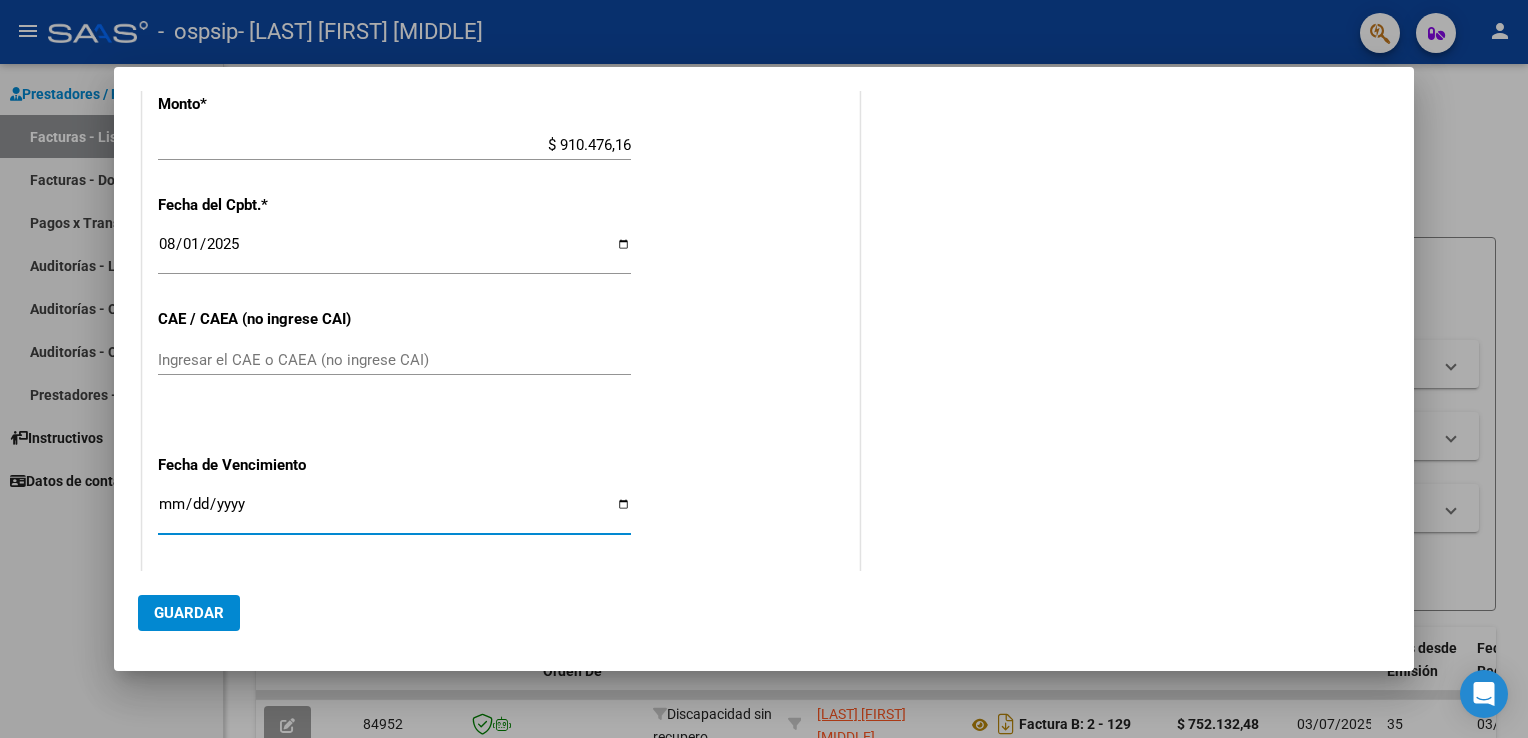 click on "Ingresar la fecha" at bounding box center (394, 512) 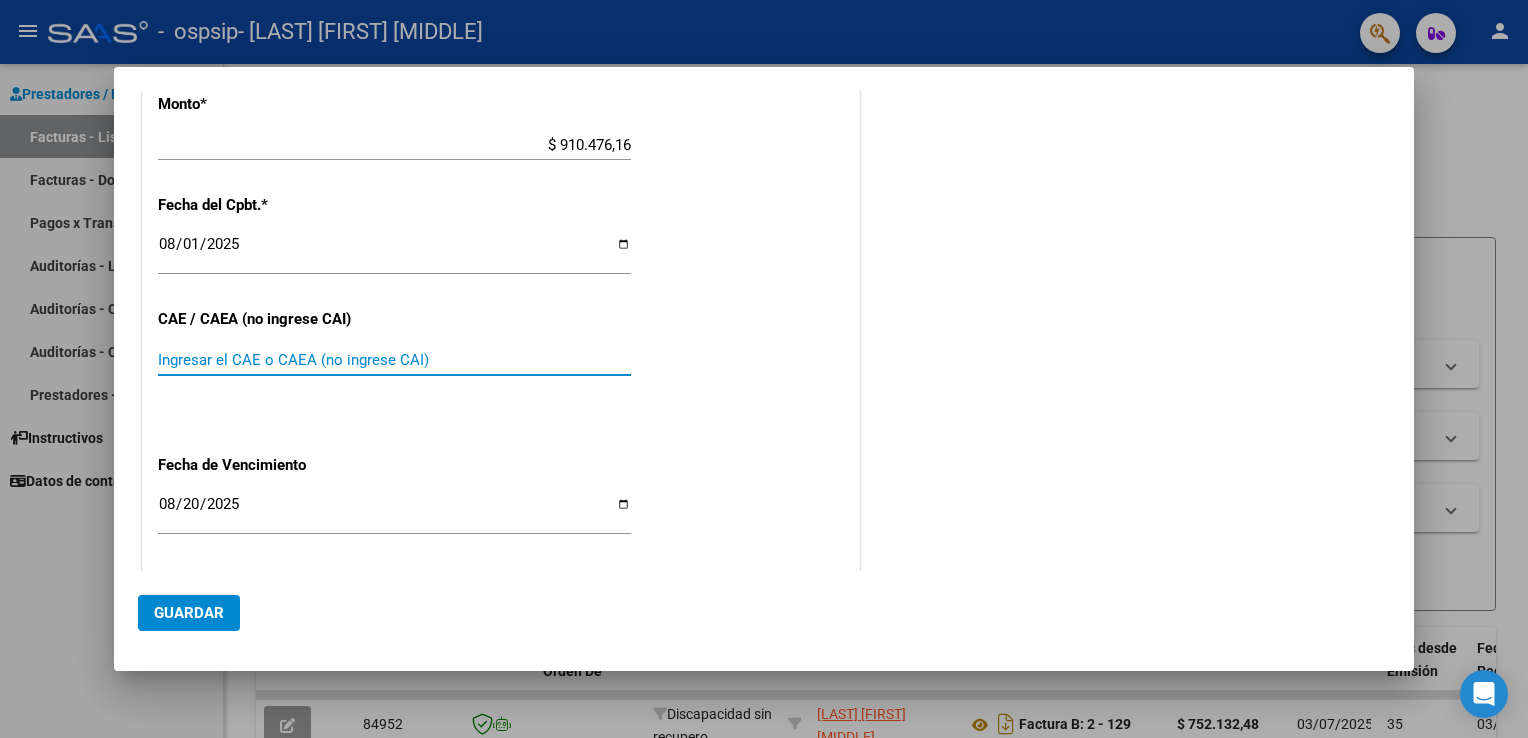 click on "Ingresar el CAE o CAEA (no ingrese CAI)" at bounding box center (394, 360) 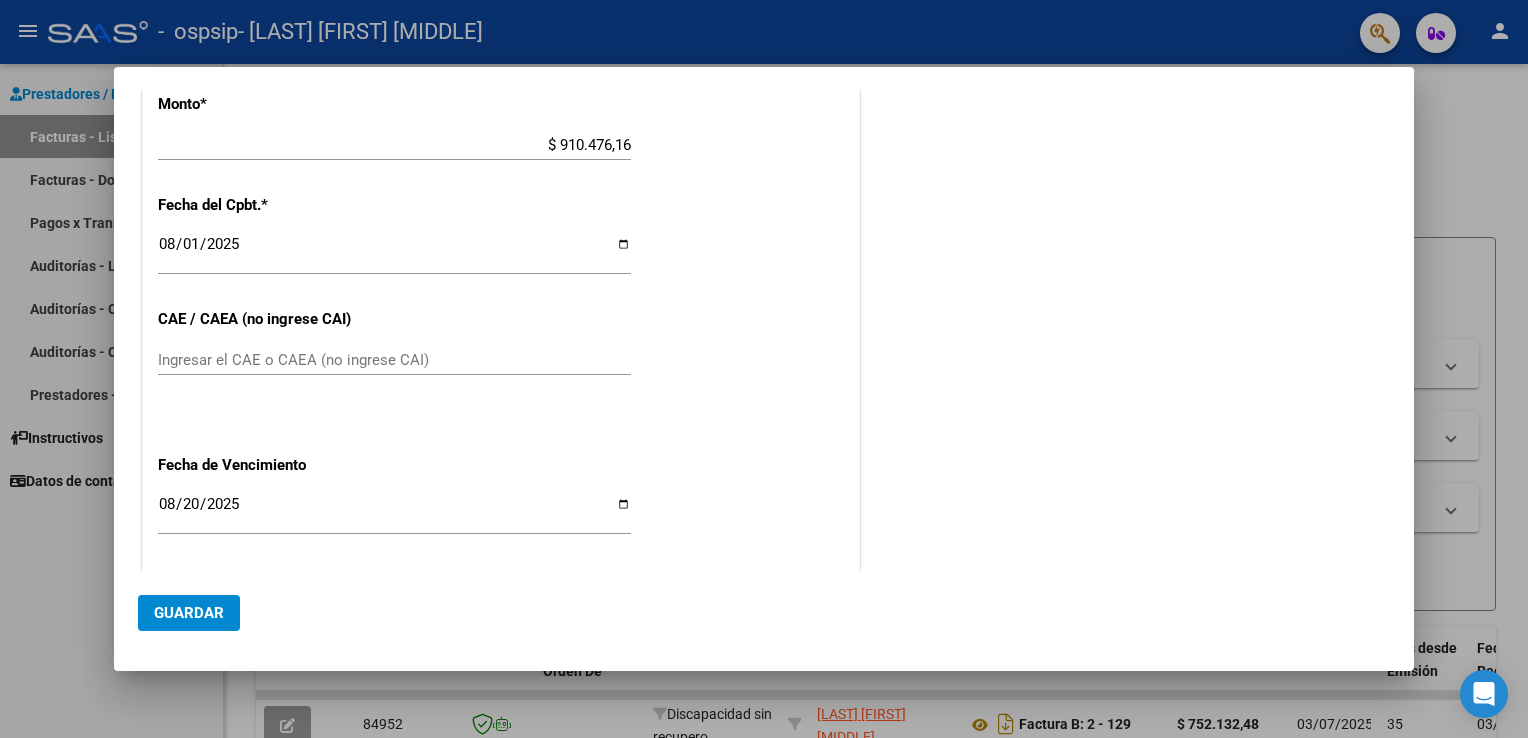 click on "CUIT  *   [CUIT] Ingresar CUIT  ANALISIS PRESTADOR  Area destinado * Discapacidad sin recupero Seleccionar Area  Comprobante Tipo * Factura B Seleccionar Tipo Punto de Venta  *   2 Ingresar el Nro.  Número  *   Ingresar el Nro.  Monto  *   $ 910.476,16 Ingresar el monto  Fecha del Cpbt.  *   [YYYY]-[MM]-[DD] Ingresar la fecha  CAE / CAEA (no ingrese CAI)    Ingresar el CAE o CAEA (no ingrese CAI)  Fecha de Vencimiento    [YYYY]-[MM]-[DD] Ingresar la fecha  Ref. Externa    Ingresar la ref.  N° Liquidación    Ingresar el N° Liquidación" at bounding box center (501, 137) 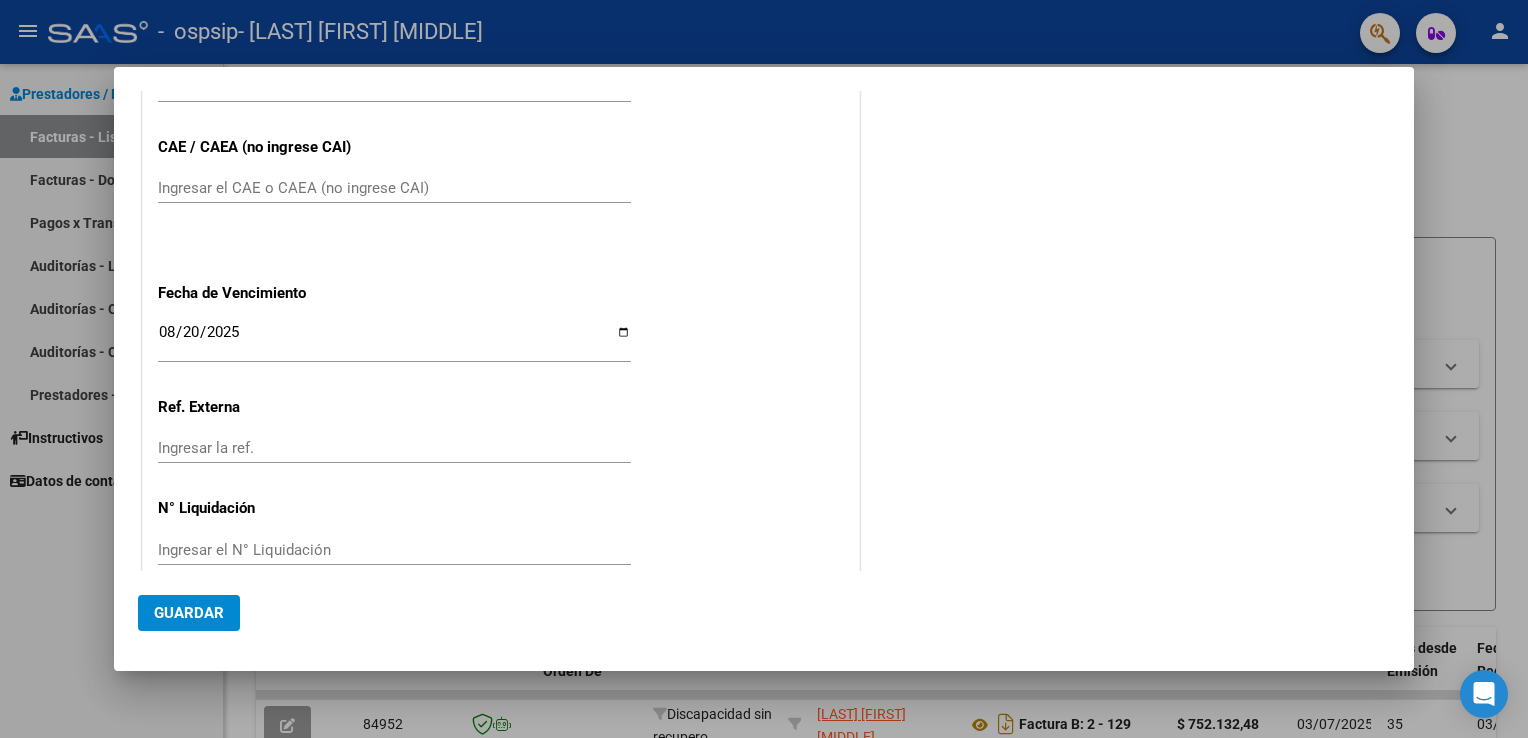 scroll, scrollTop: 967, scrollLeft: 0, axis: vertical 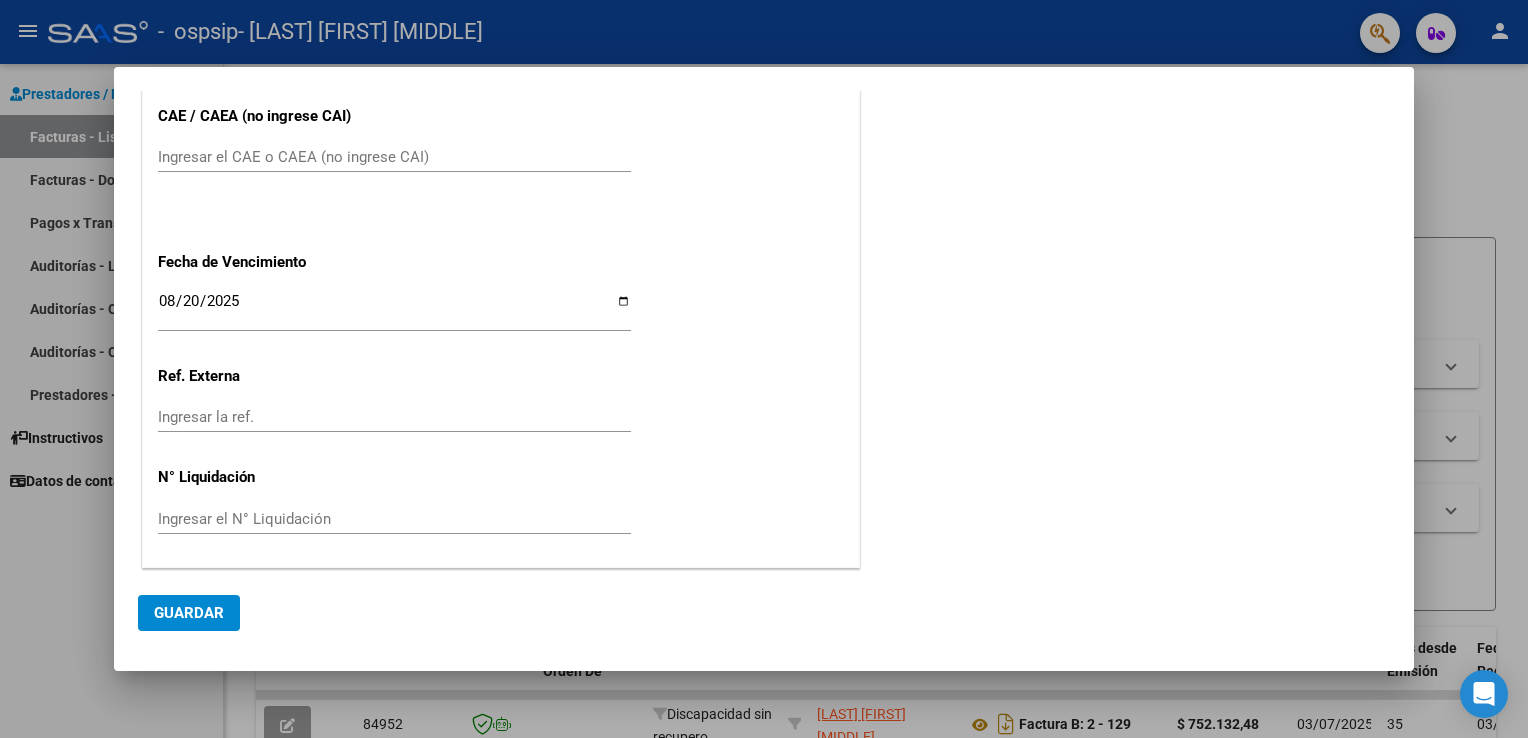click on "Ingresar la ref." at bounding box center (394, 417) 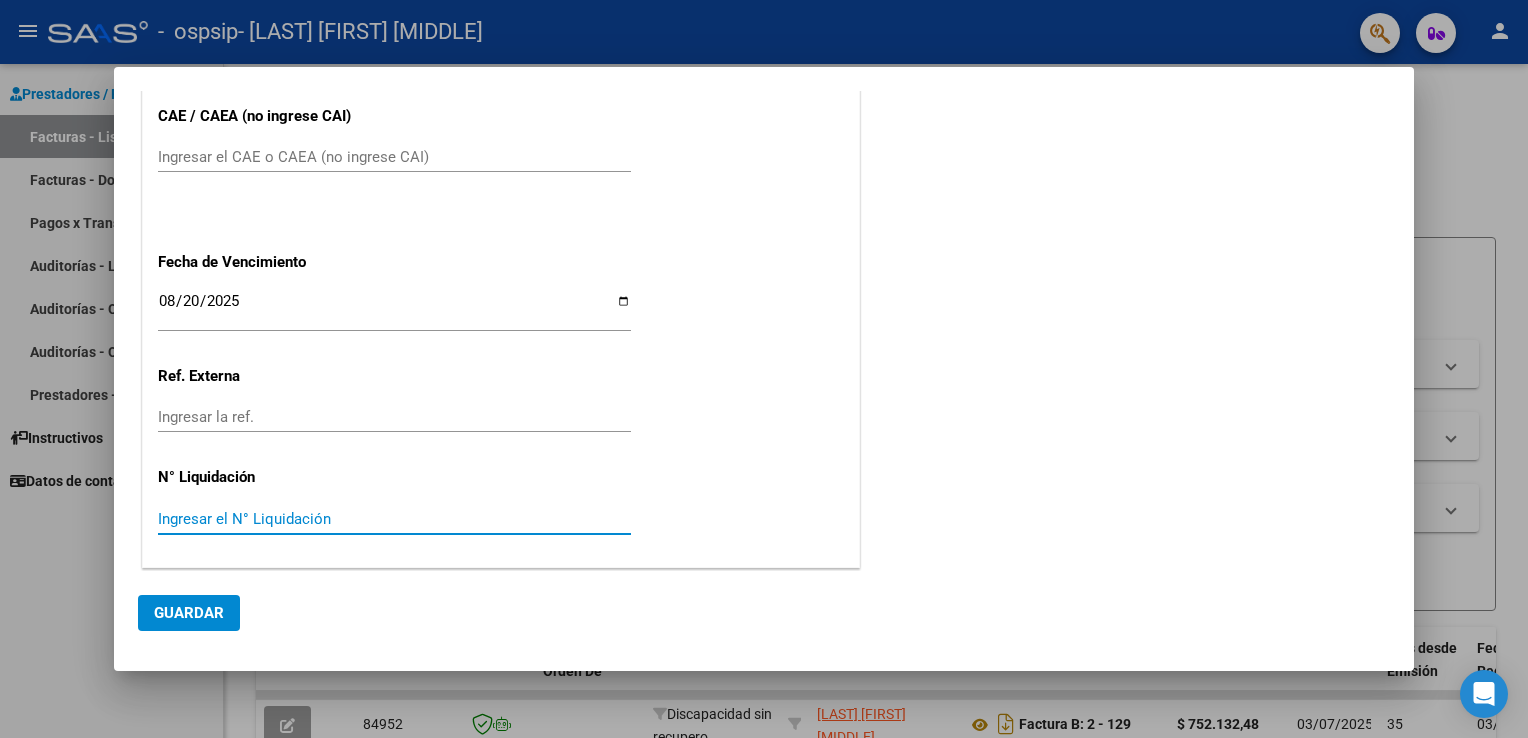 click on "Ingresar el N° Liquidación" at bounding box center [394, 519] 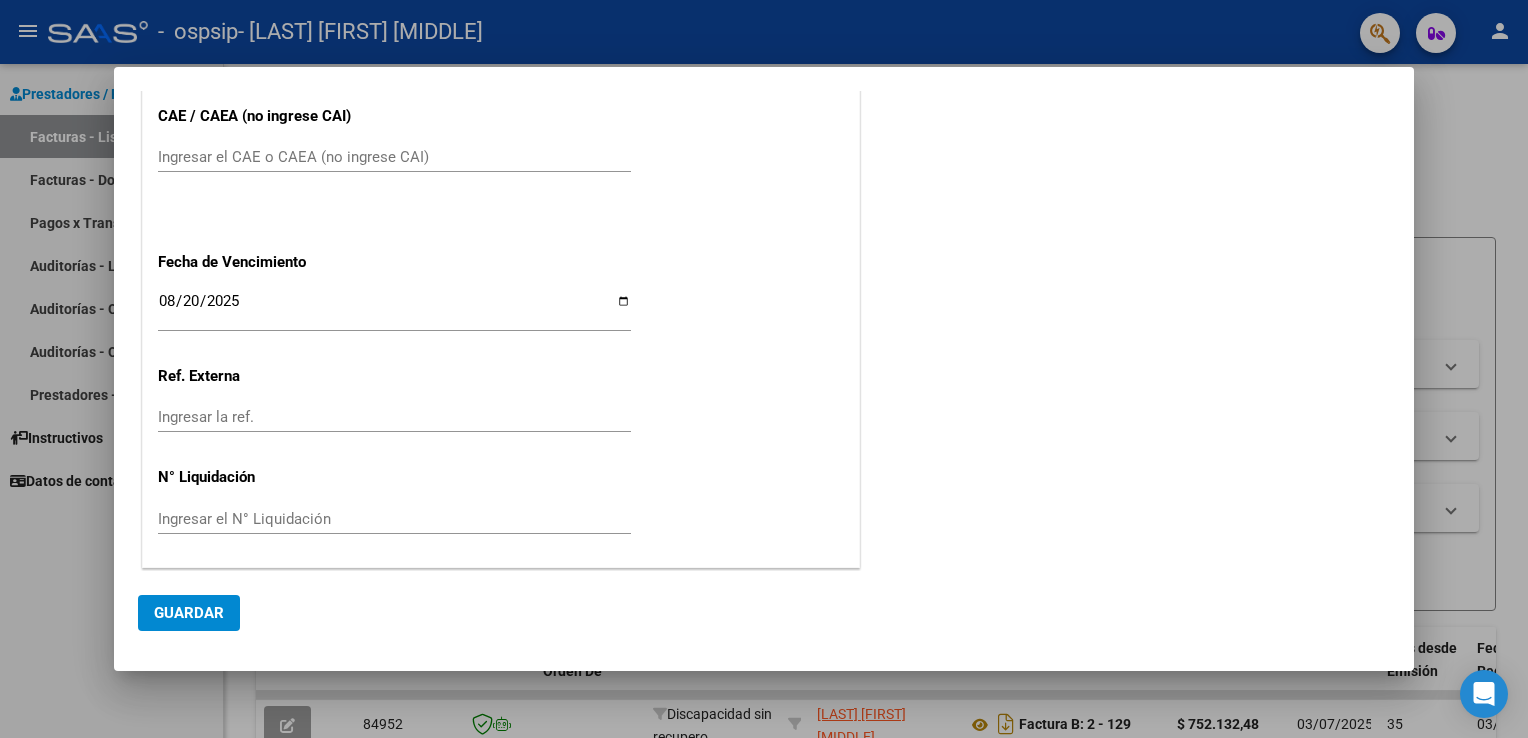drag, startPoint x: 280, startPoint y: 430, endPoint x: 308, endPoint y: 405, distance: 37.536648 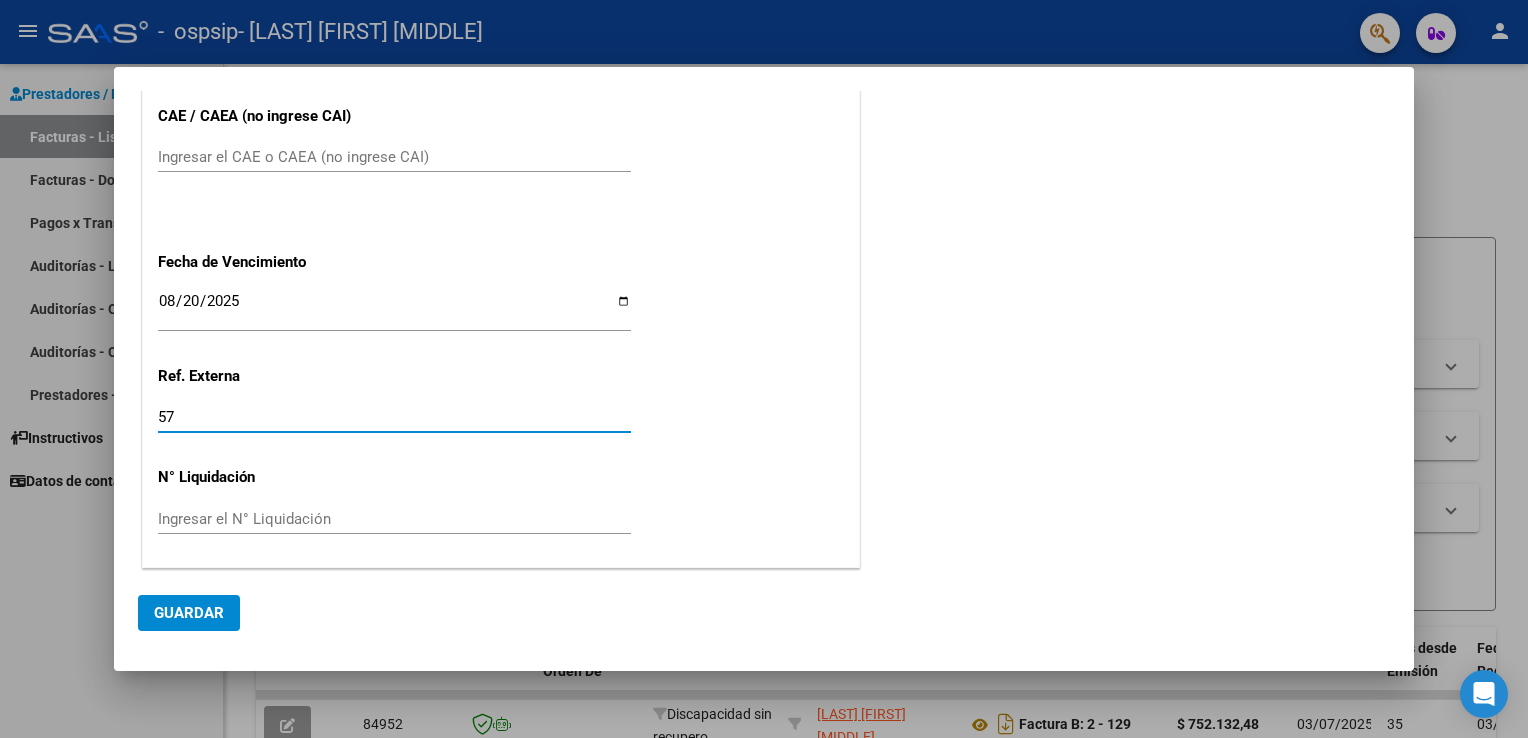 type on "5" 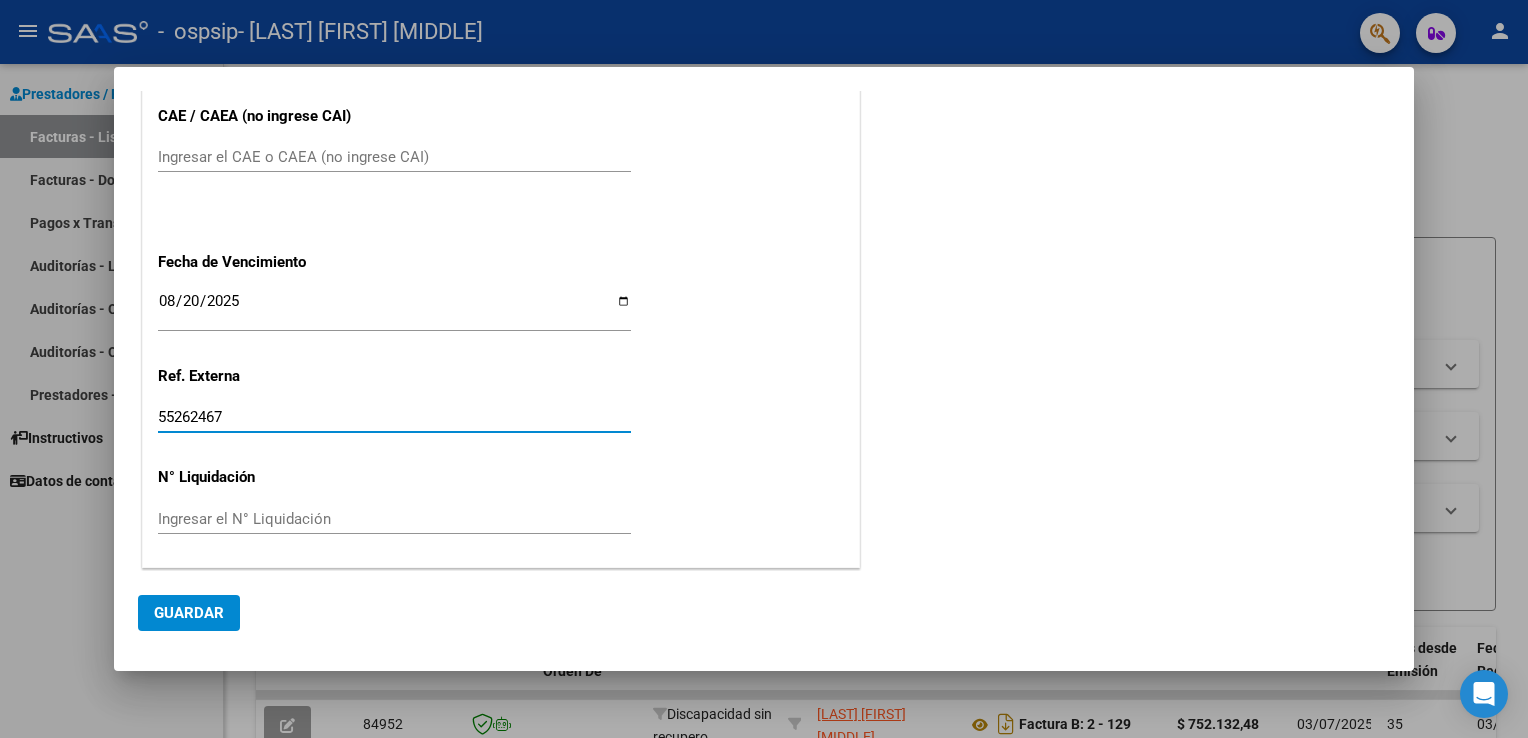 type on "55262467" 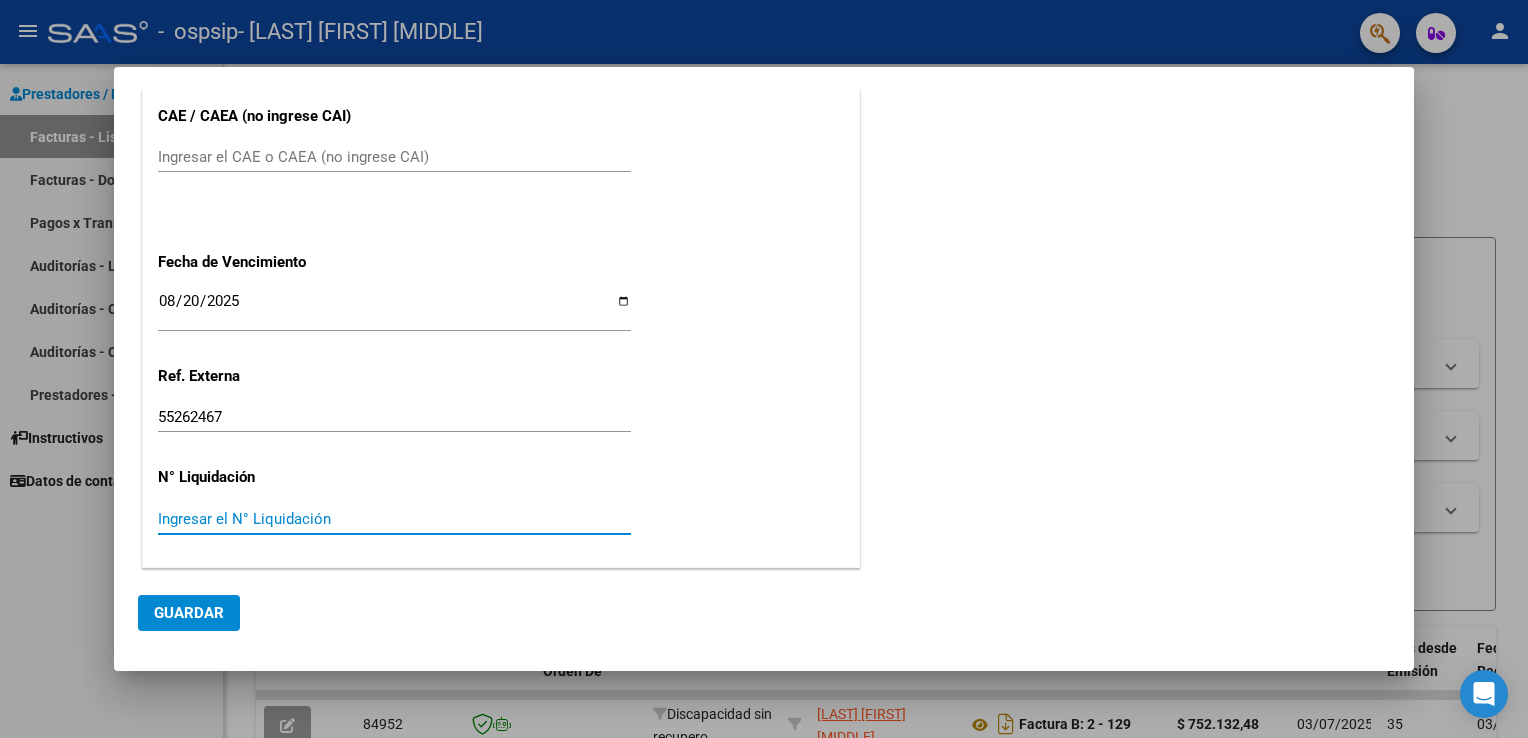 click on "Ingresar el N° Liquidación" at bounding box center (394, 519) 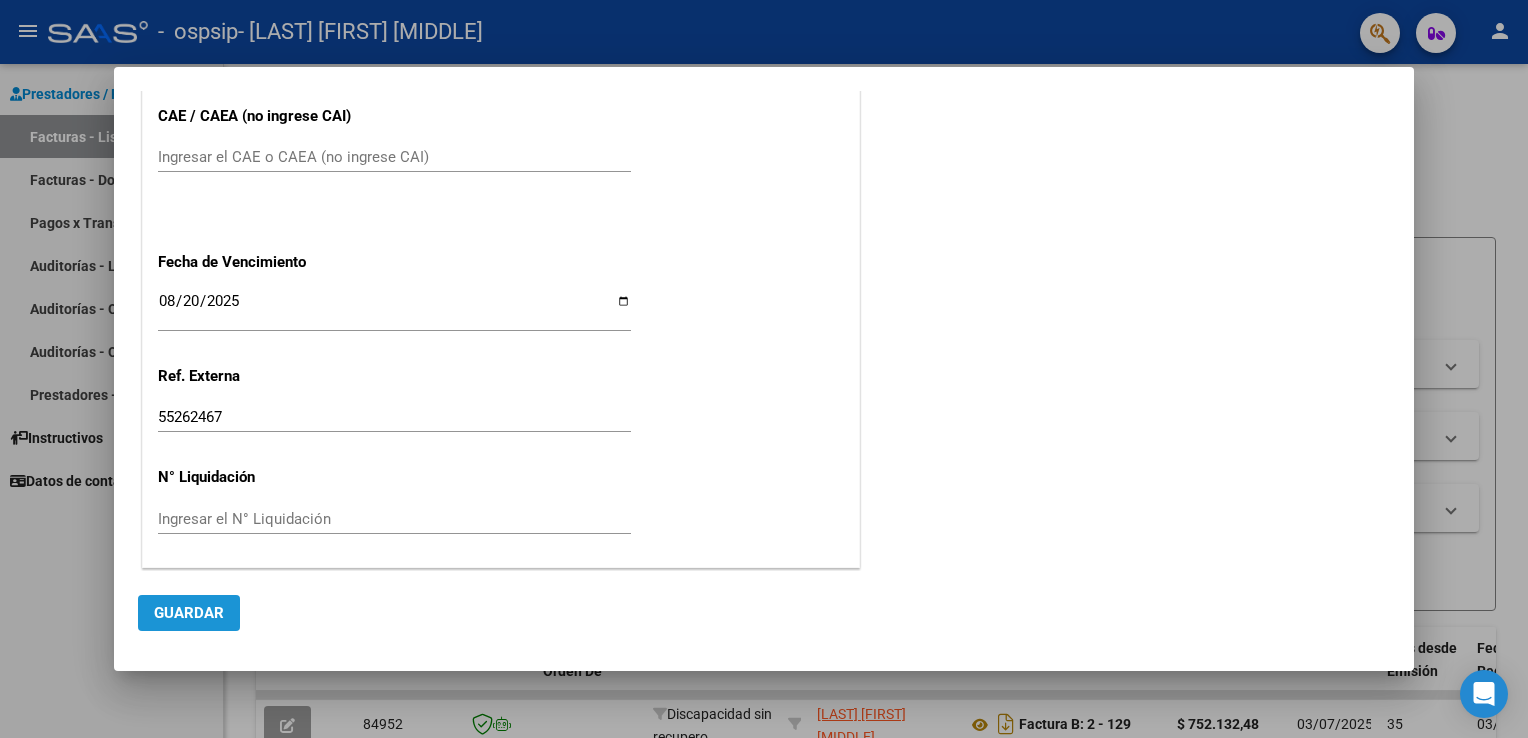 click on "Guardar" 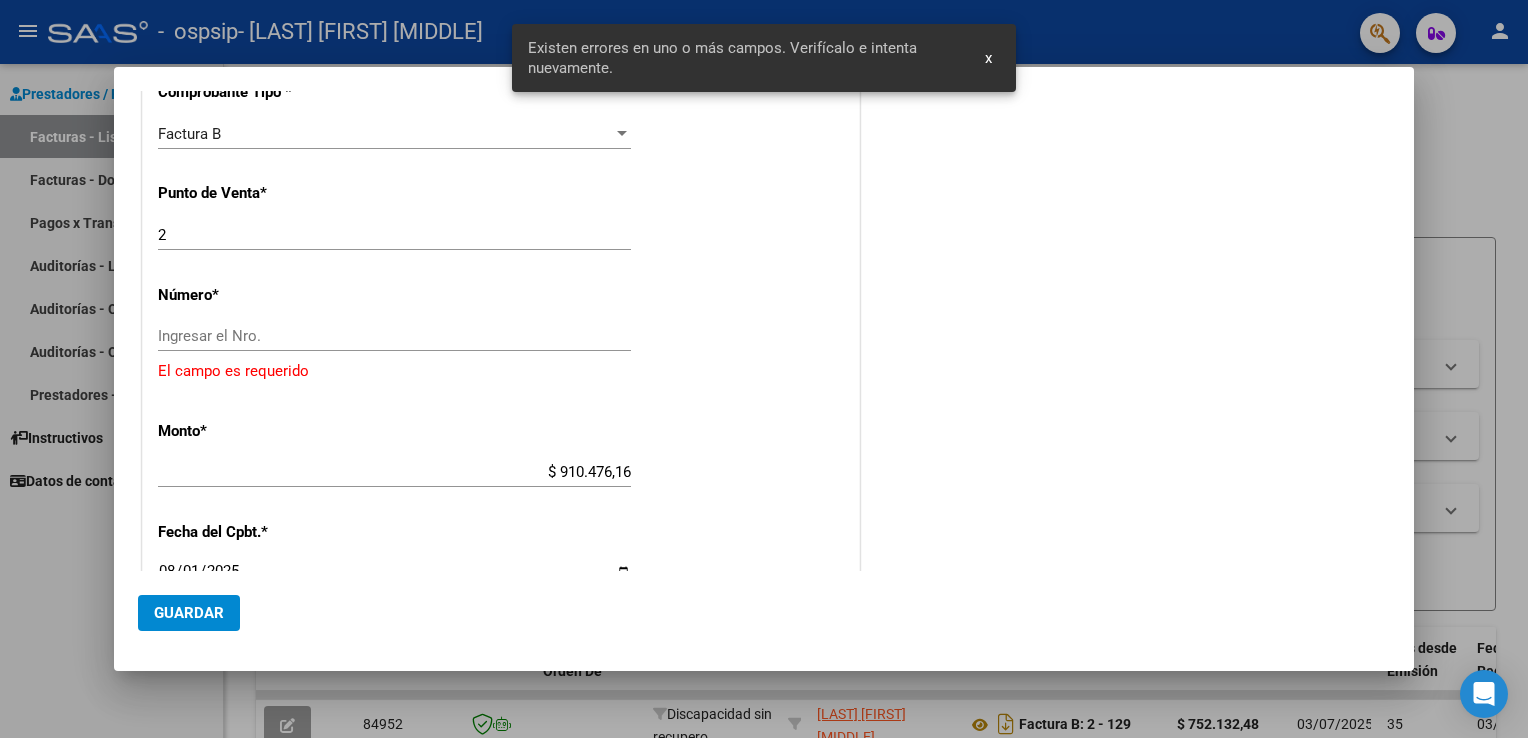 scroll, scrollTop: 467, scrollLeft: 0, axis: vertical 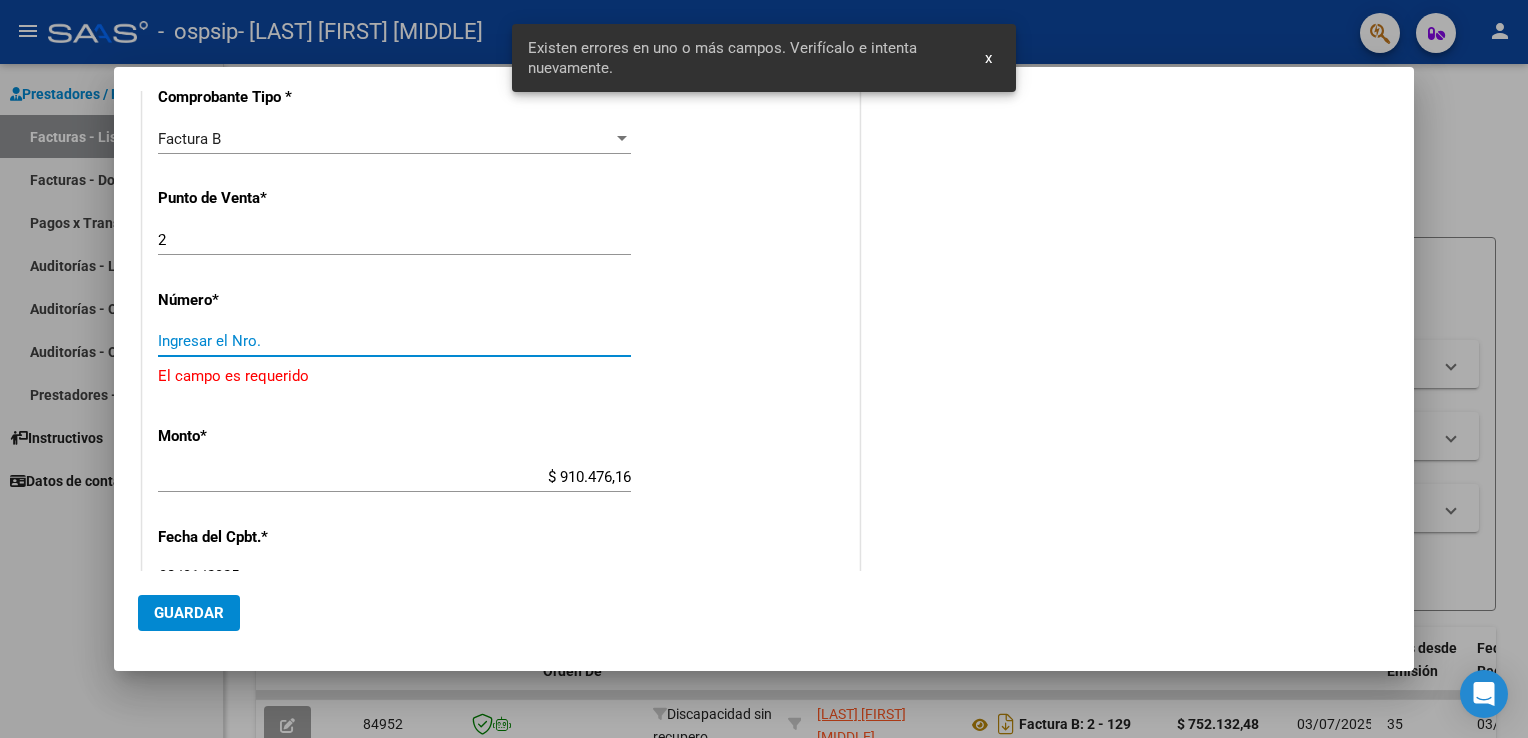 click on "Ingresar el Nro." at bounding box center [394, 341] 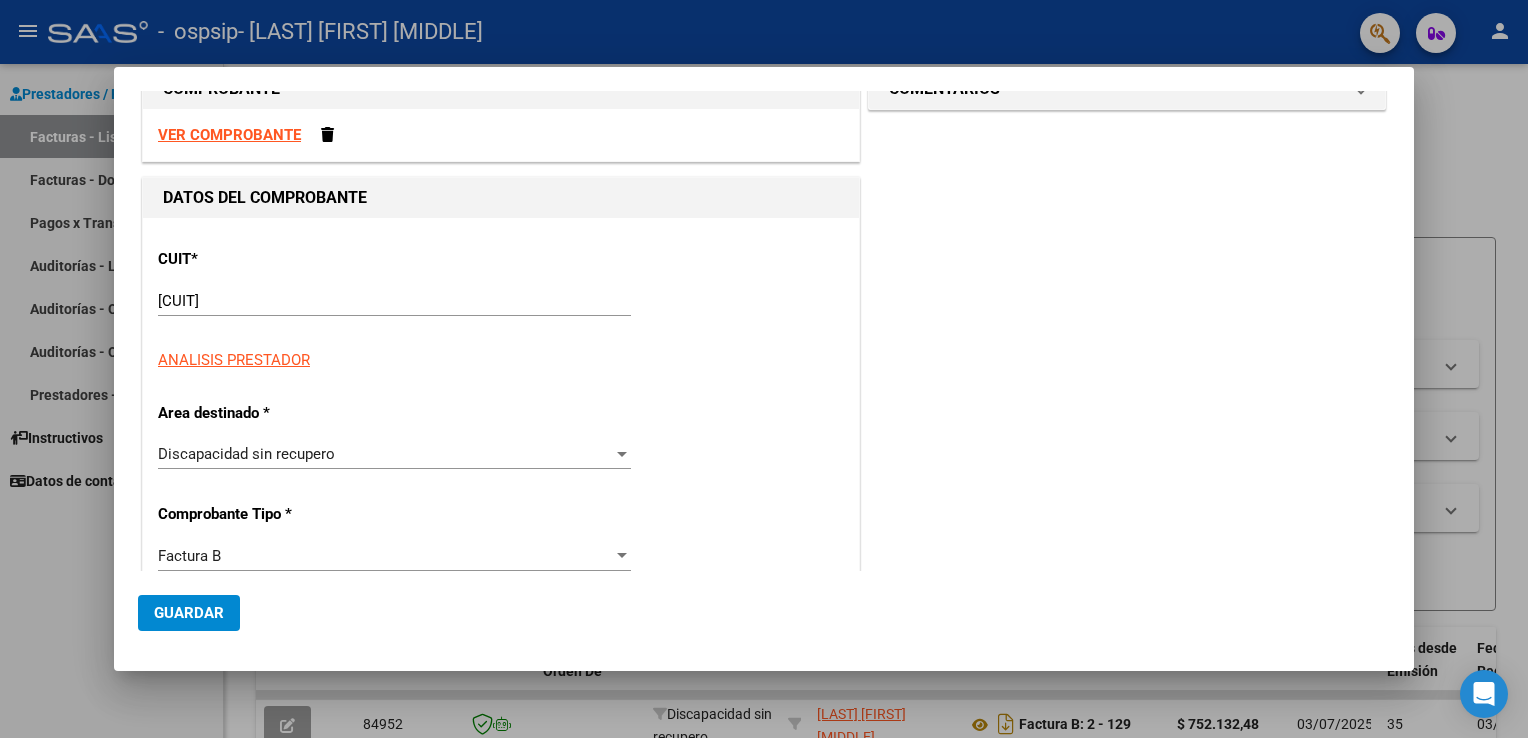 scroll, scrollTop: 0, scrollLeft: 0, axis: both 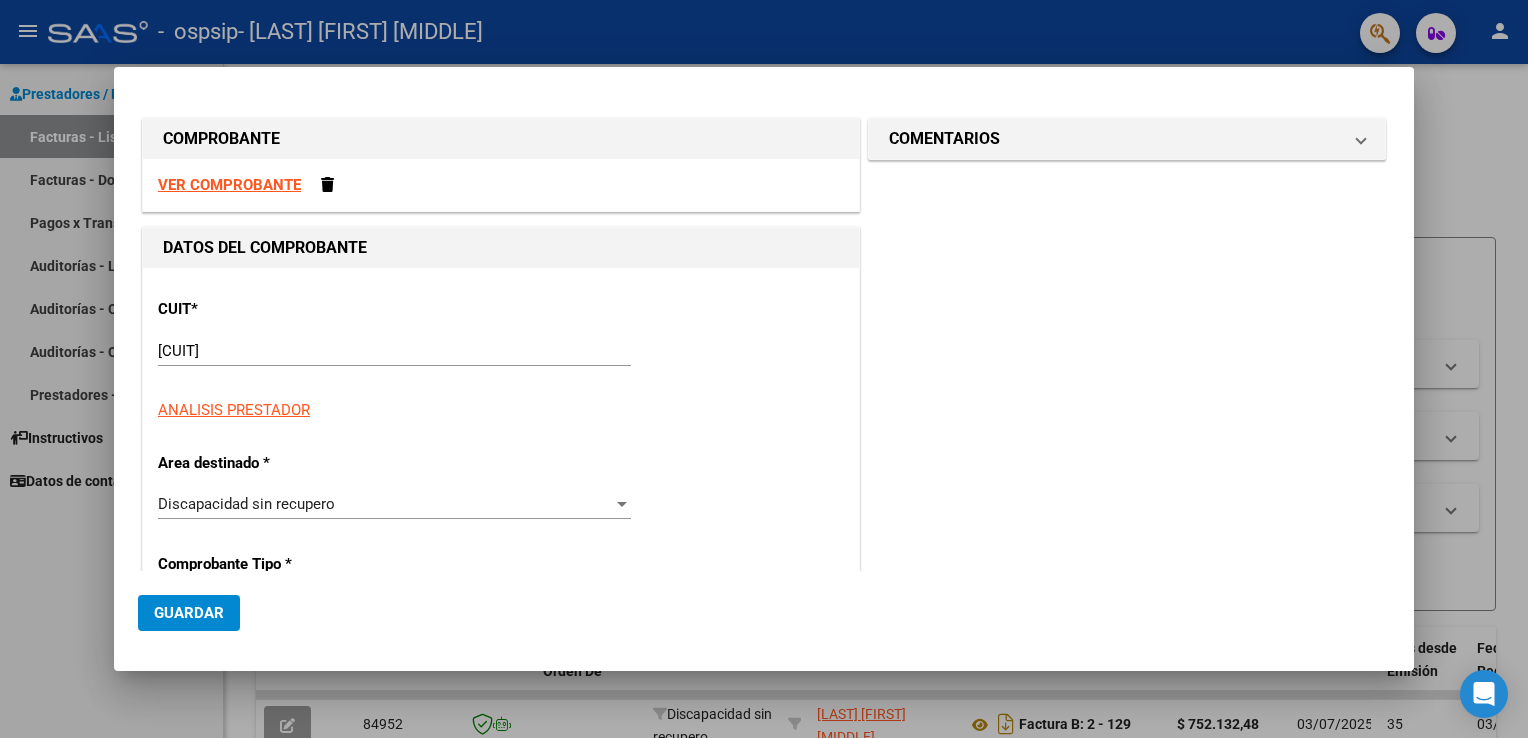 click on "VER COMPROBANTE" at bounding box center (229, 185) 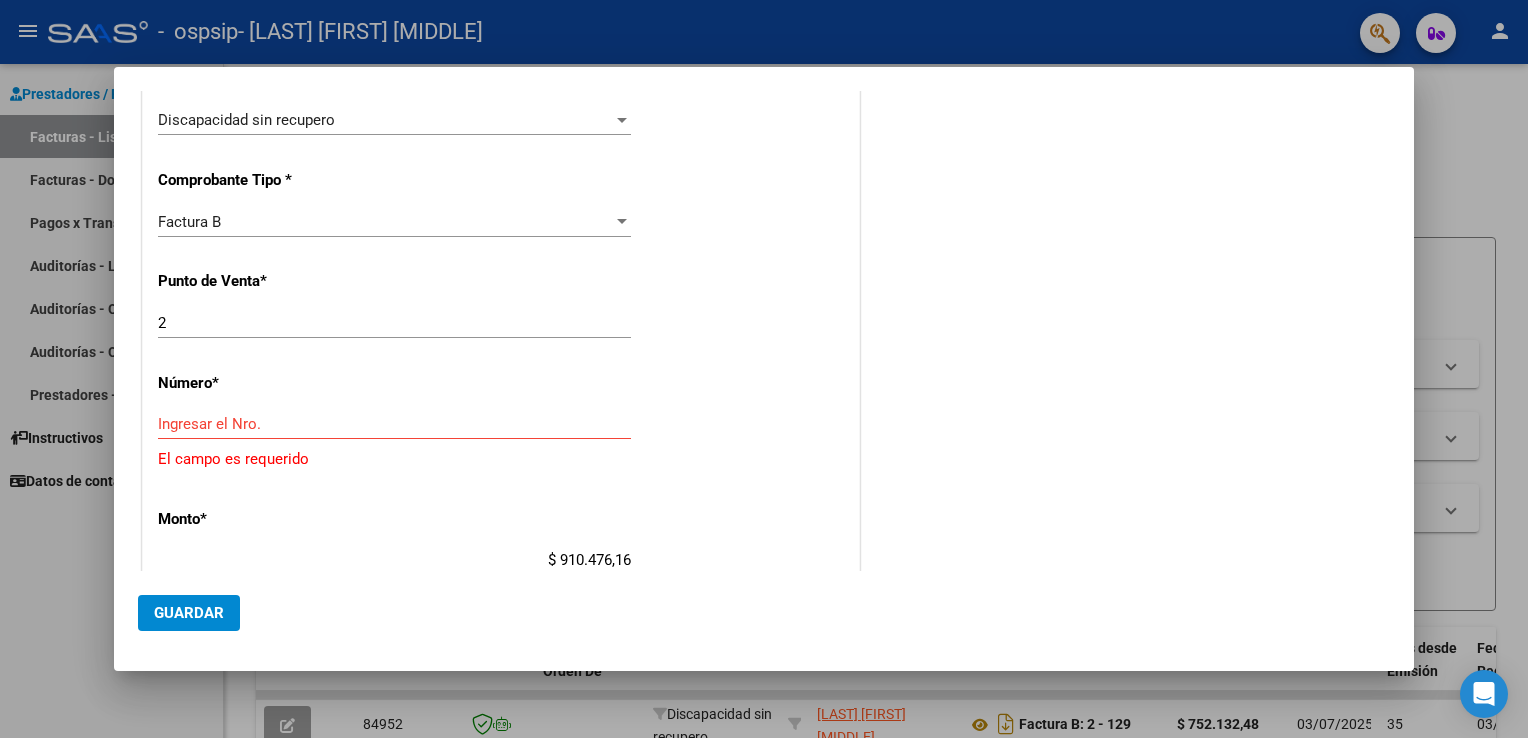 scroll, scrollTop: 392, scrollLeft: 0, axis: vertical 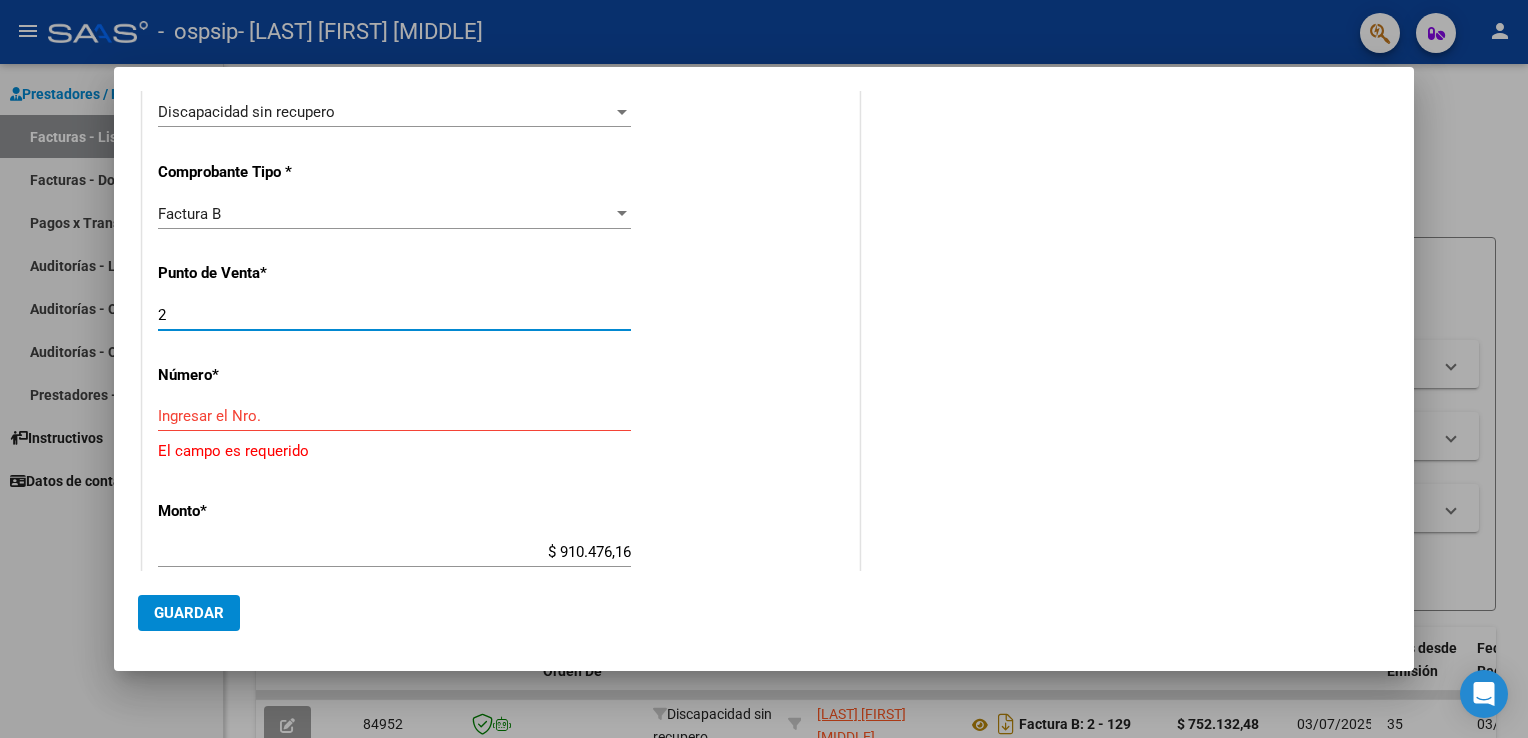 click on "2" at bounding box center (394, 315) 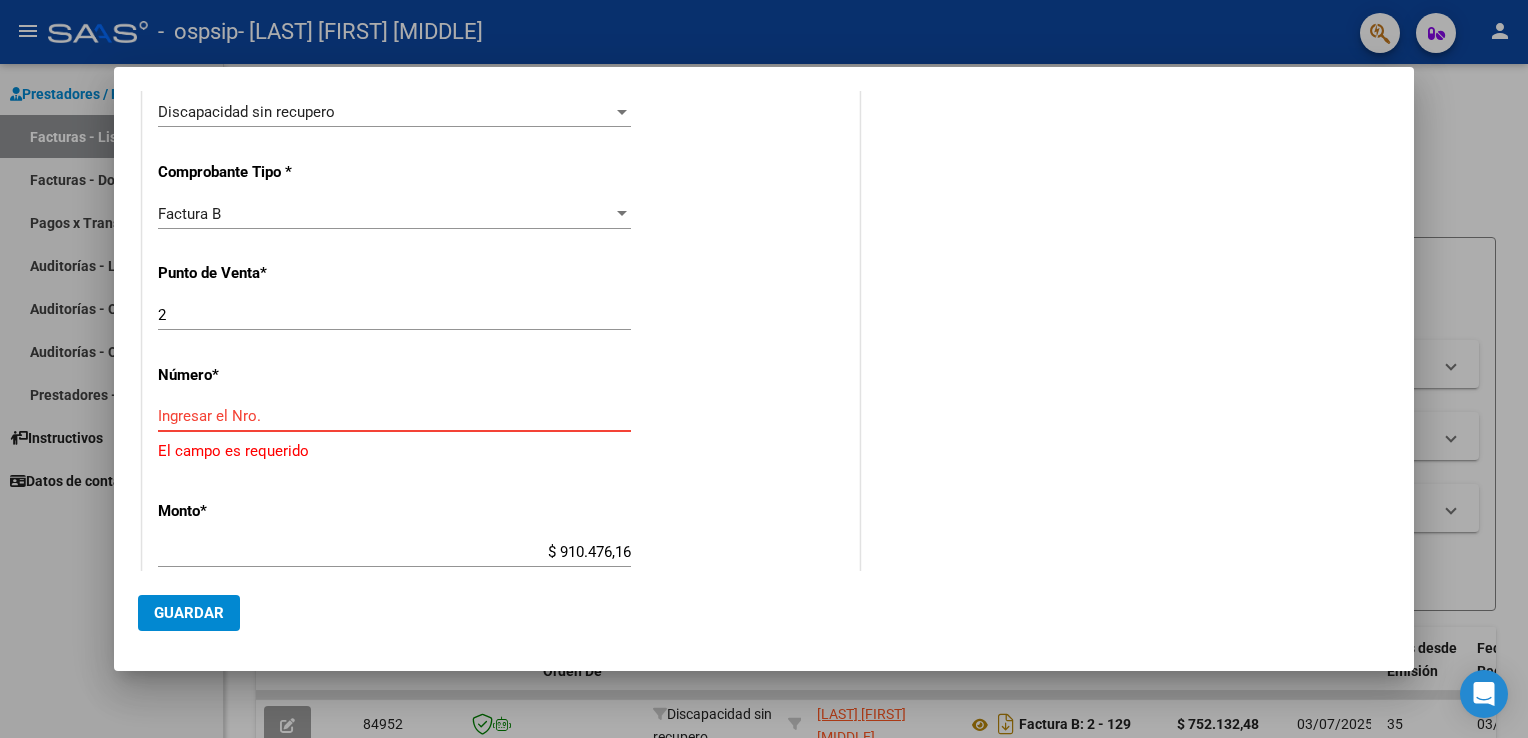 click on "Ingresar el Nro." at bounding box center [394, 416] 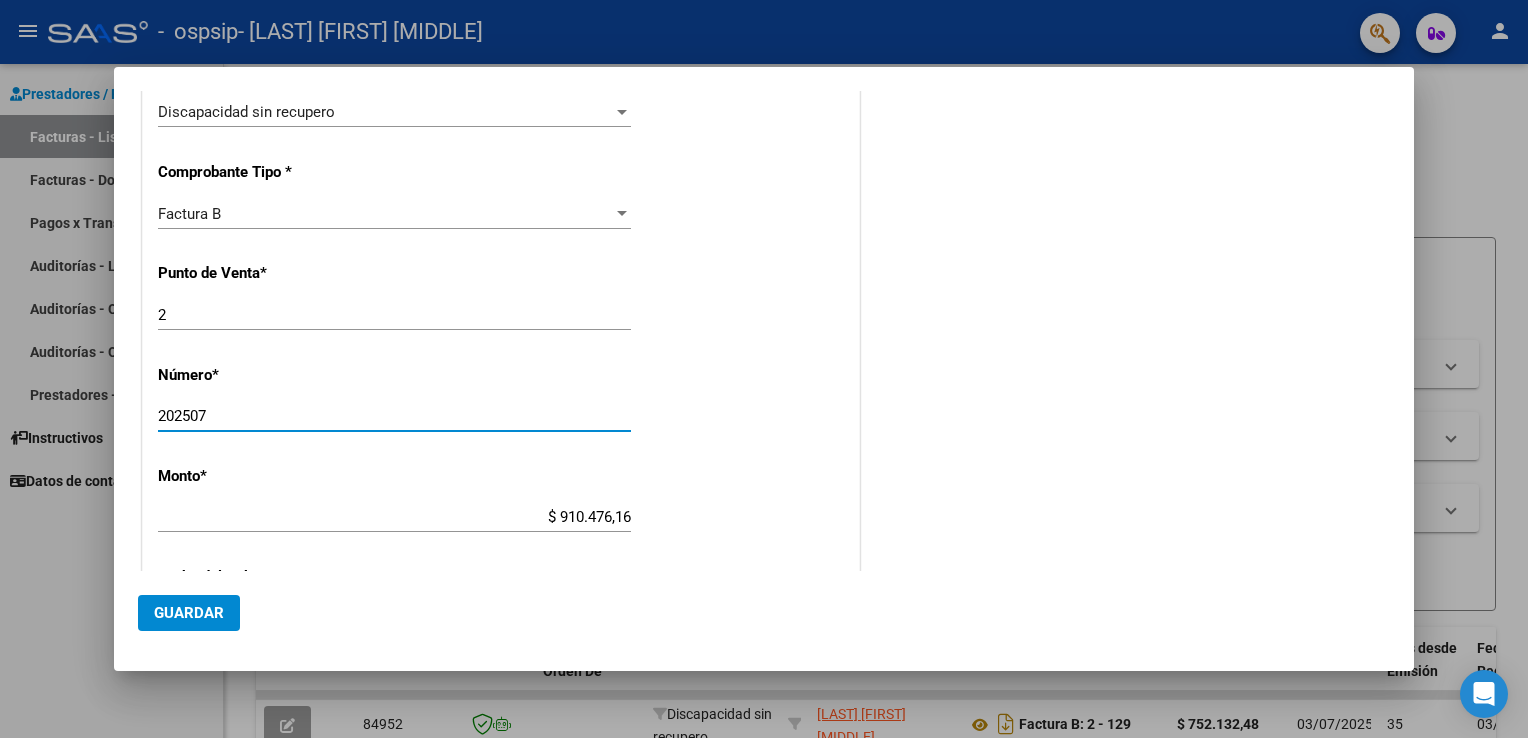 type on "202507" 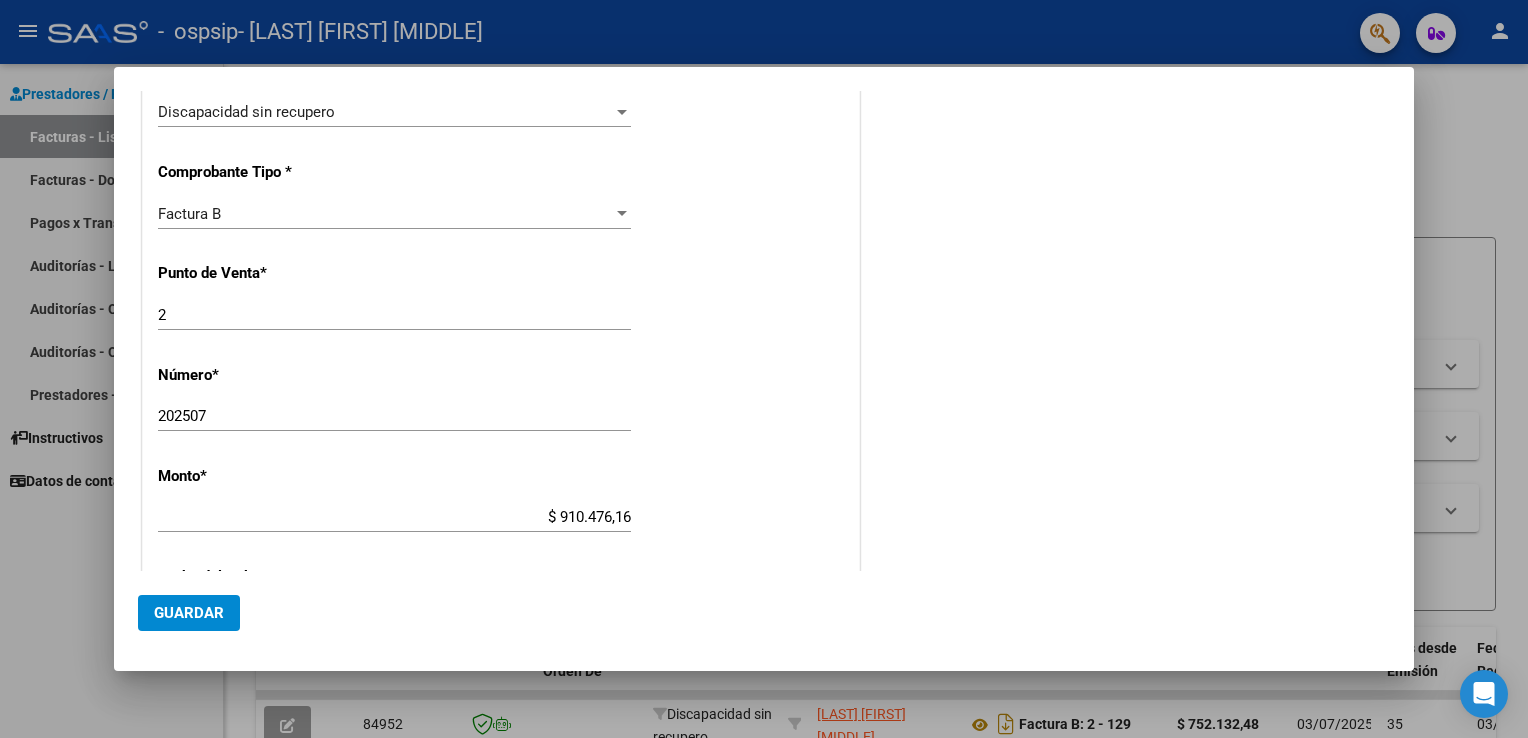 click on "CUIT  *   [CUIT] Ingresar CUIT  ANALISIS PRESTADOR  Area destinado * Discapacidad sin recupero Seleccionar Area  Comprobante Tipo * Factura B Seleccionar Tipo Punto de Venta  *   2 Ingresar el Nro.  Número  *   [NUMBER] Ingresar el Nro.  Monto  *   $ 910.476,16 Ingresar el monto  Fecha del Cpbt.  *   [YYYY]-[MM]-[DD] Ingresar la fecha  CAE / CAEA (no ingrese CAI)    Ingresar el CAE o CAEA (no ingrese CAI)  Fecha de Vencimiento    [YYYY]-[MM]-[DD] Ingresar la fecha  Ref. Externa    [NUMBER] Ingresar la ref.  N° Liquidación    Ingresar el N° Liquidación" at bounding box center [501, 509] 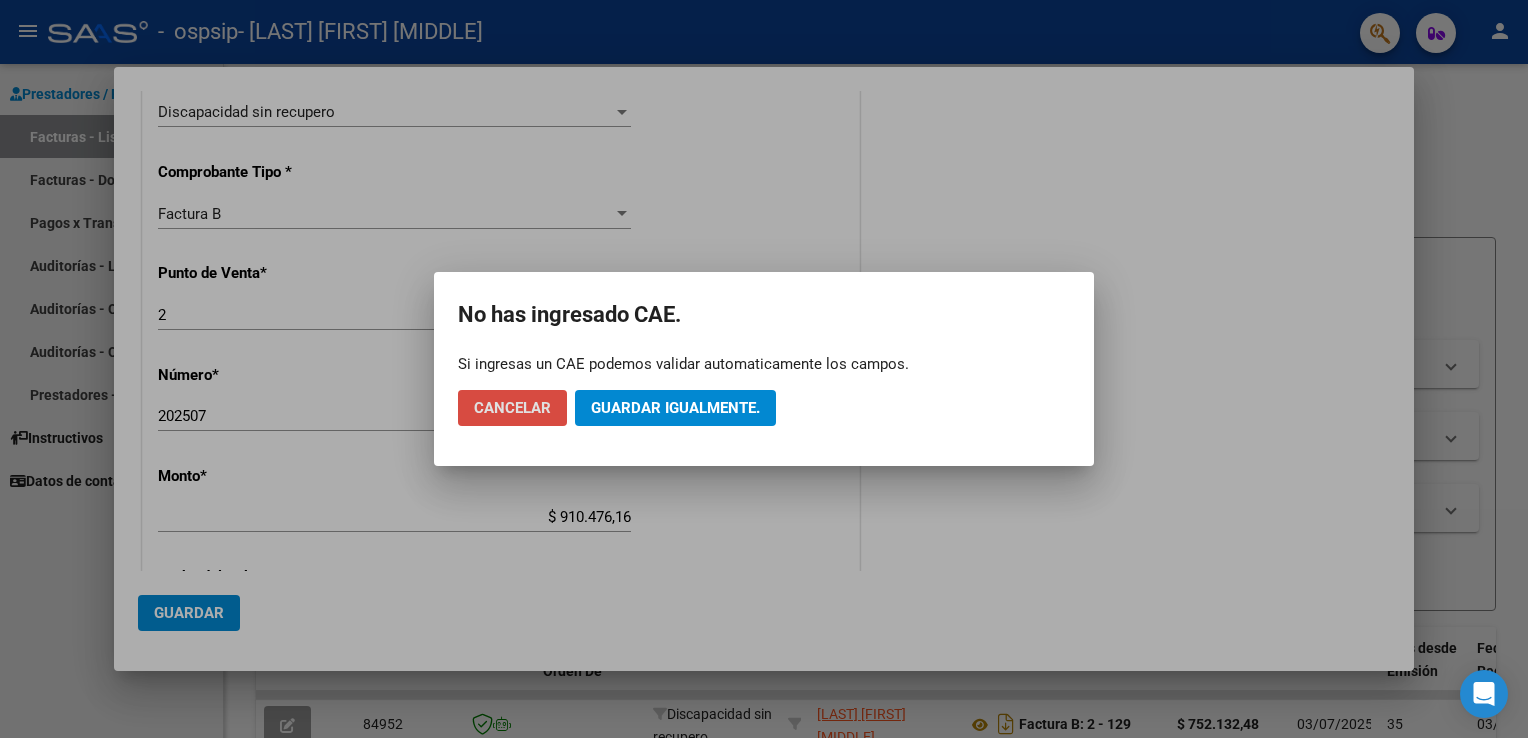 click on "Cancelar" 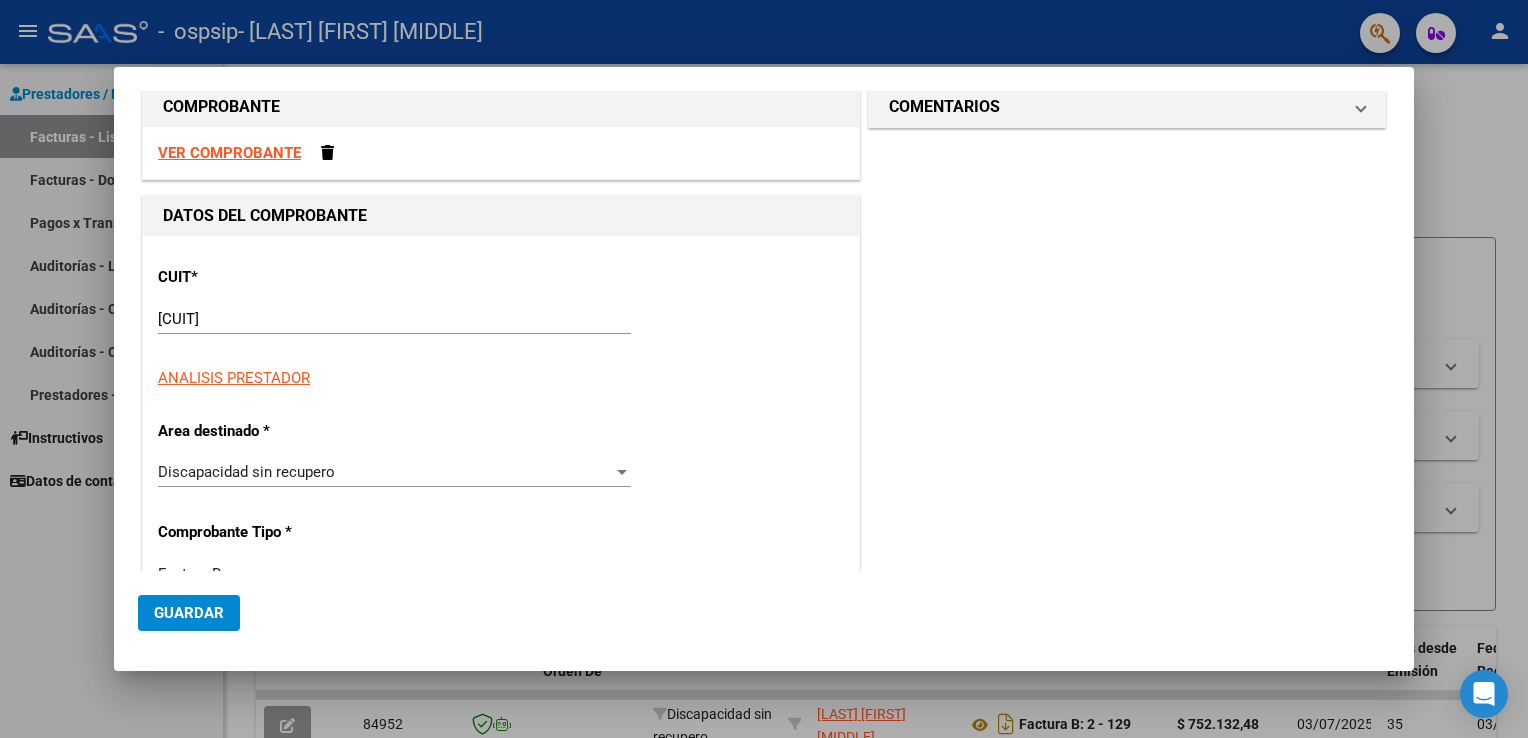 scroll, scrollTop: 0, scrollLeft: 0, axis: both 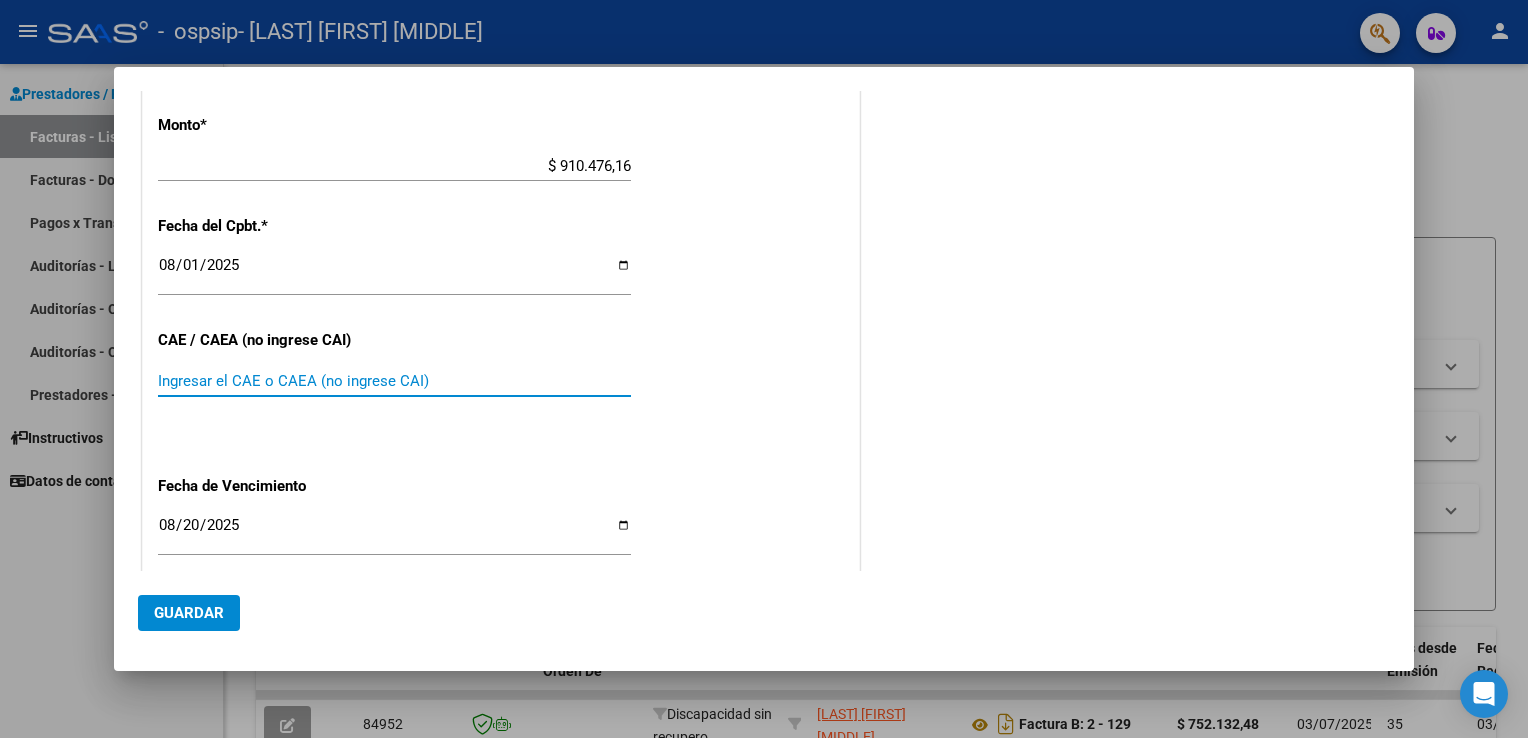 click on "Ingresar el CAE o CAEA (no ingrese CAI)" at bounding box center [394, 381] 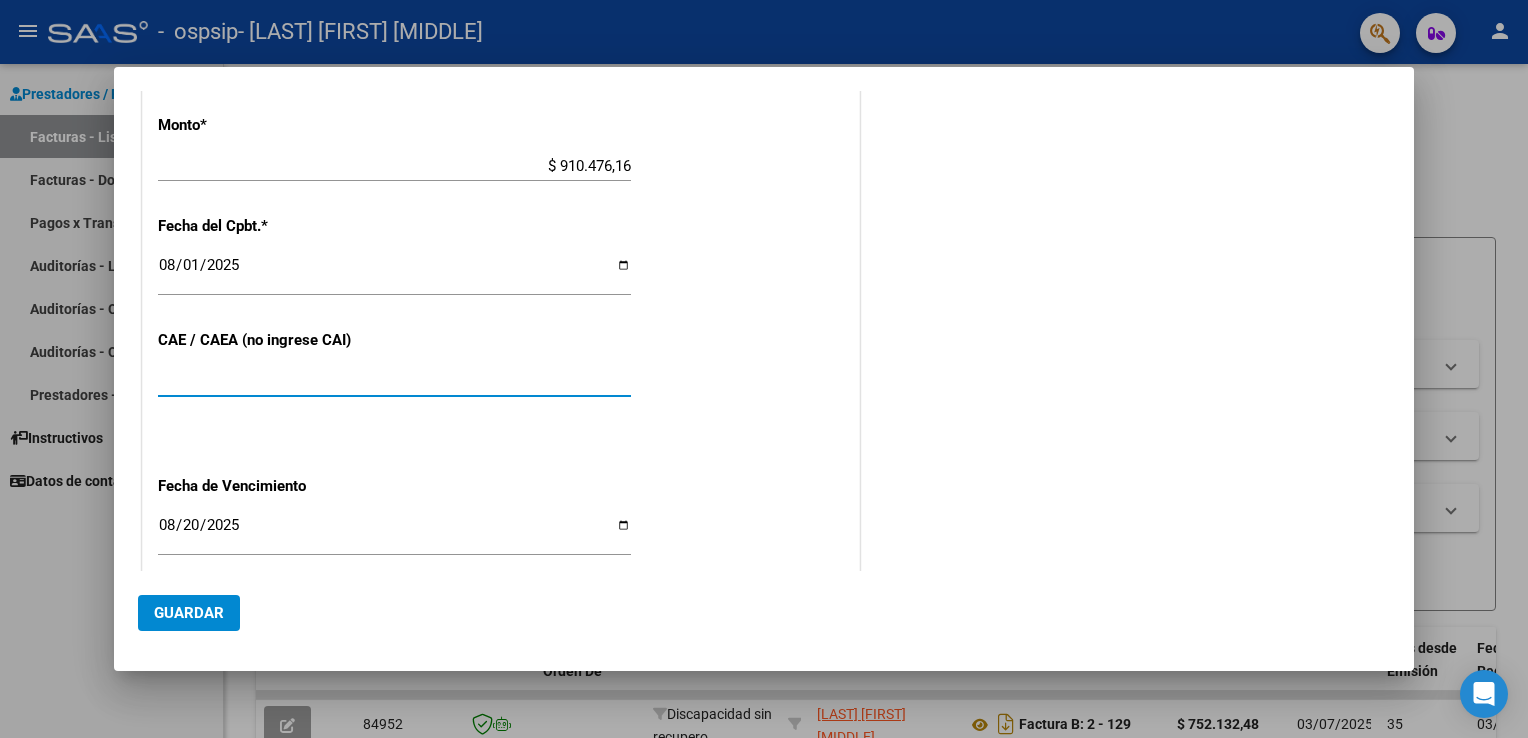type on "[NUMBER]" 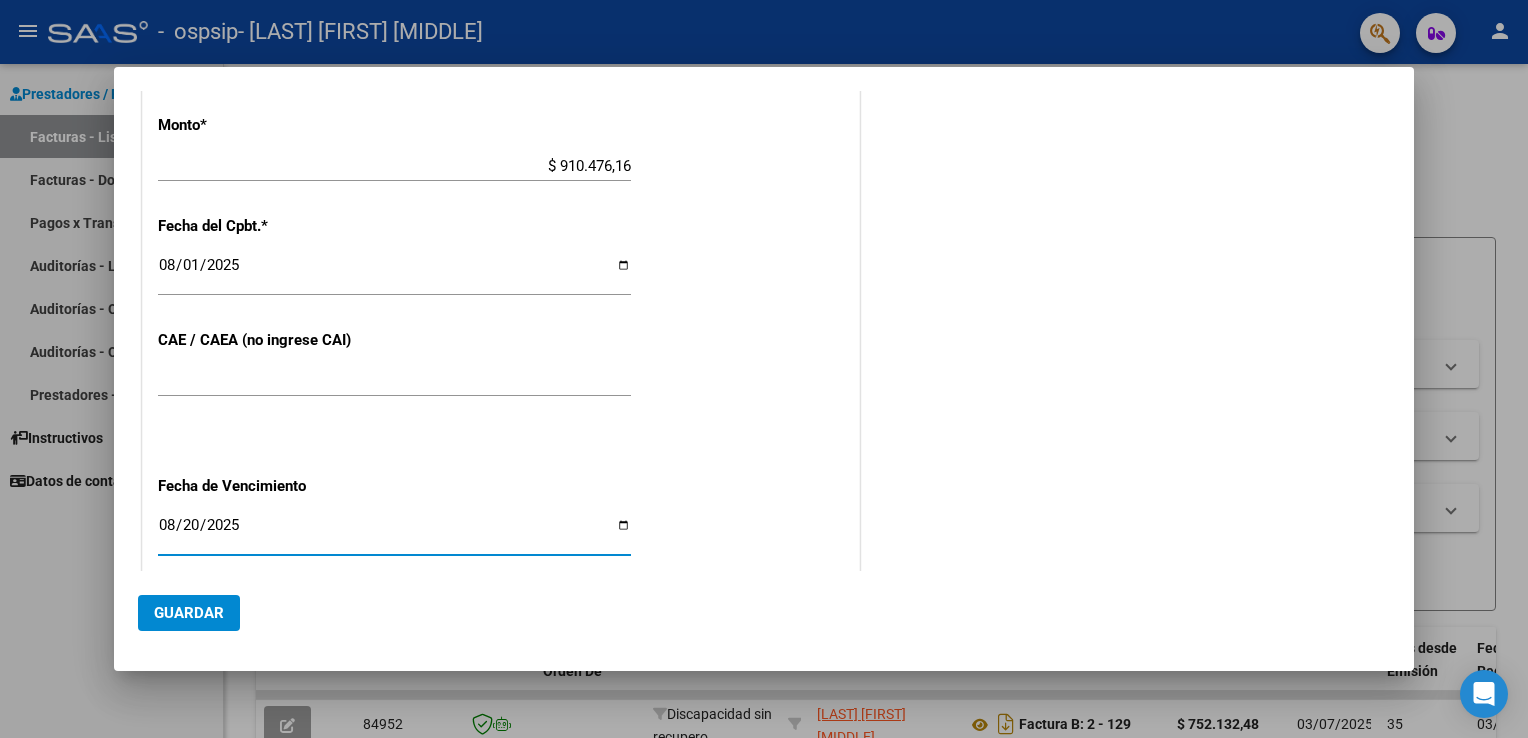 click on "2025-08-20" at bounding box center (394, 533) 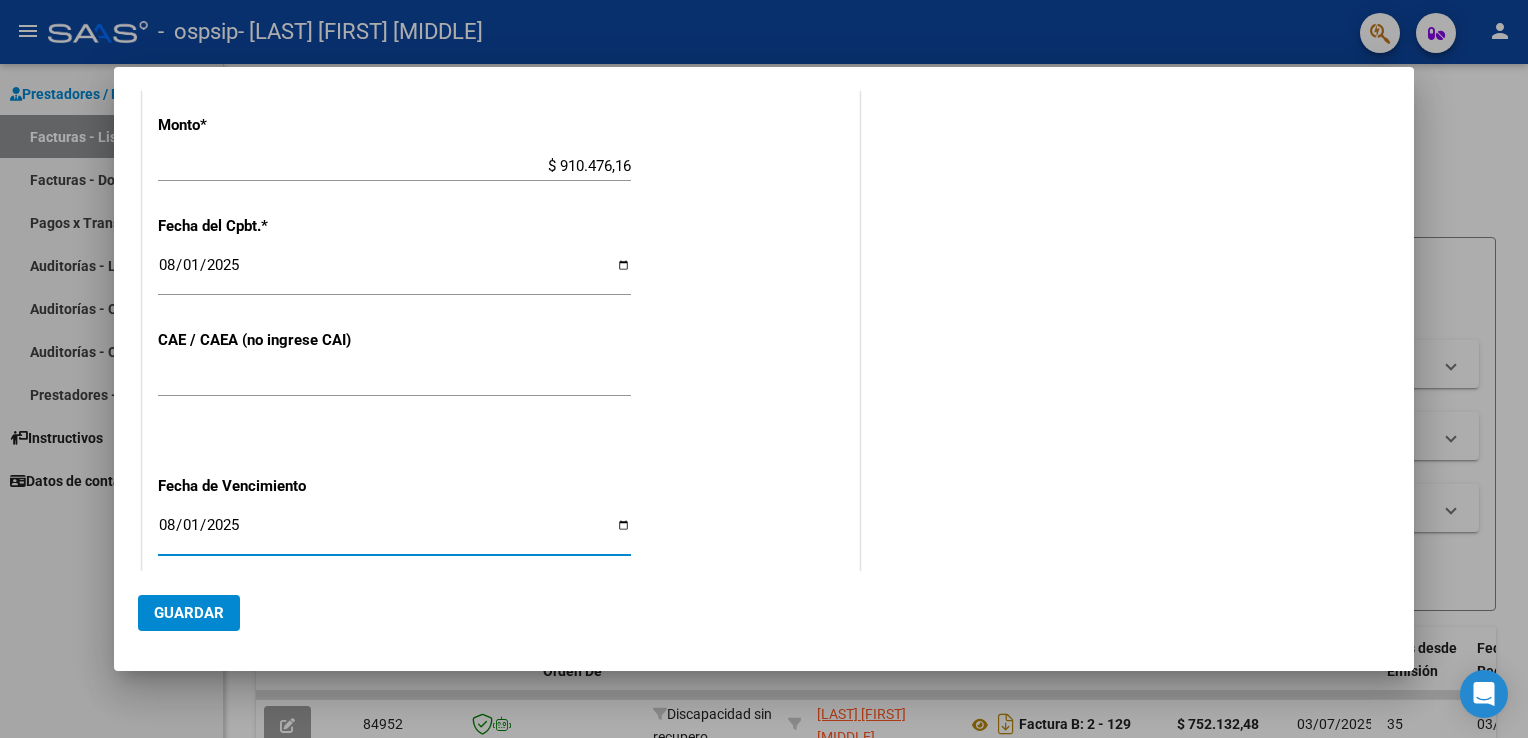 type on "2025-08-11" 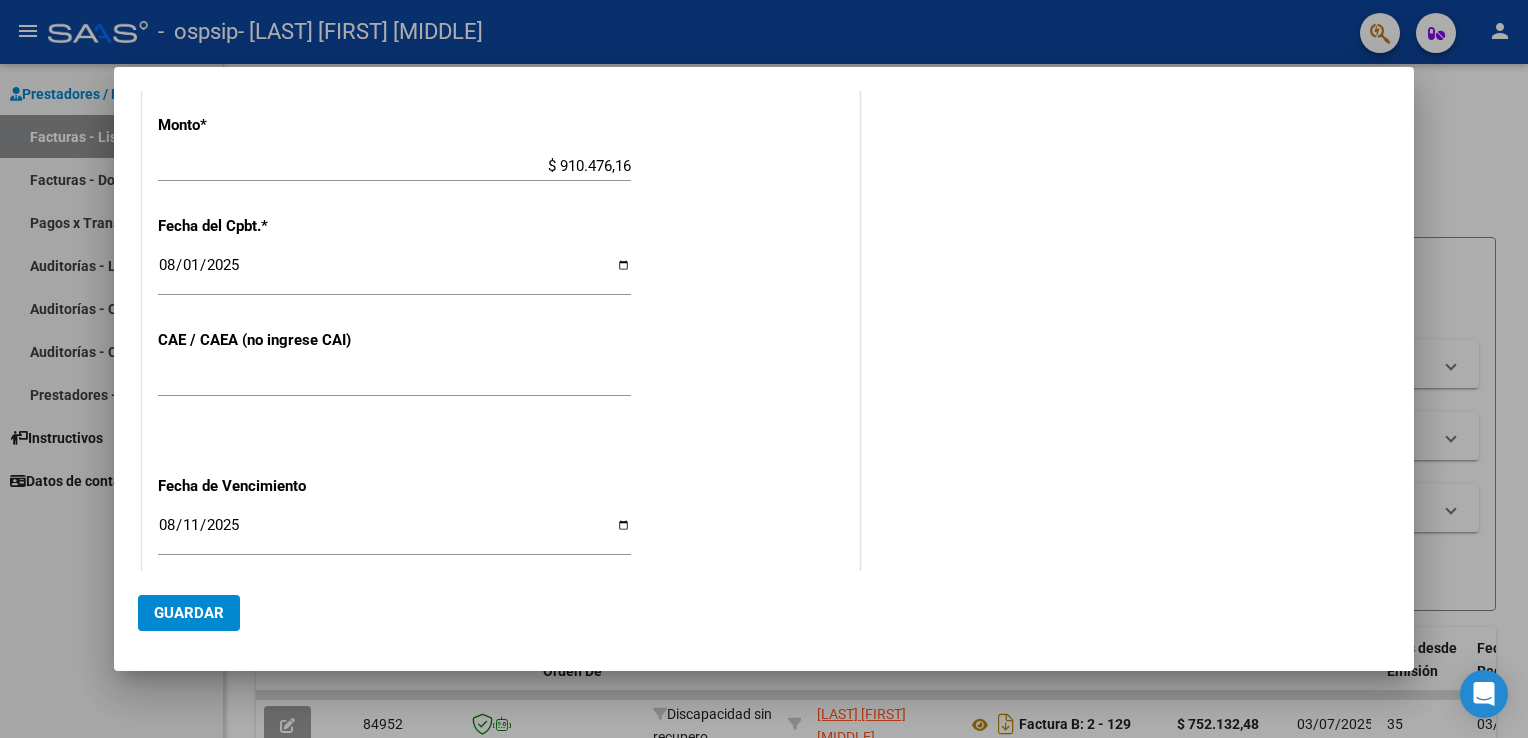 click on "CUIT  *   [CUIT] Ingresar CUIT  ANALISIS PRESTADOR  Area destinado * Discapacidad sin recupero Seleccionar Area  Comprobante Tipo * Factura B Seleccionar Tipo Punto de Venta  *   2 Ingresar el Nro.  Número  *   [NUMBER] Ingresar el Nro.  Monto  *   $ 910.476,16 Ingresar el monto  Fecha del Cpbt.  *   [YYYY]-[MM]-[DD] Ingresar la fecha  CAE / CAEA (no ingrese CAI)    [NUMBER] Ingresar el CAE o CAEA (no ingrese CAI)  Fecha de Vencimiento    [YYYY]-[MM]-[DD] Ingresar la fecha  Ref. Externa    [NUMBER] Ingresar la ref.  N° Liquidación    Ingresar el N° Liquidación" at bounding box center [501, 158] 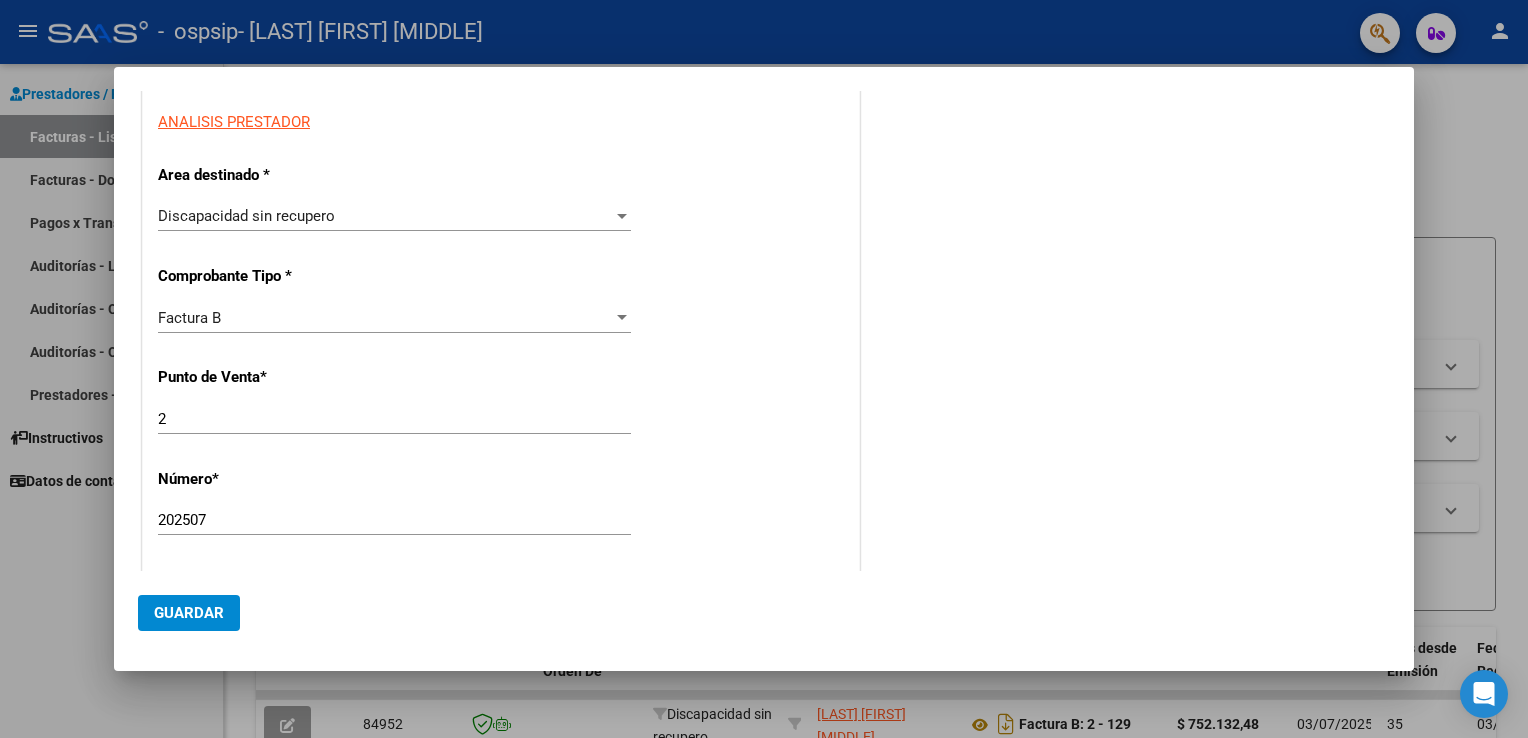 scroll, scrollTop: 292, scrollLeft: 0, axis: vertical 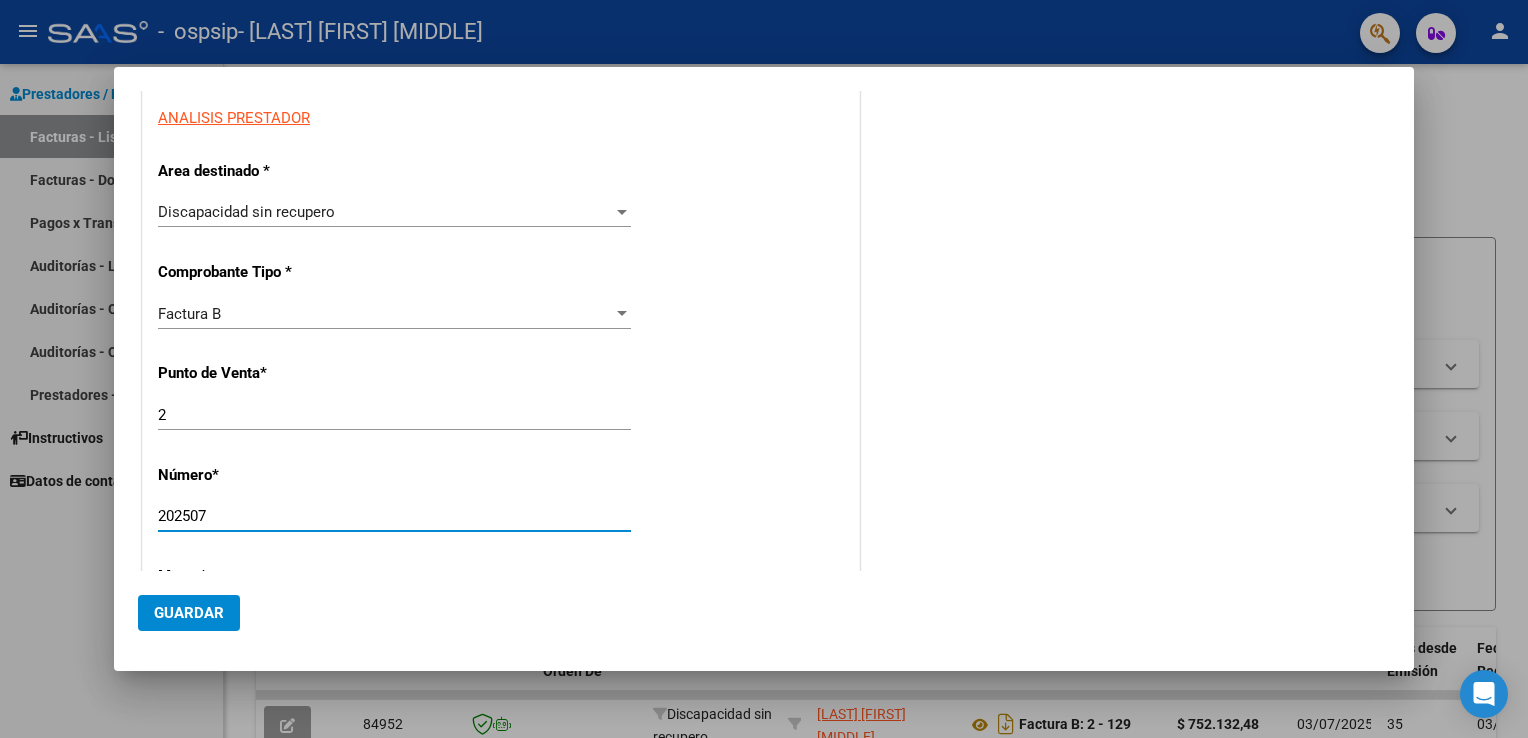 click on "202507" at bounding box center [394, 516] 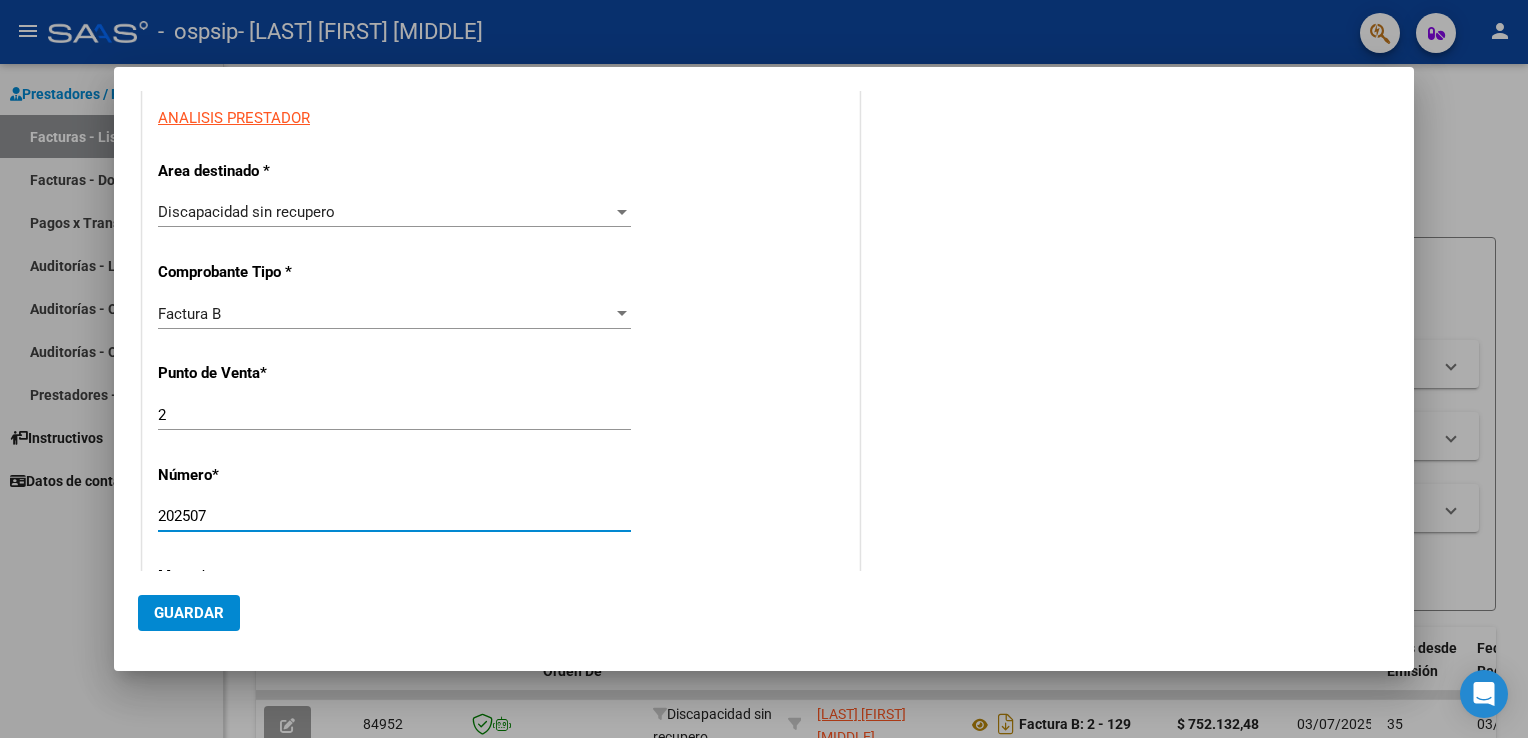 click on "Guardar" 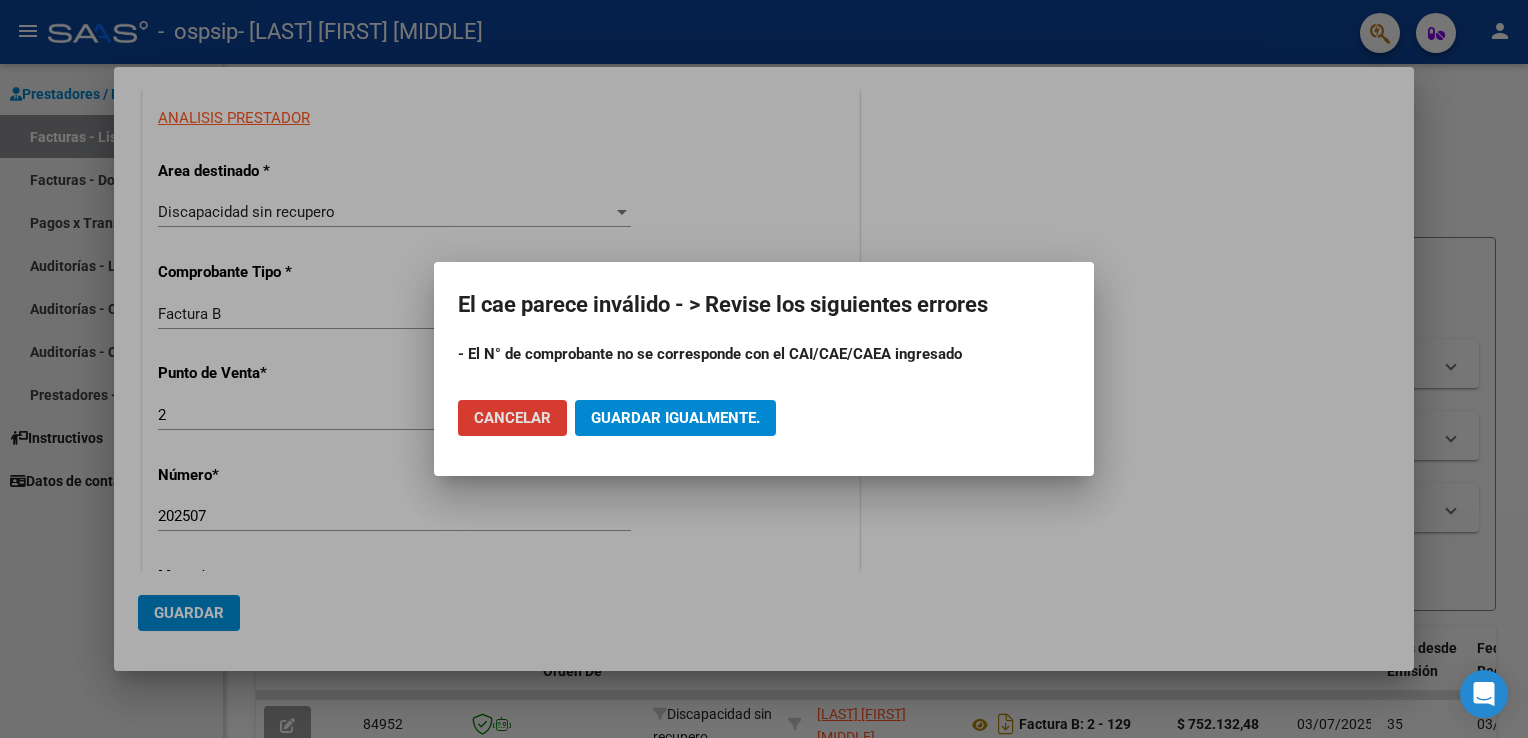 click on "Cancelar" 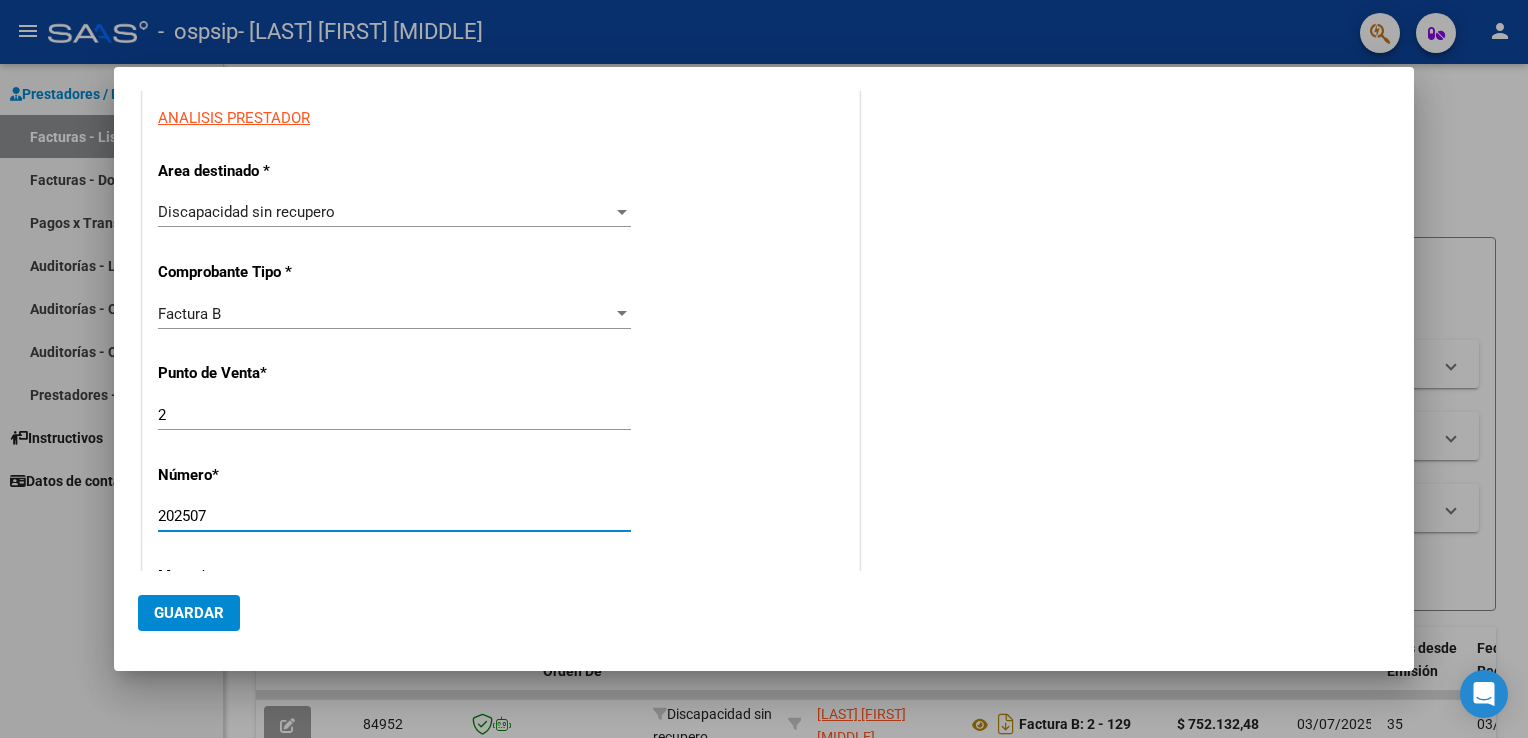click on "202507" at bounding box center (394, 516) 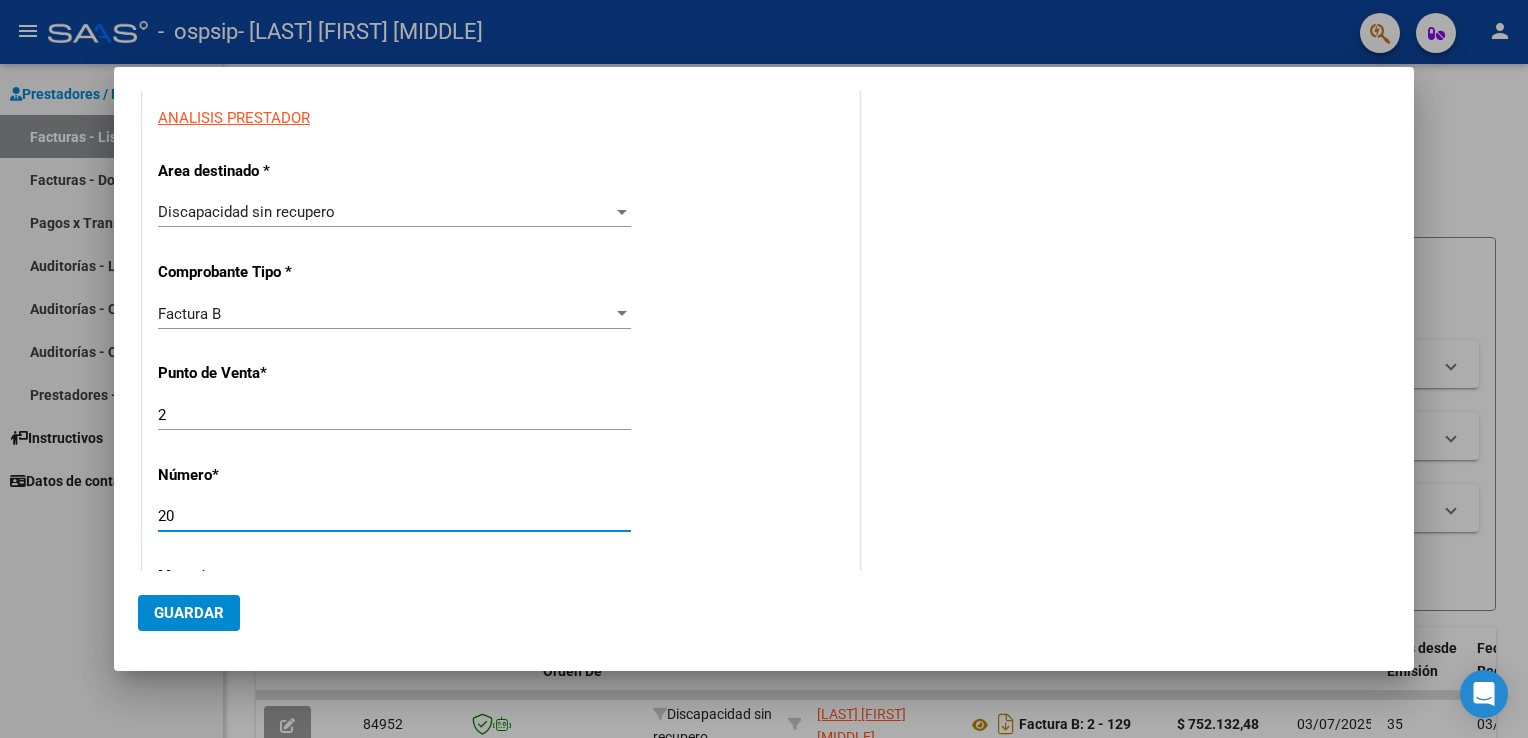 type on "2" 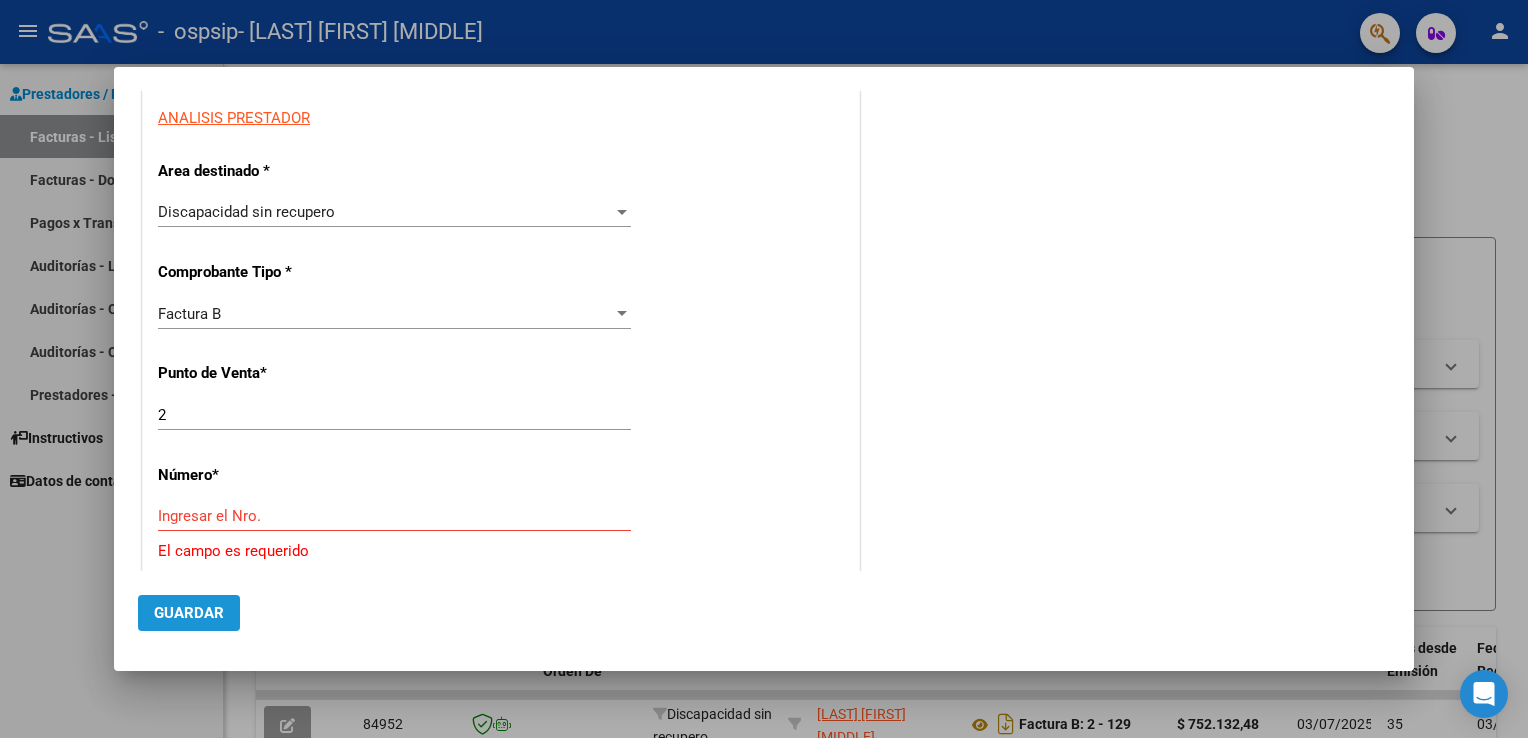 click on "Guardar" 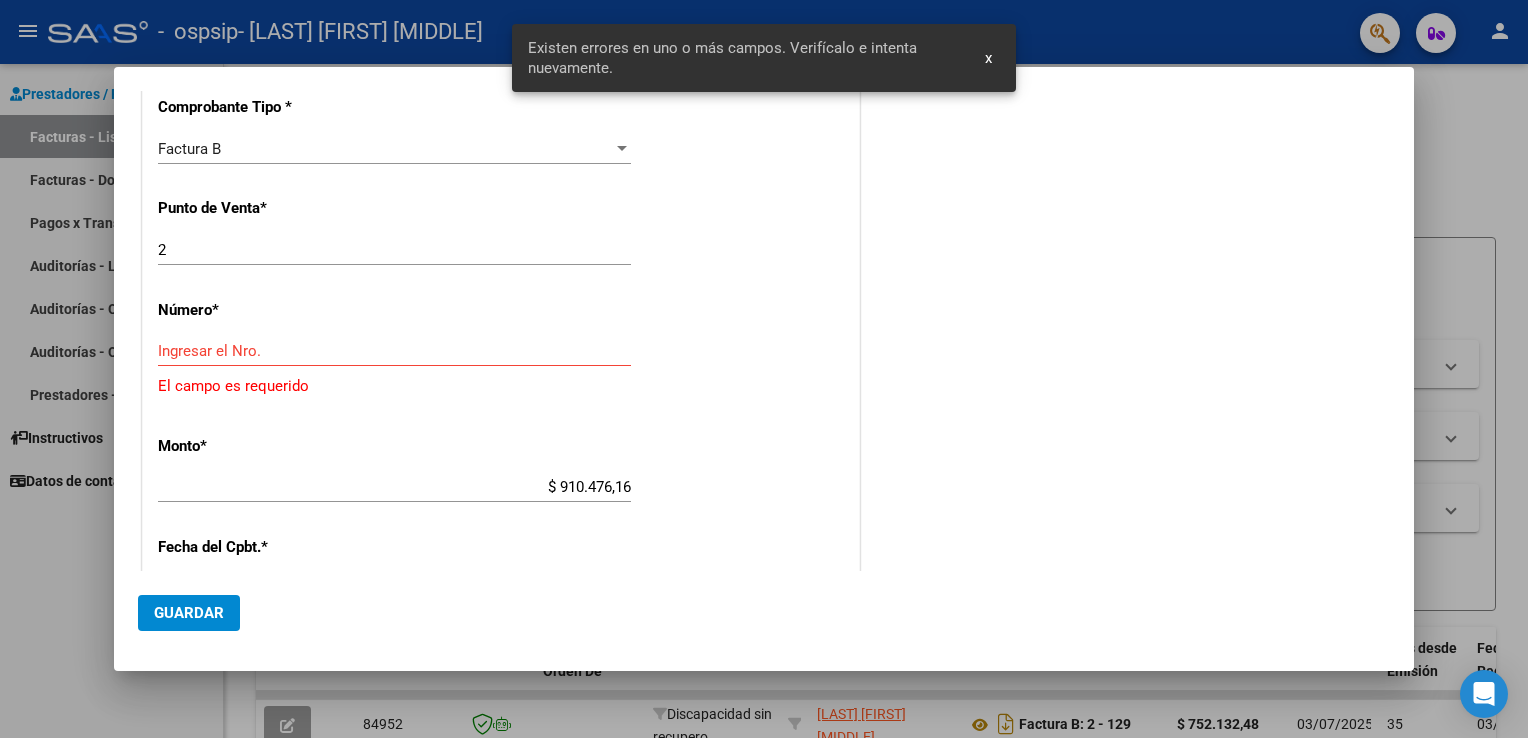 scroll, scrollTop: 473, scrollLeft: 0, axis: vertical 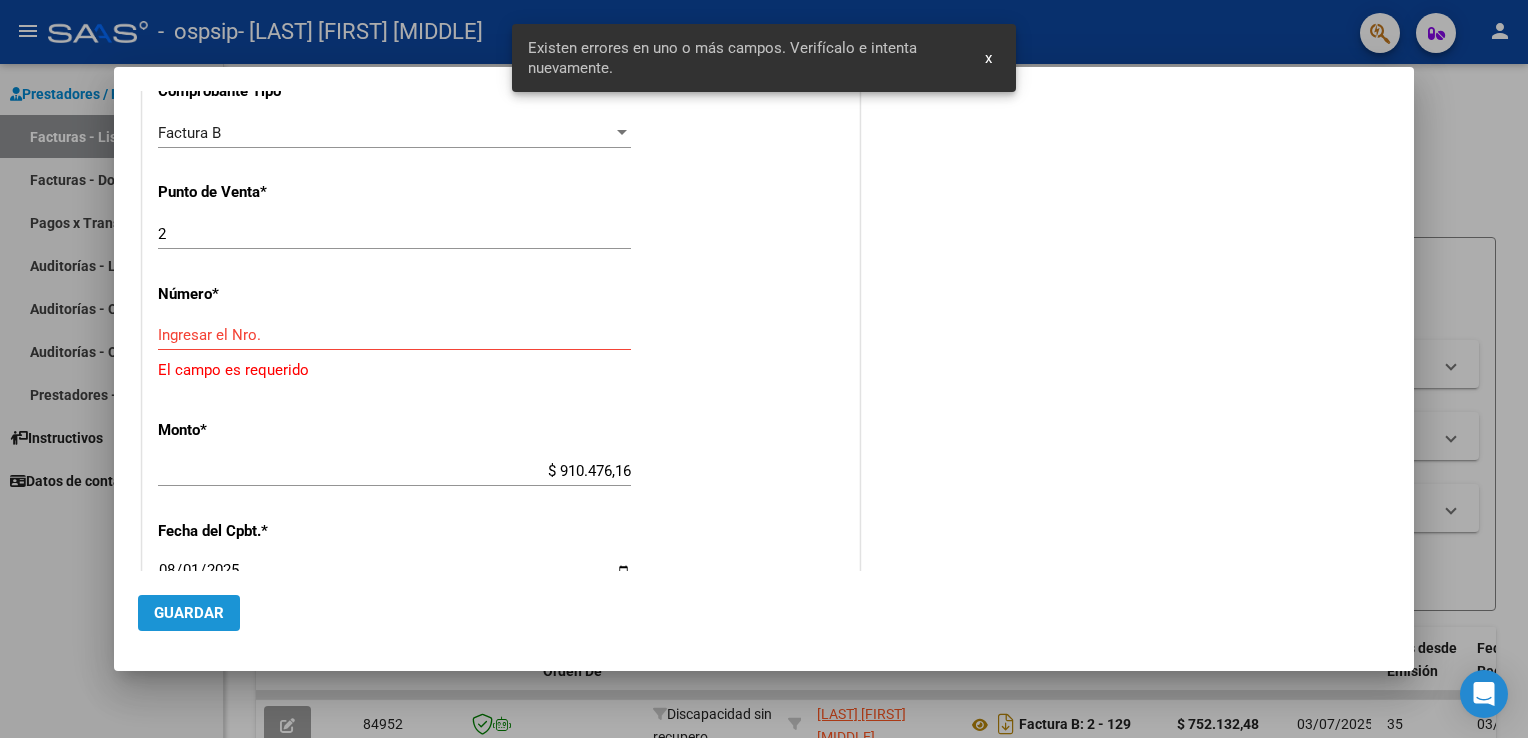 click on "Guardar" 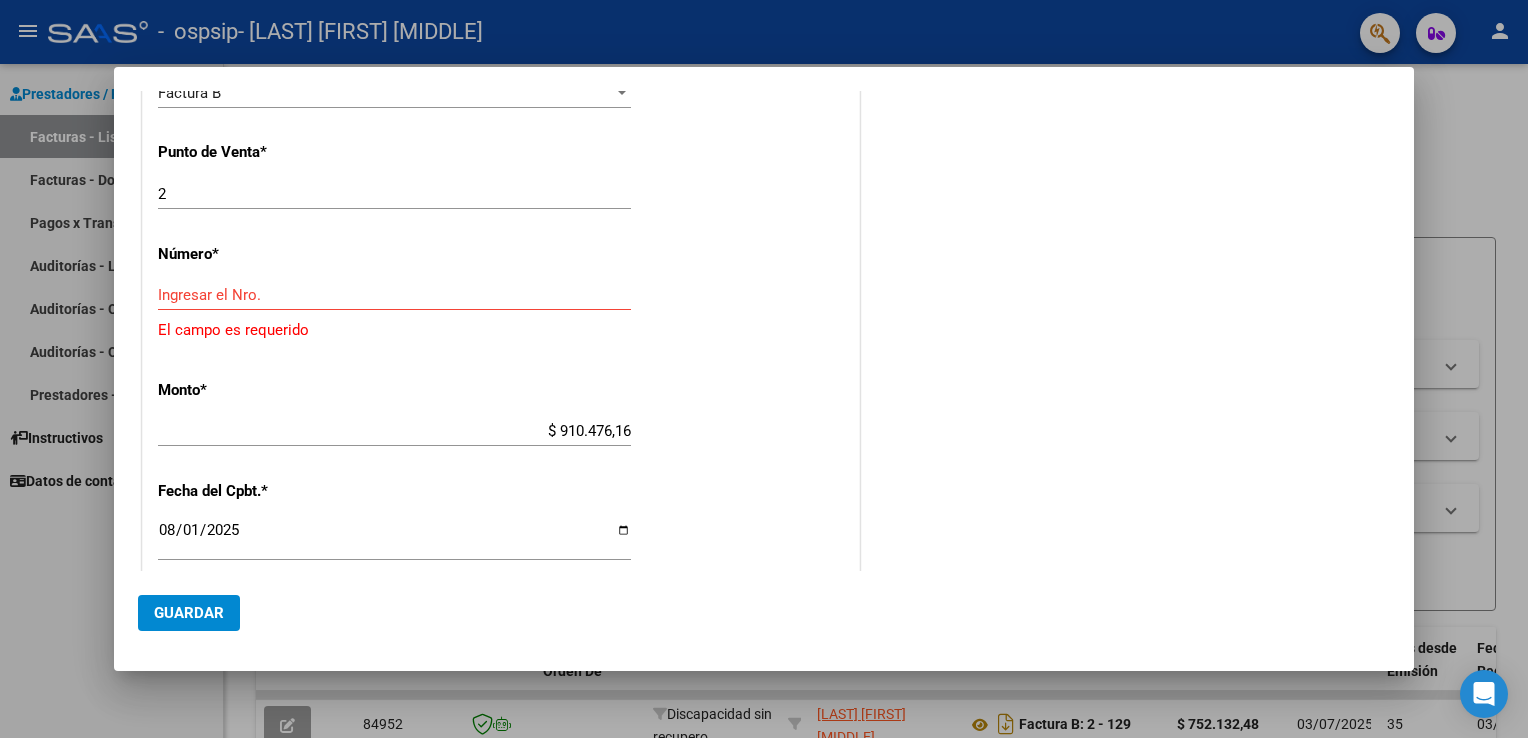 scroll, scrollTop: 519, scrollLeft: 0, axis: vertical 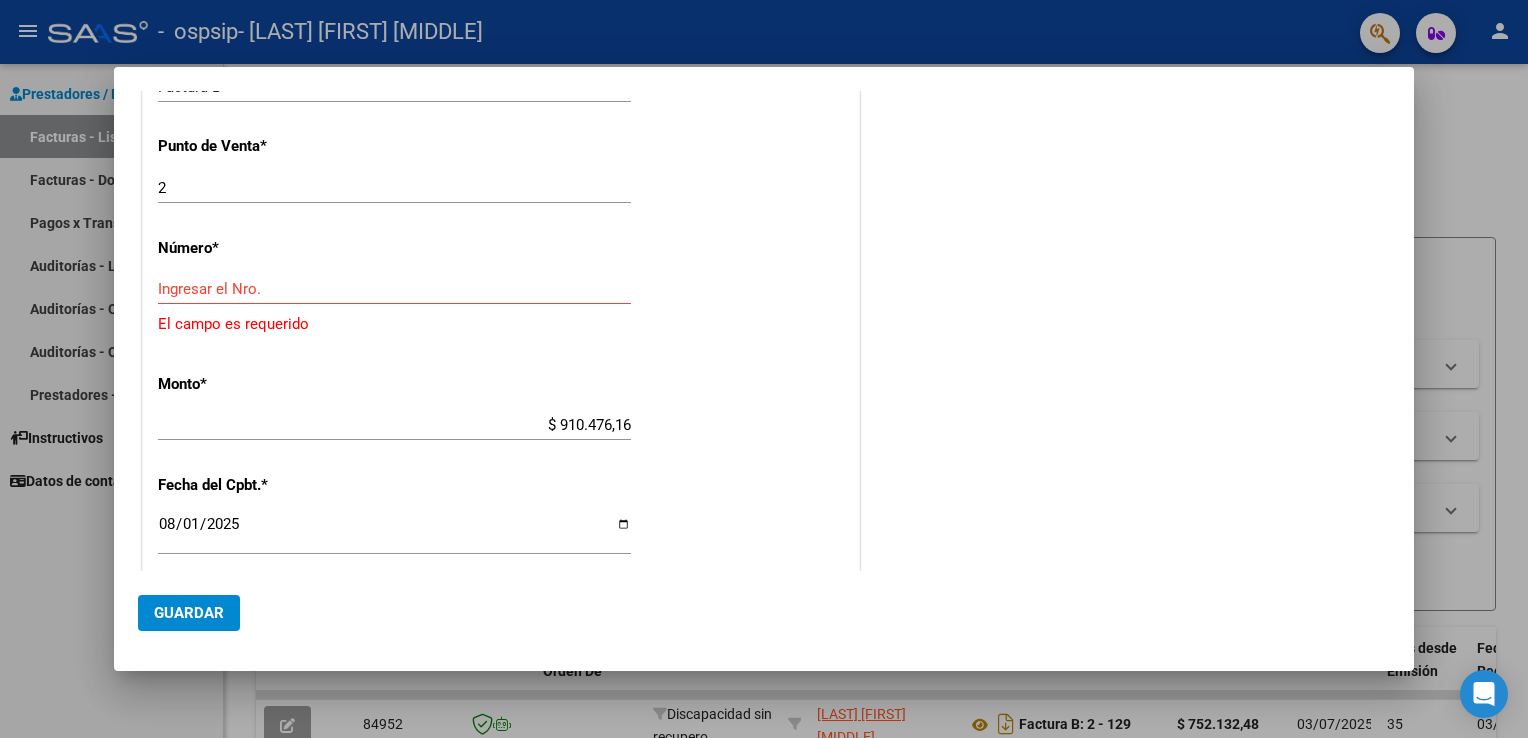 click on "Ingresar el Nro." at bounding box center [394, 289] 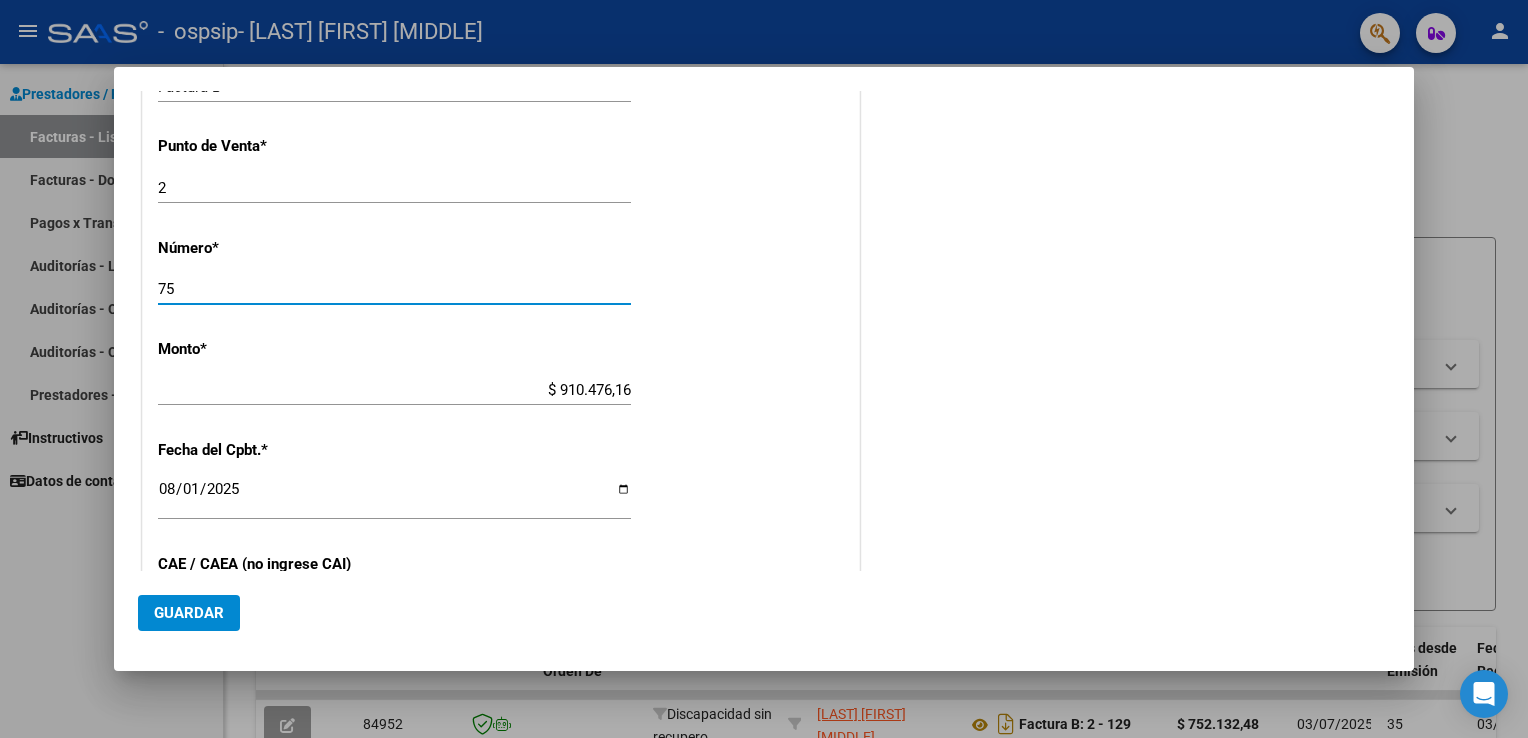 type on "7" 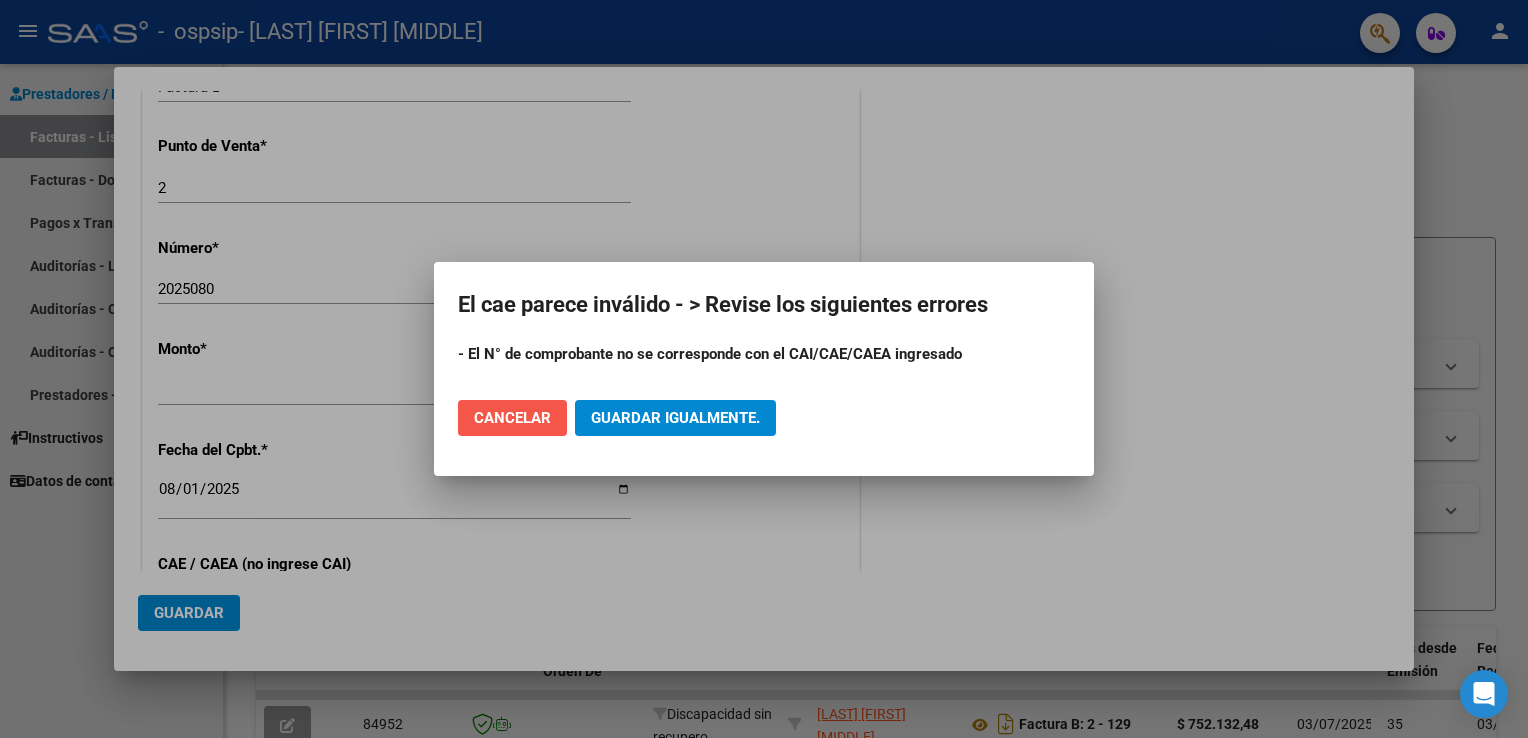 click on "Cancelar" 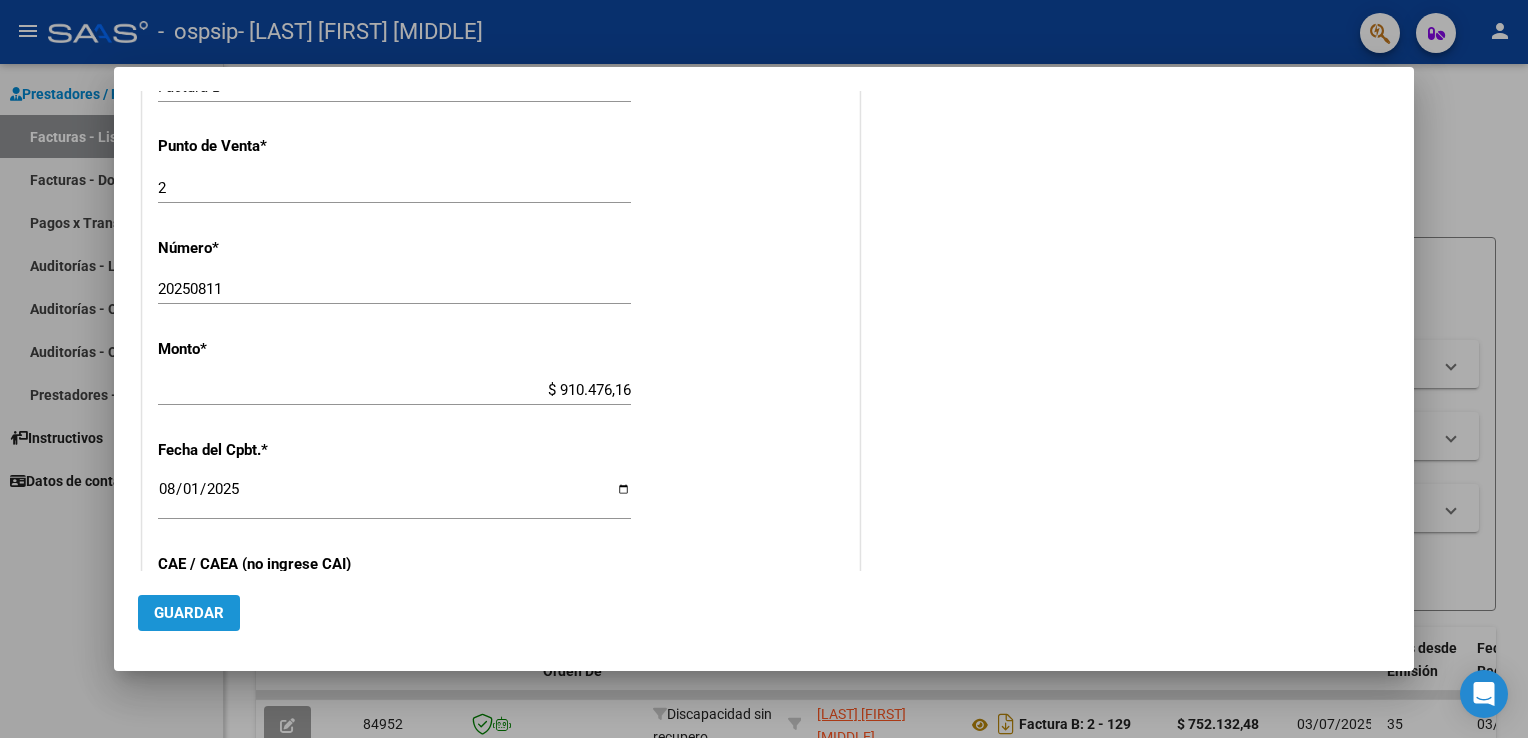 click on "Guardar" 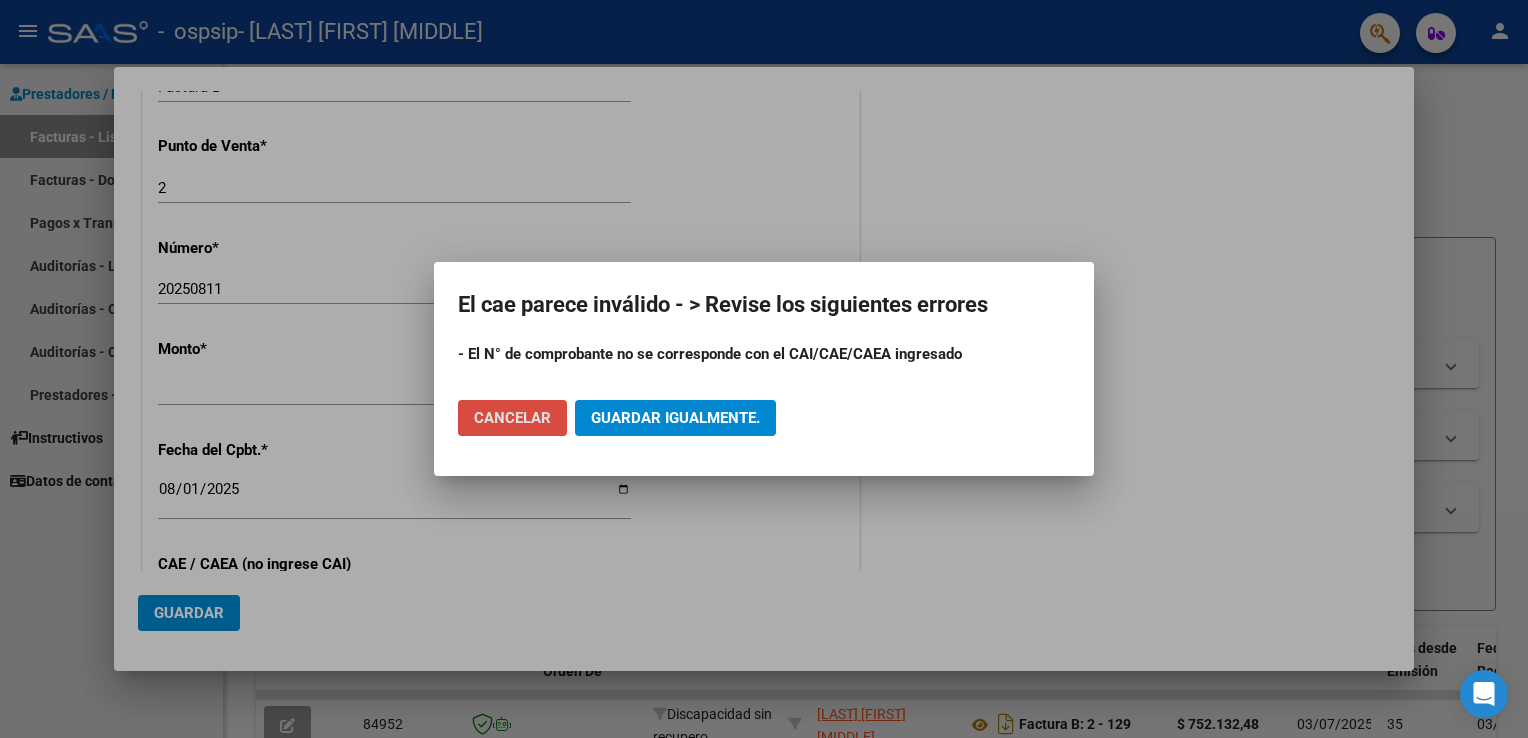 click on "Cancelar" 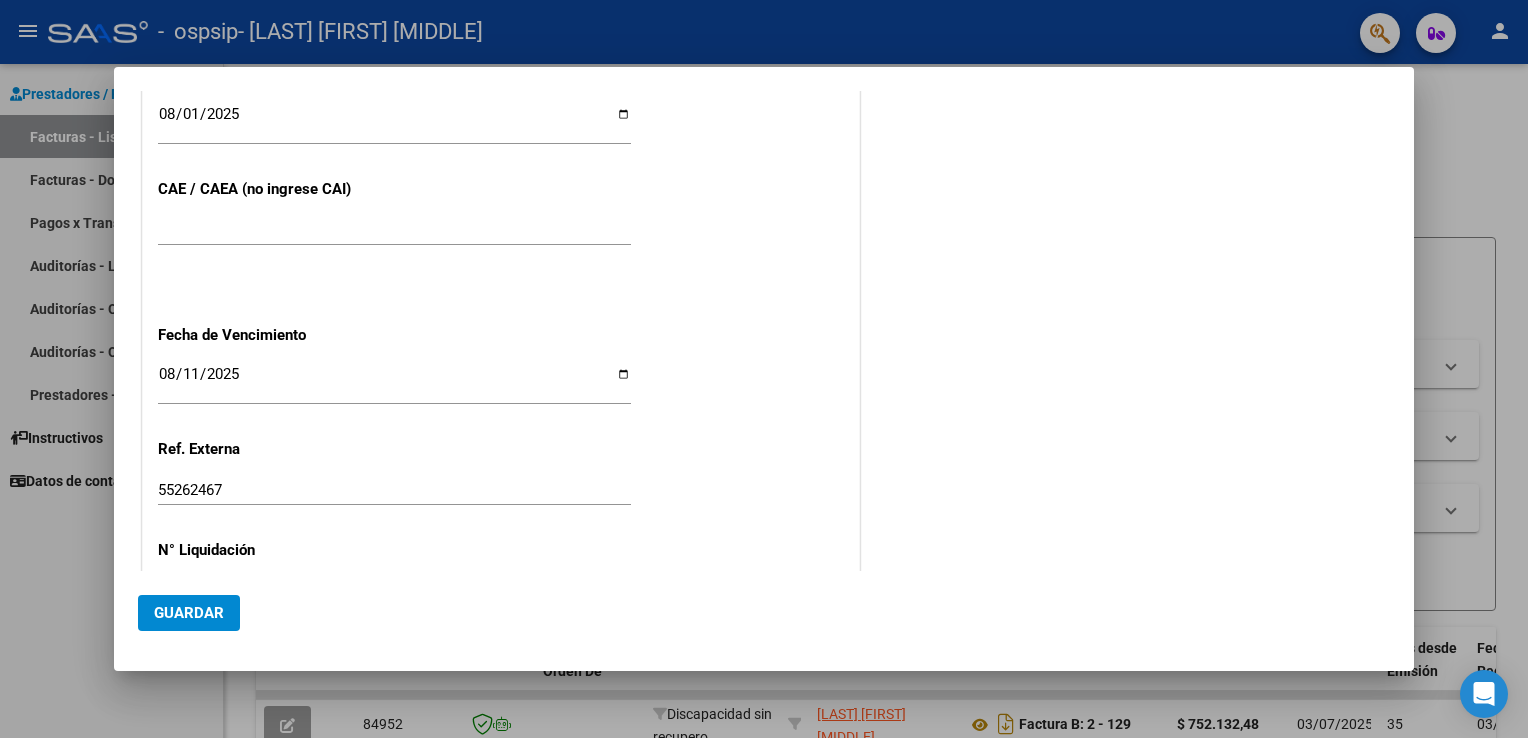 scroll, scrollTop: 967, scrollLeft: 0, axis: vertical 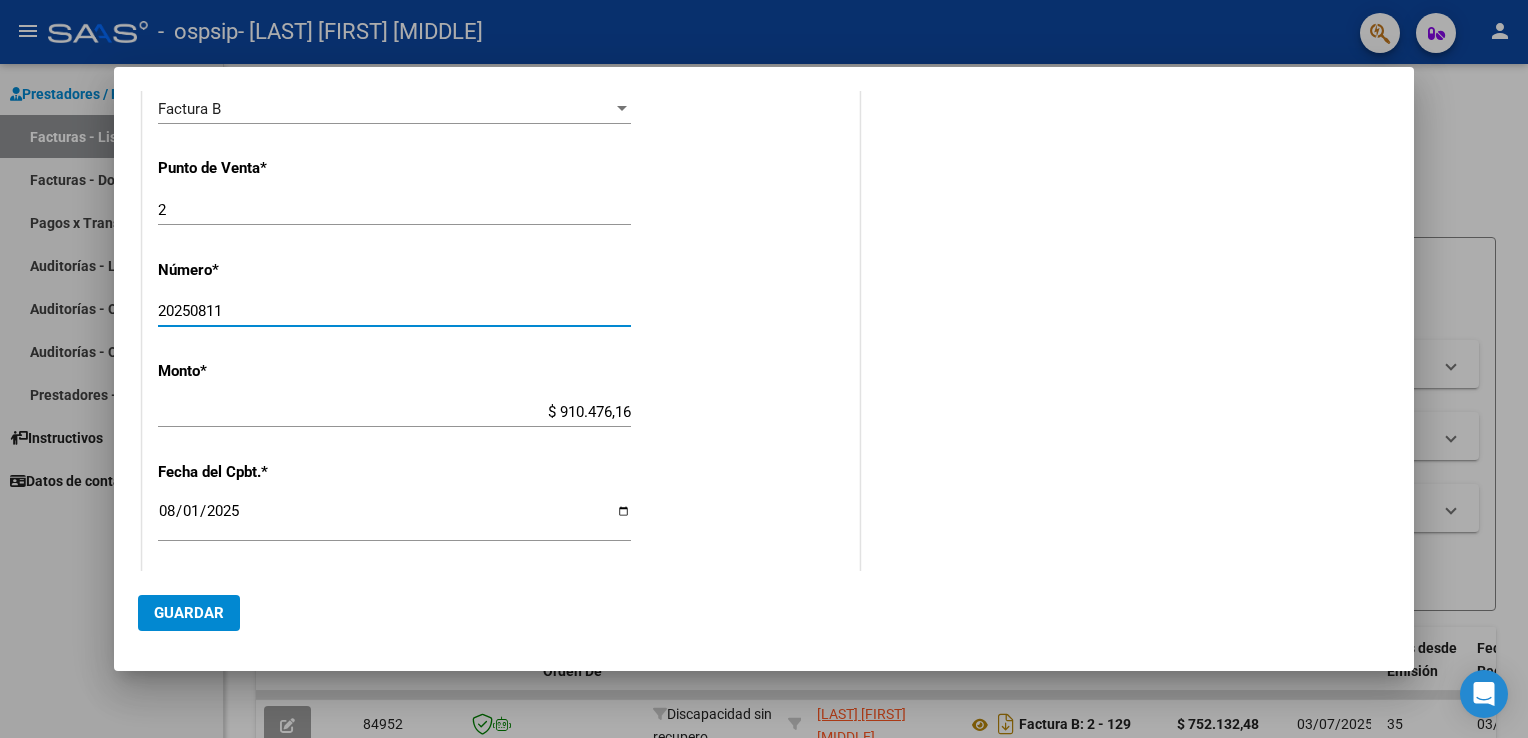 click on "20250811" at bounding box center (394, 311) 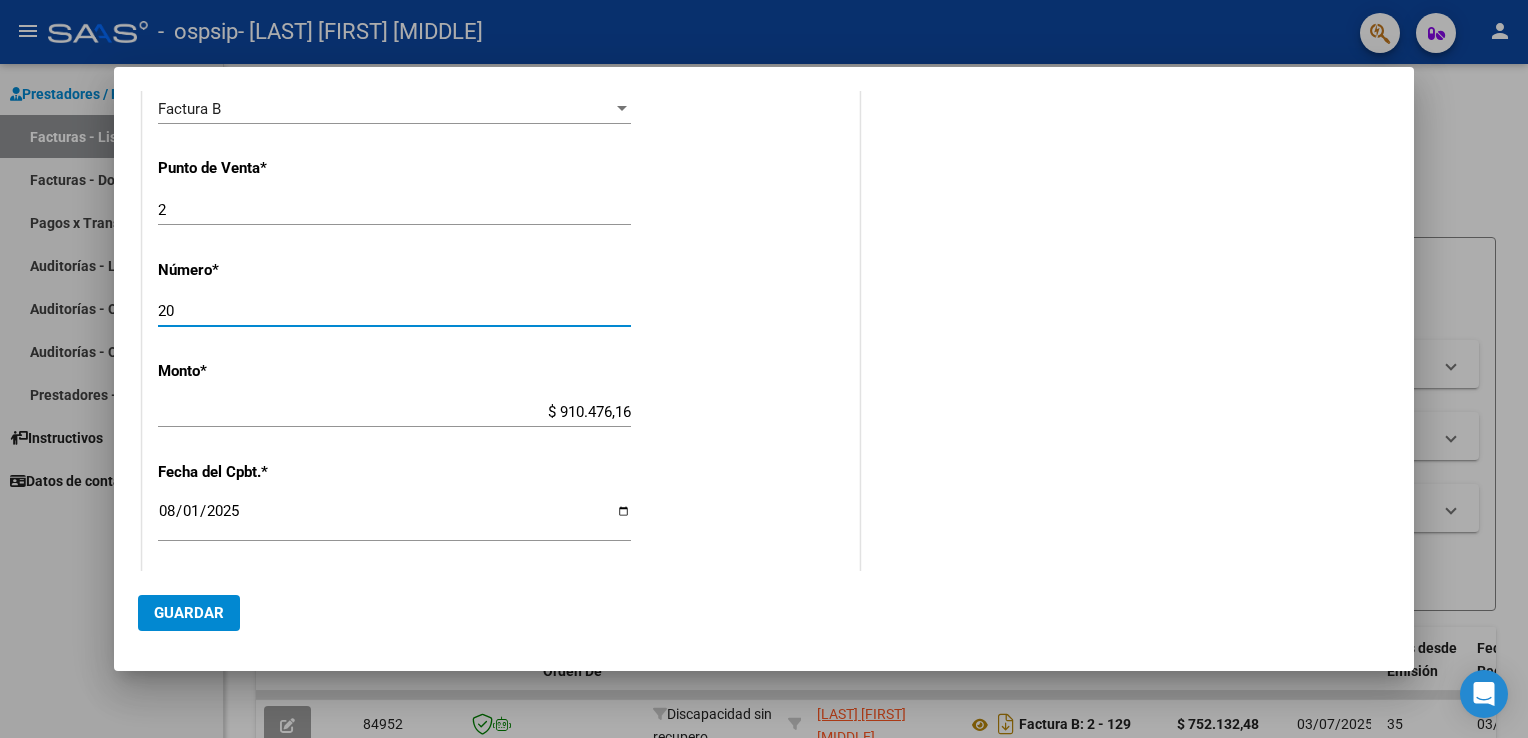 type on "2" 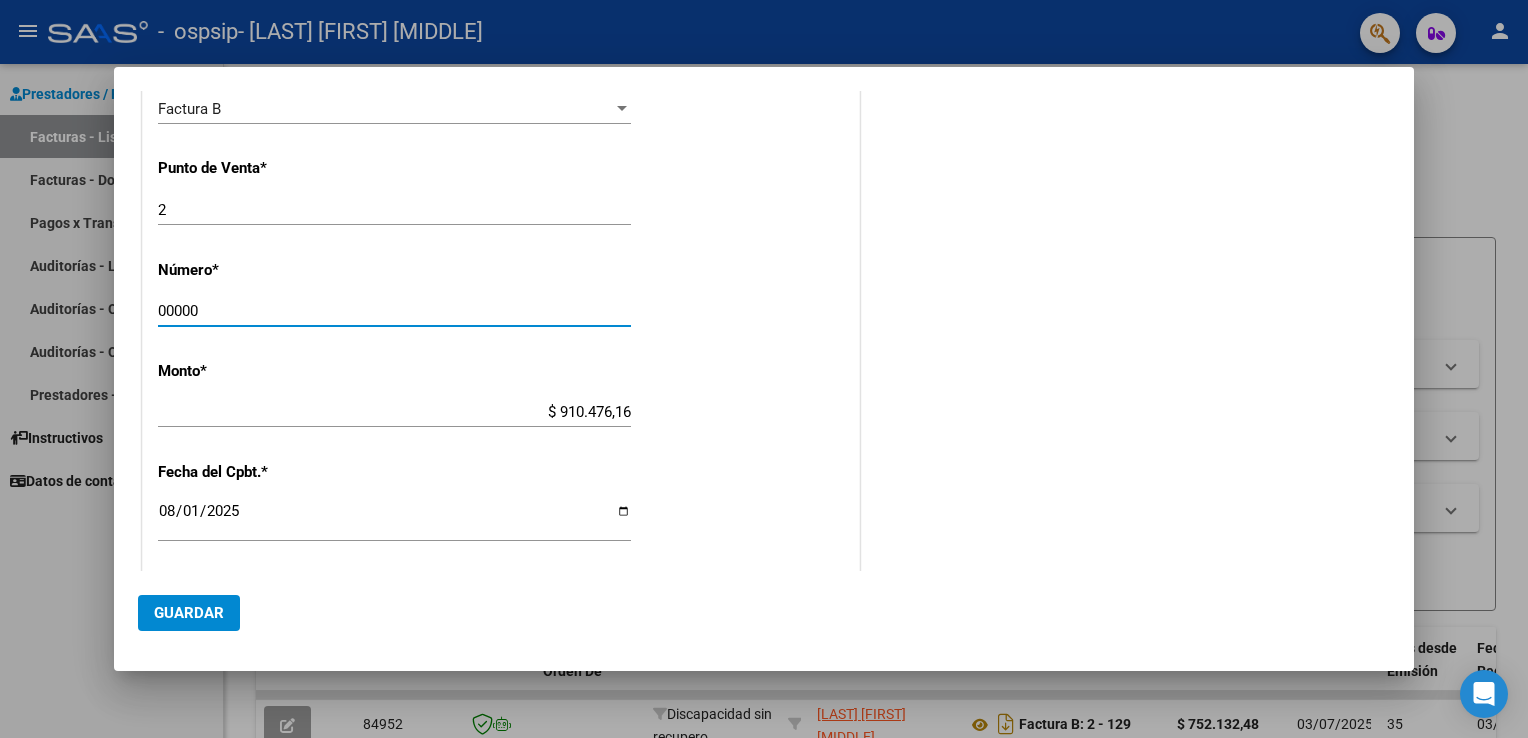 type on "00000" 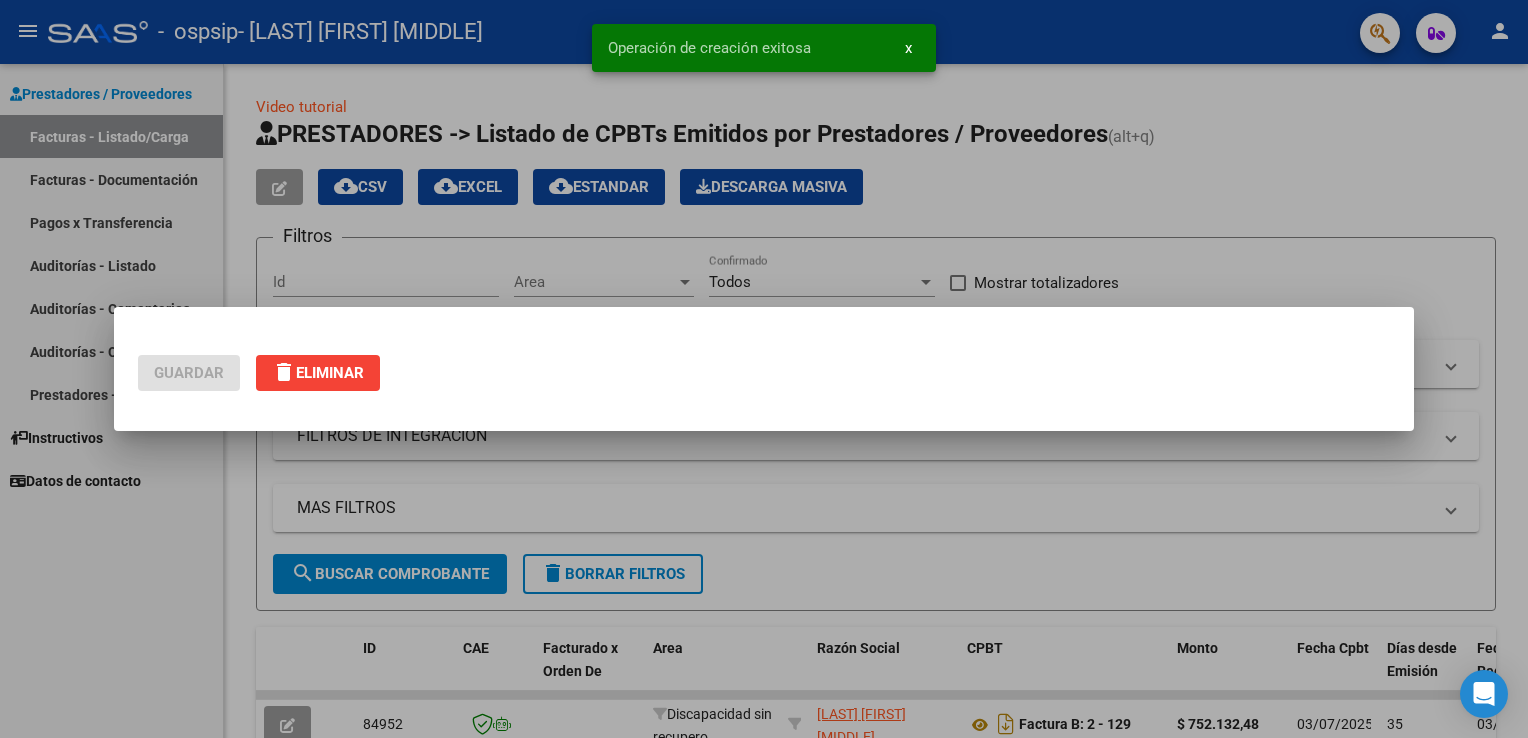 scroll, scrollTop: 0, scrollLeft: 0, axis: both 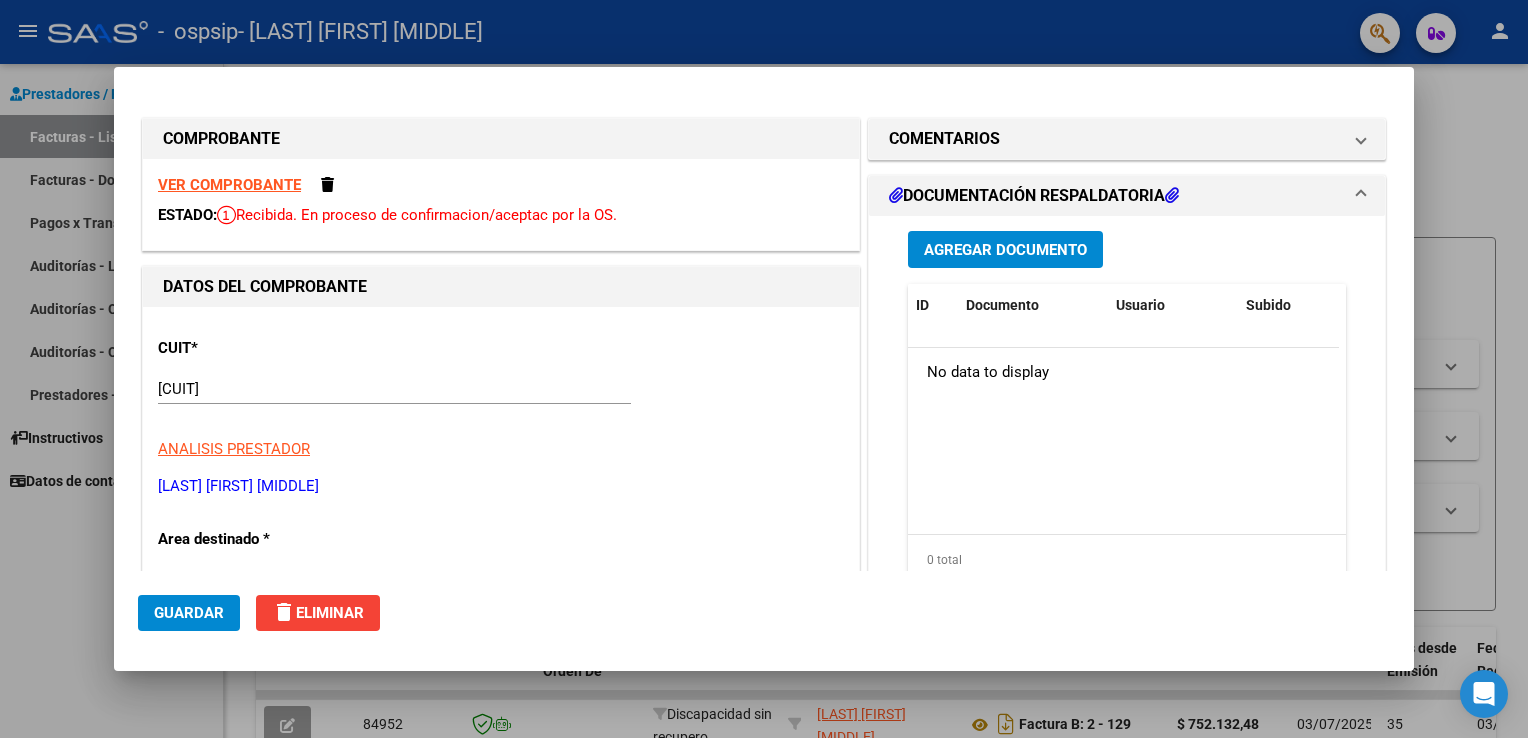 drag, startPoint x: 1392, startPoint y: 189, endPoint x: 1387, endPoint y: 254, distance: 65.192024 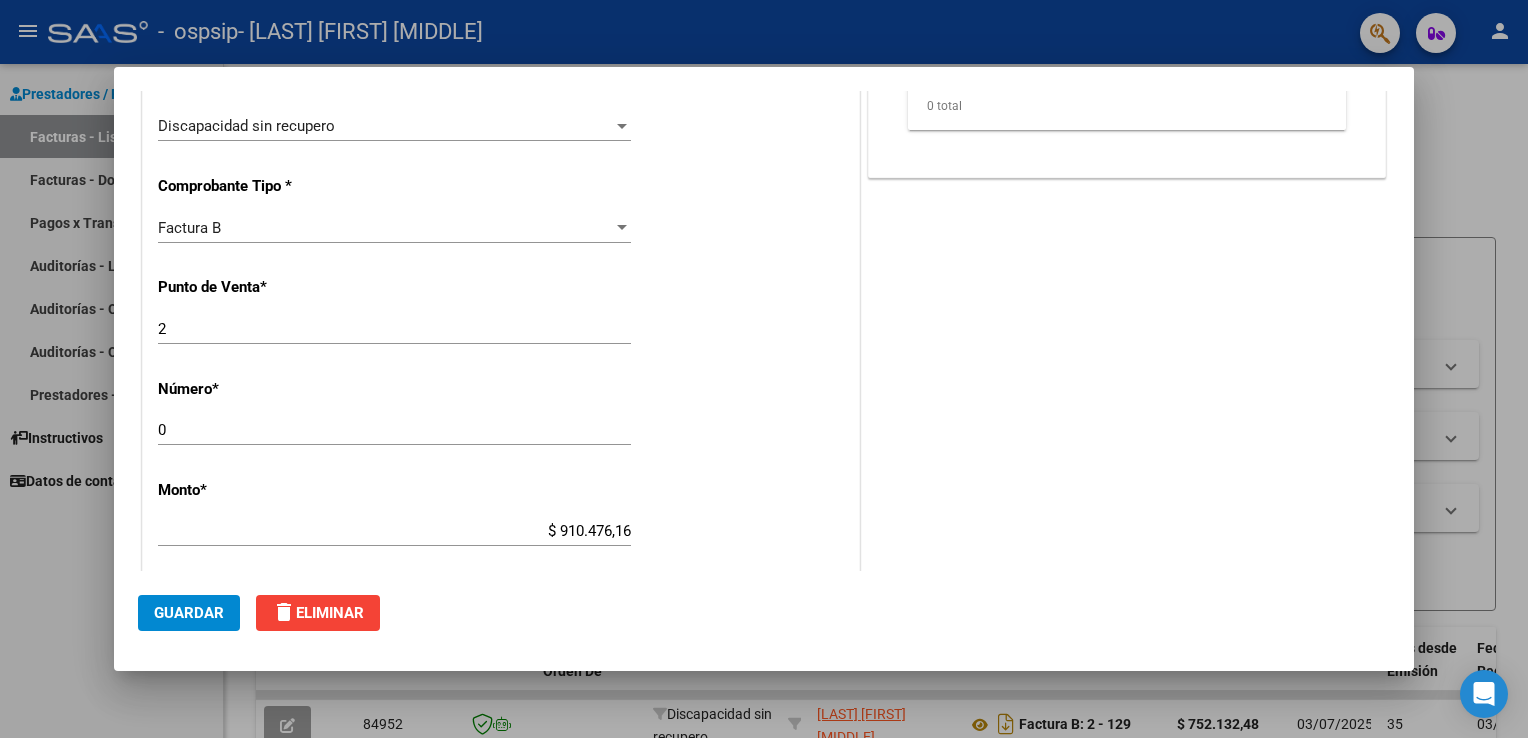 scroll, scrollTop: 527, scrollLeft: 0, axis: vertical 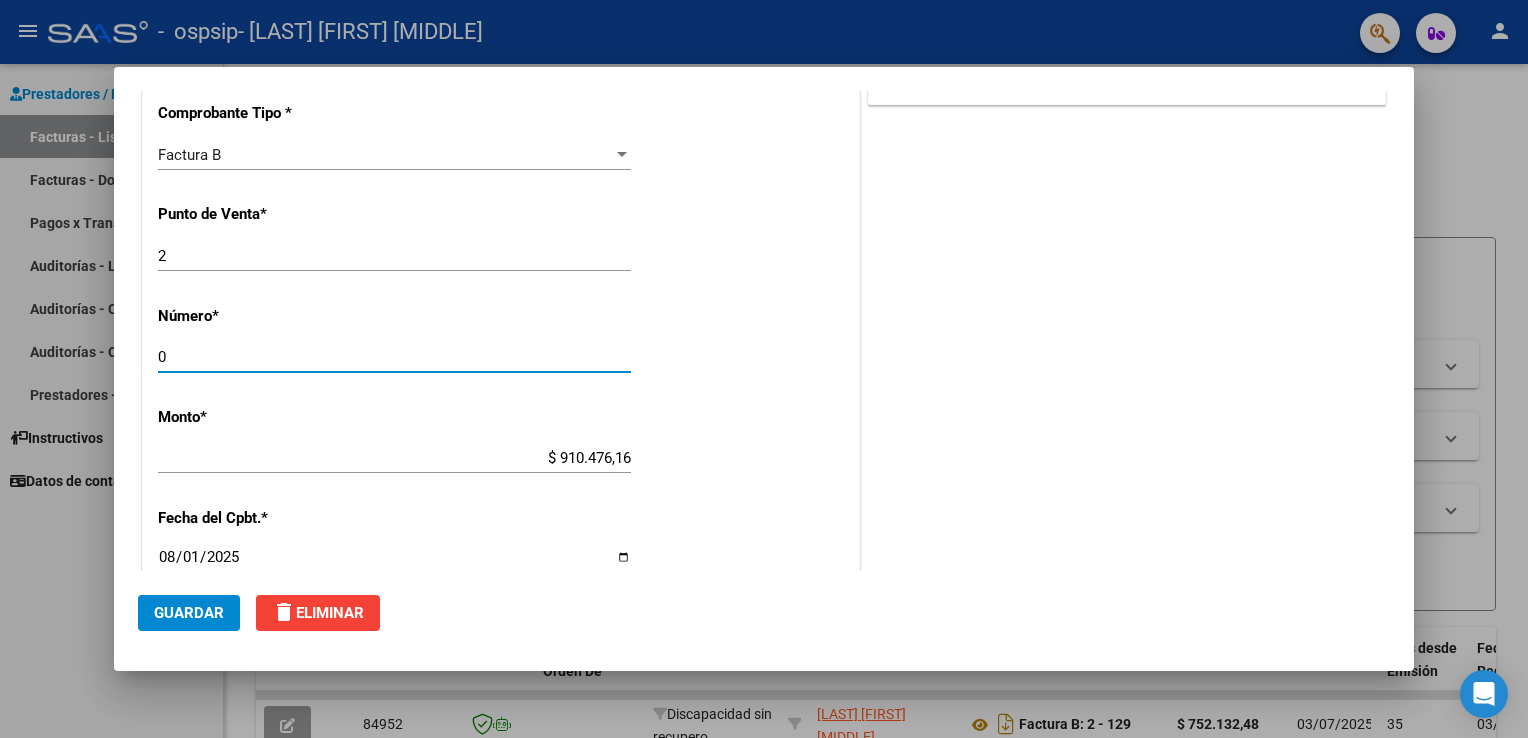 click on "0" at bounding box center (394, 357) 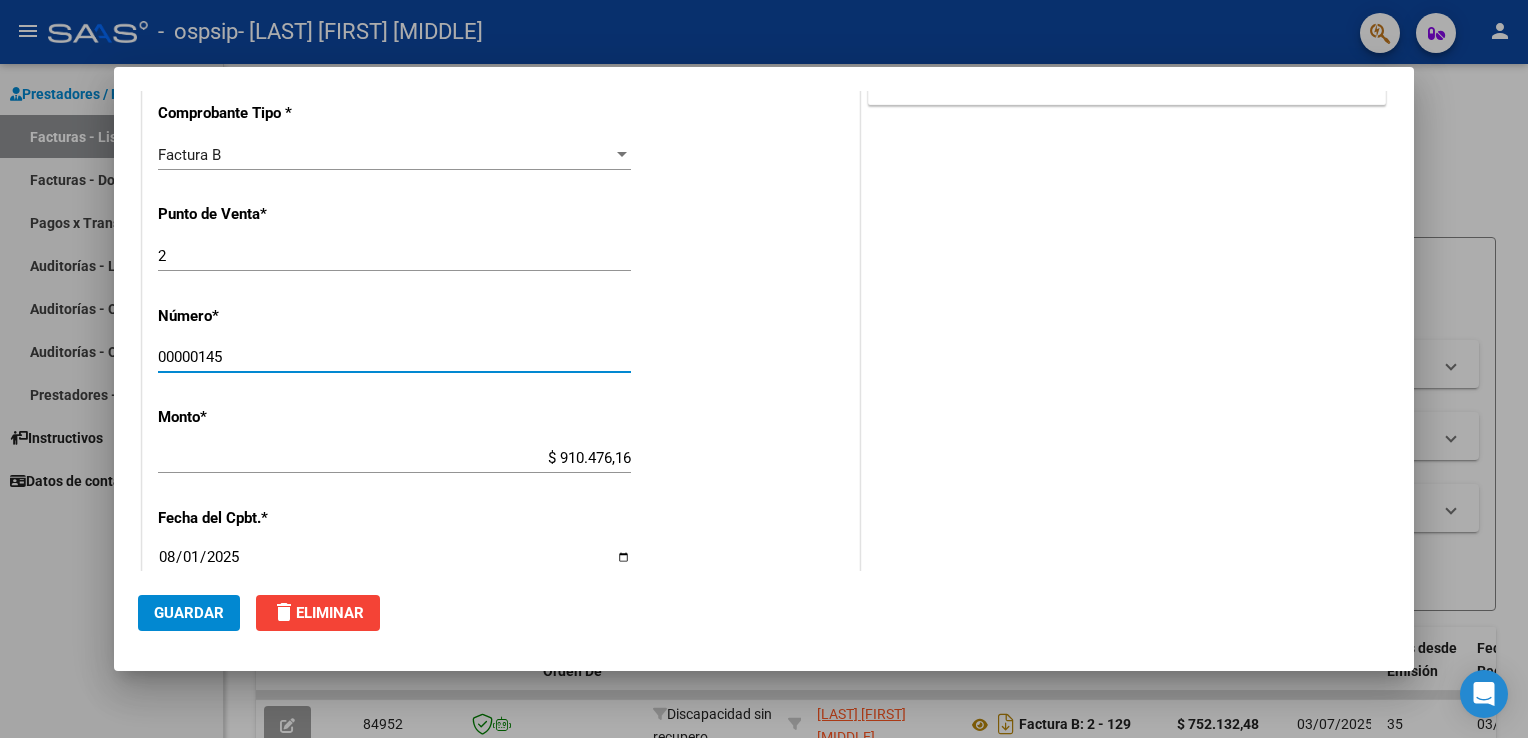 type on "00000145" 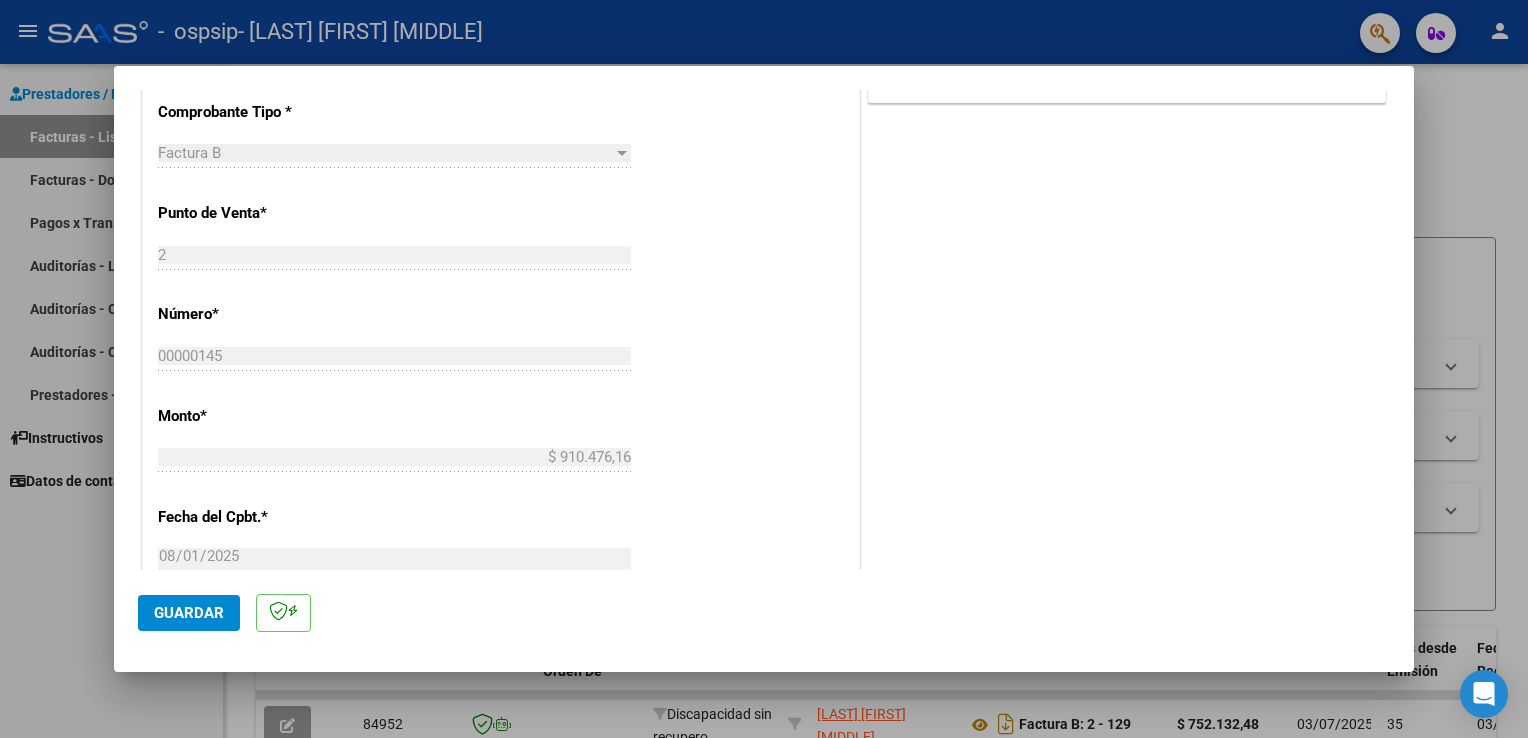 click on "Guardar" 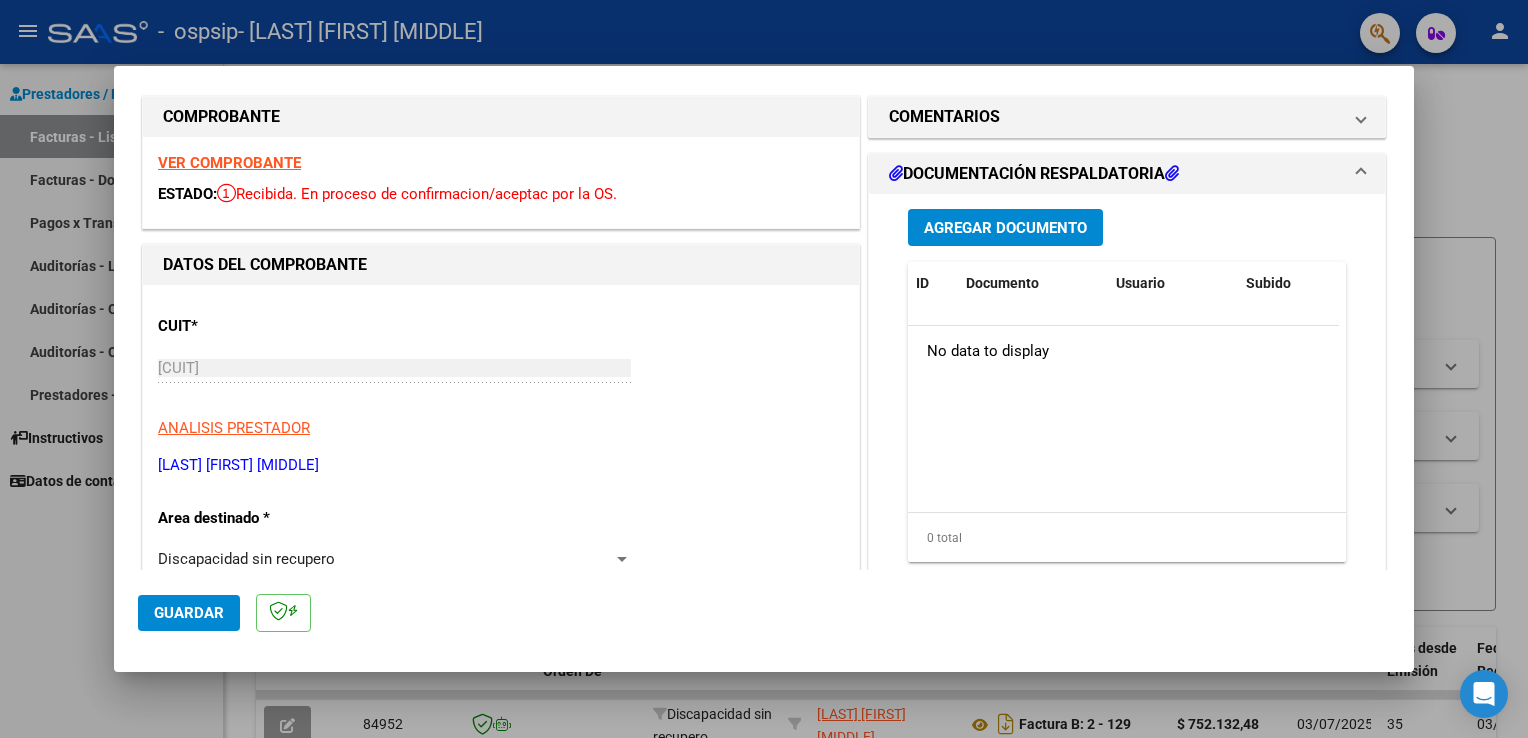 scroll, scrollTop: 0, scrollLeft: 0, axis: both 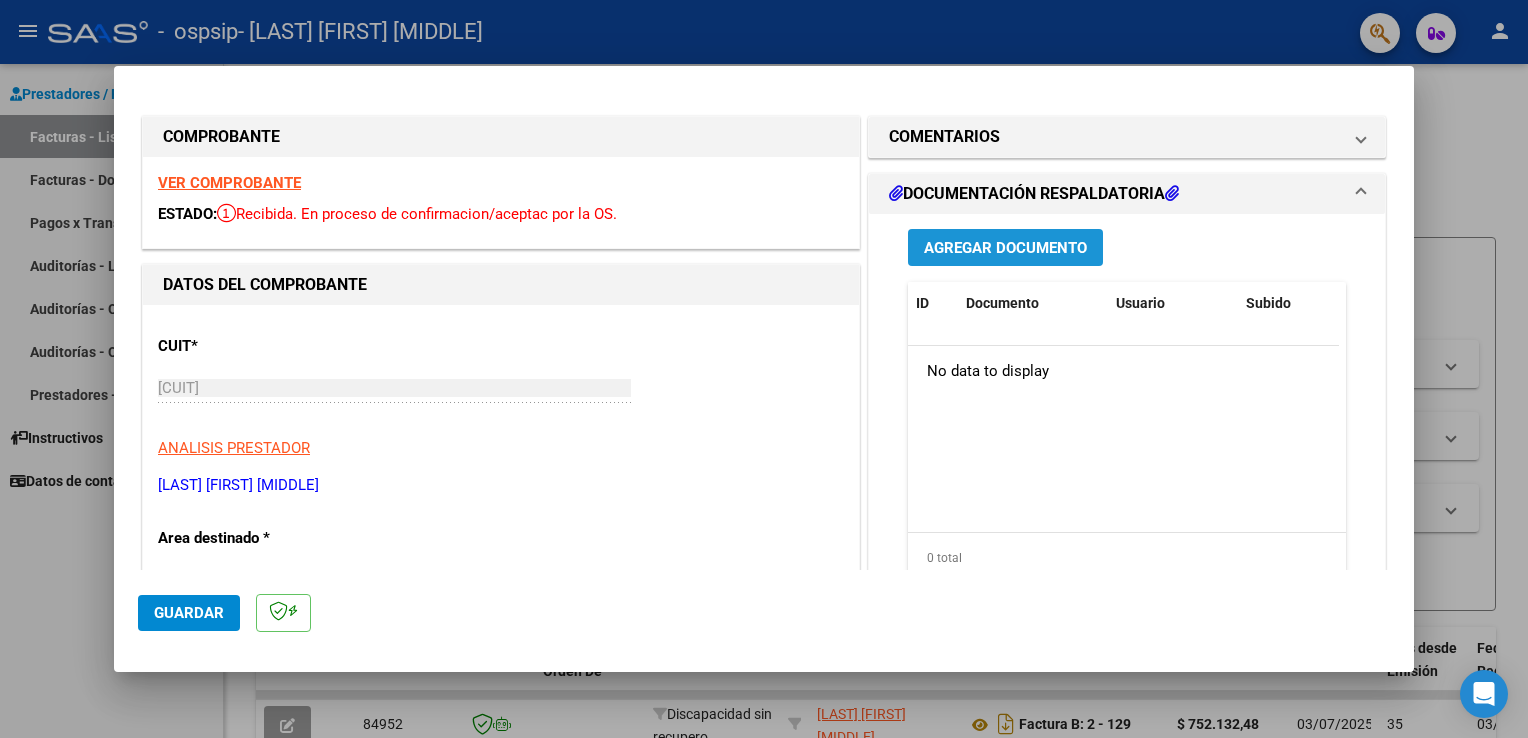 click on "Agregar Documento" at bounding box center [1005, 248] 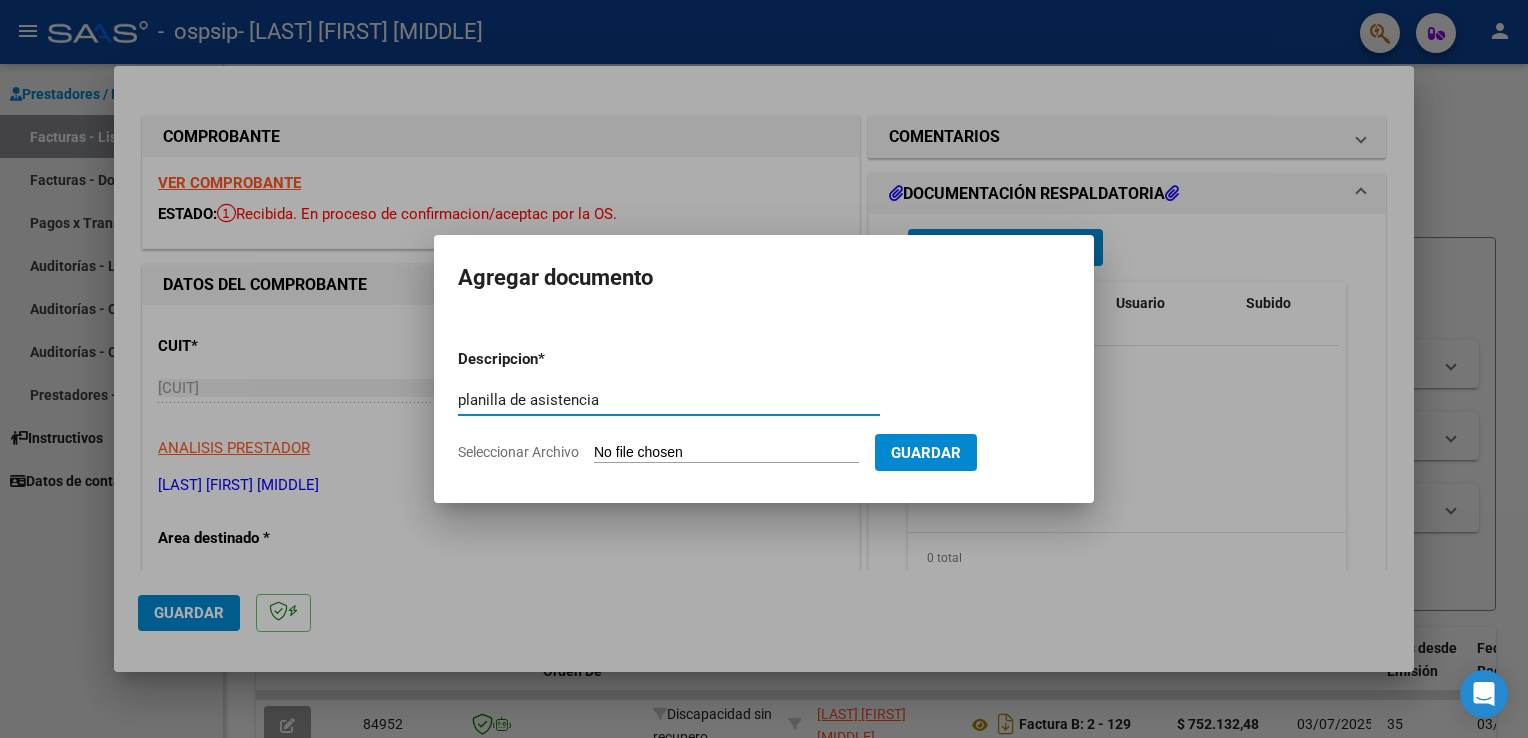type on "planilla de asistencia" 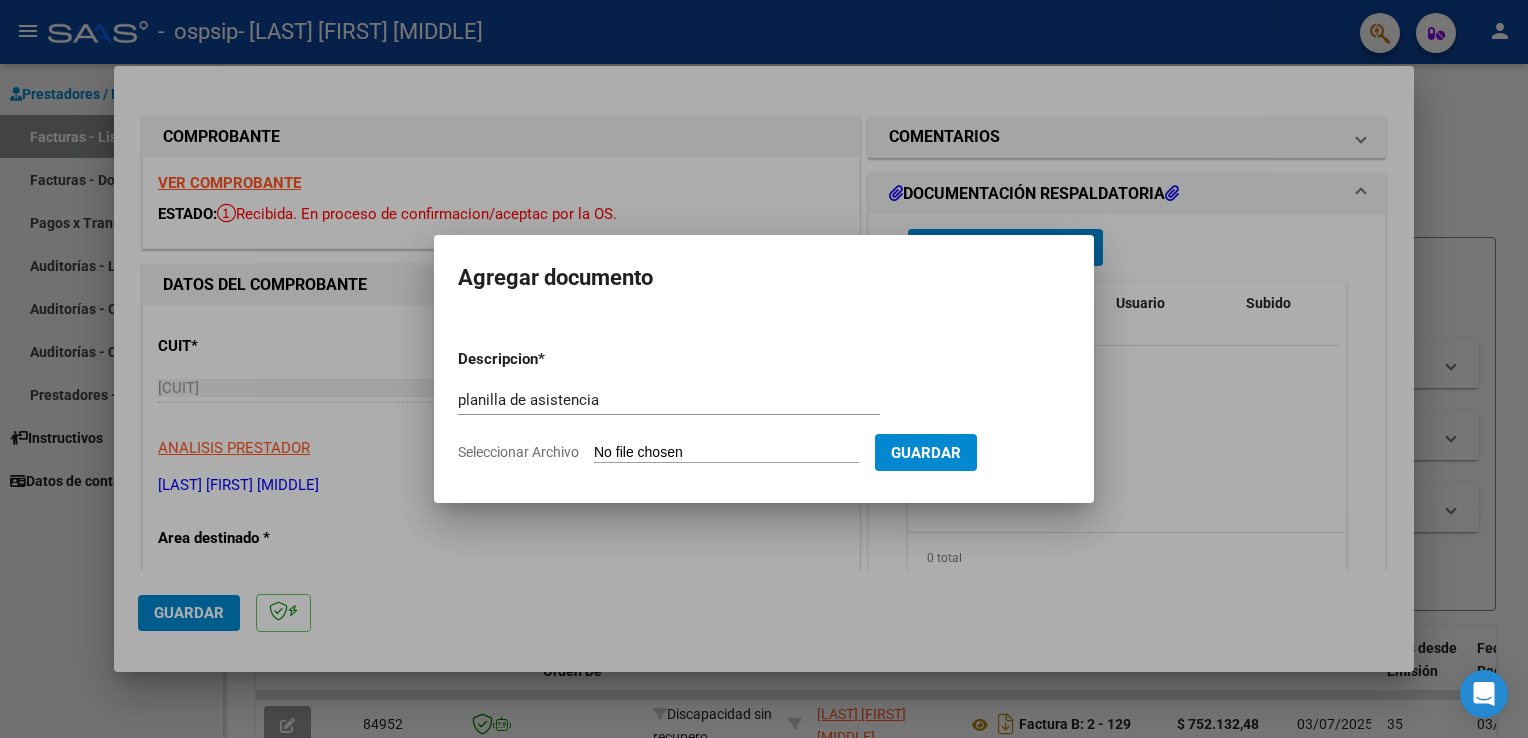 type on "C:\fakepath\Doc [DATE] [TIME] (1).pdf" 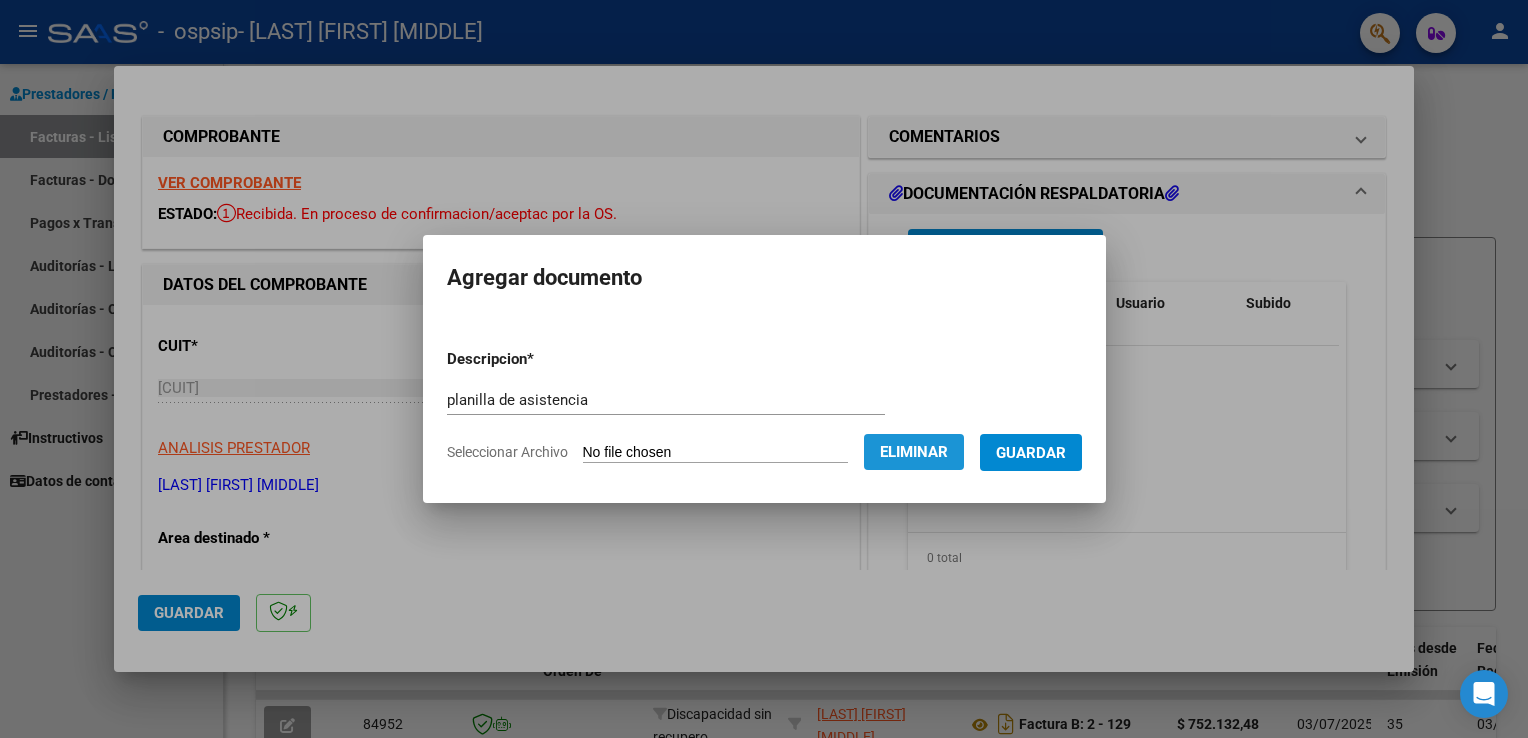click on "Eliminar" 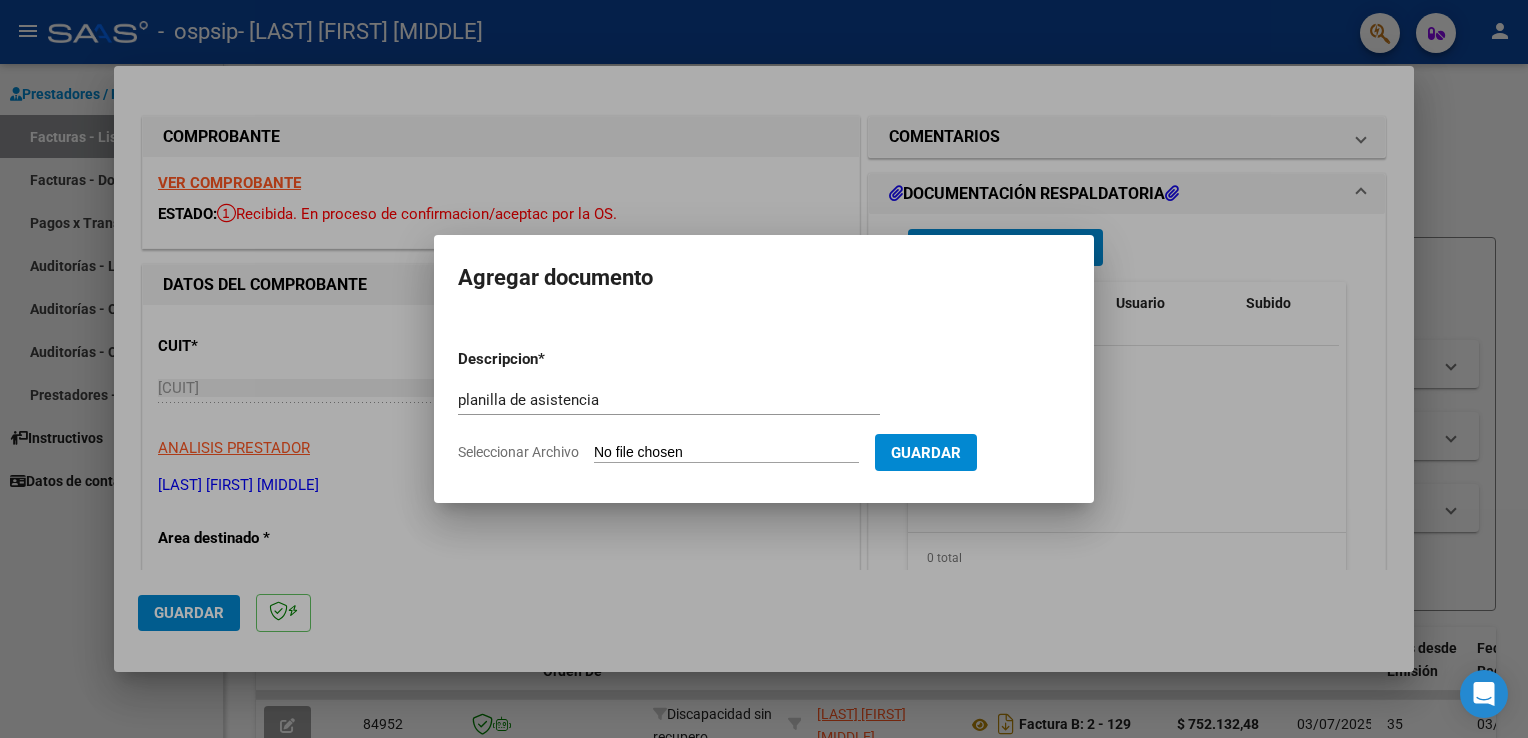 click on "Seleccionar Archivo" at bounding box center (726, 453) 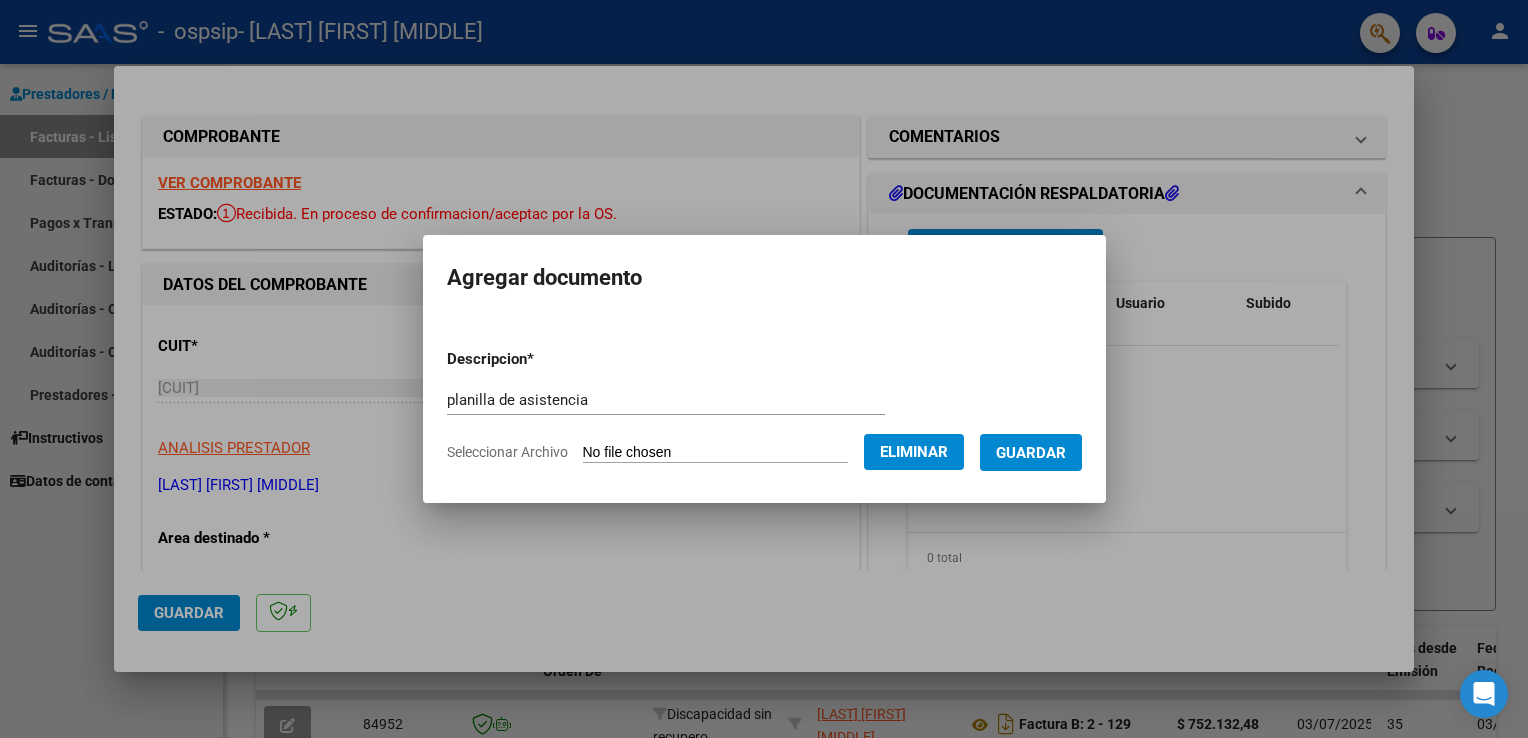 click on "Guardar" at bounding box center (1031, 453) 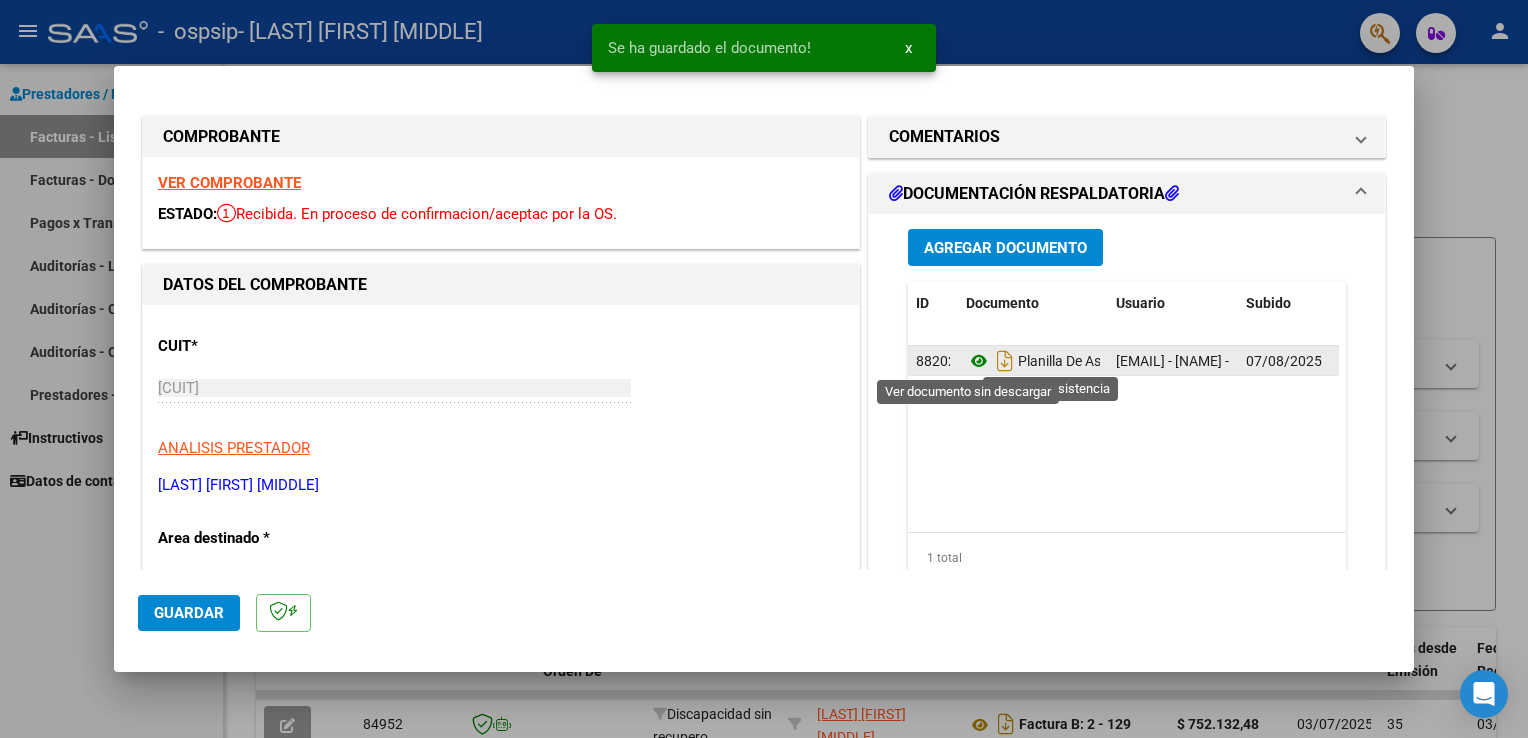 click 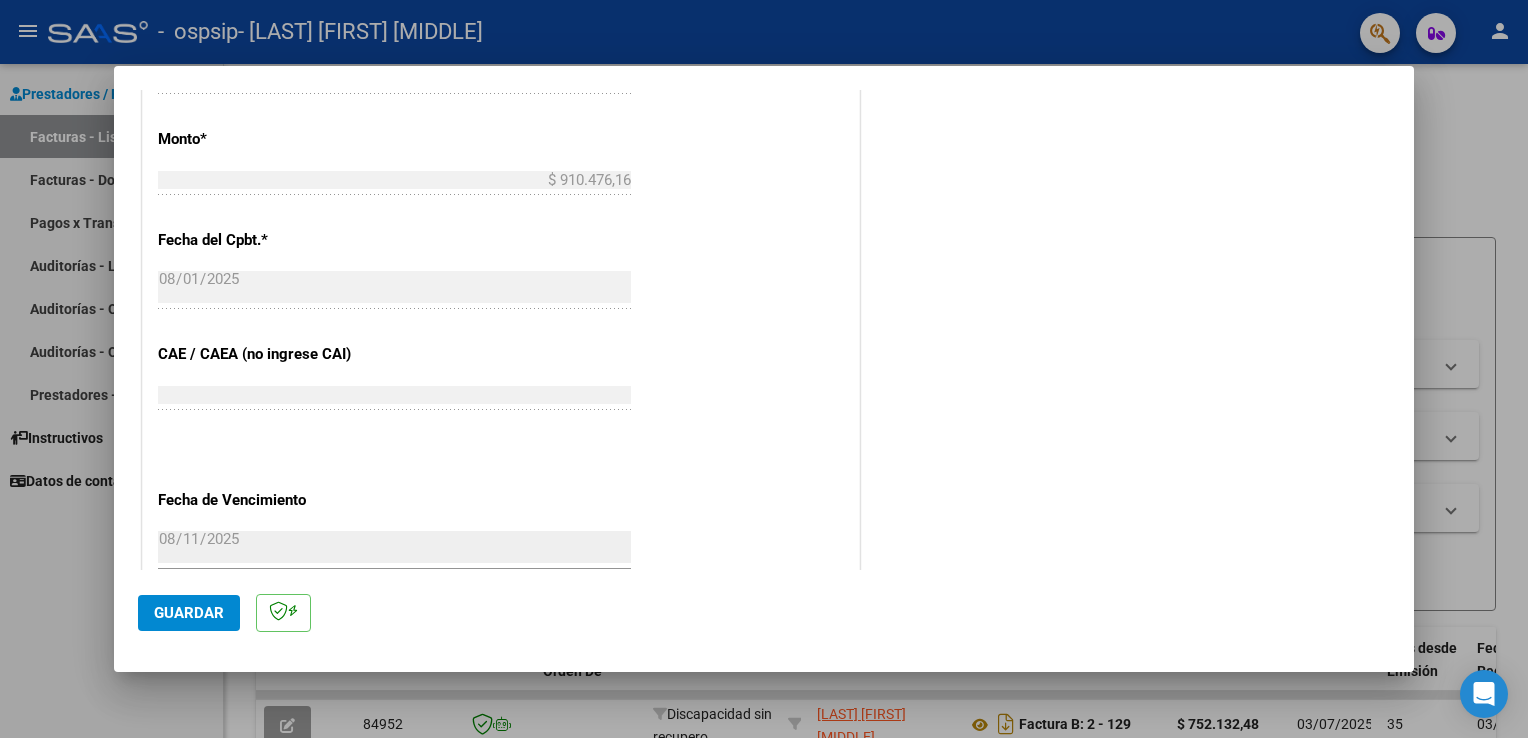 scroll, scrollTop: 1043, scrollLeft: 0, axis: vertical 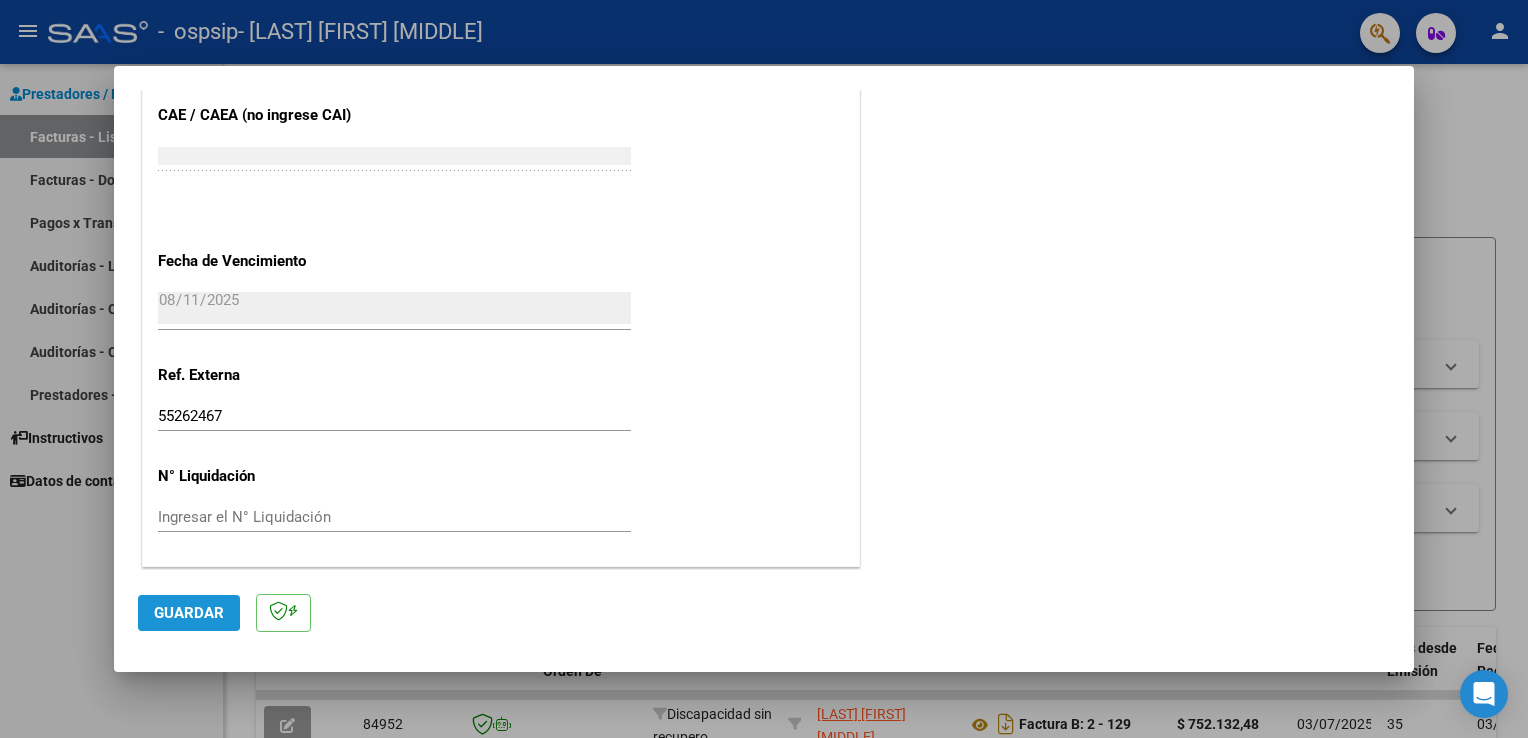 click on "Guardar" 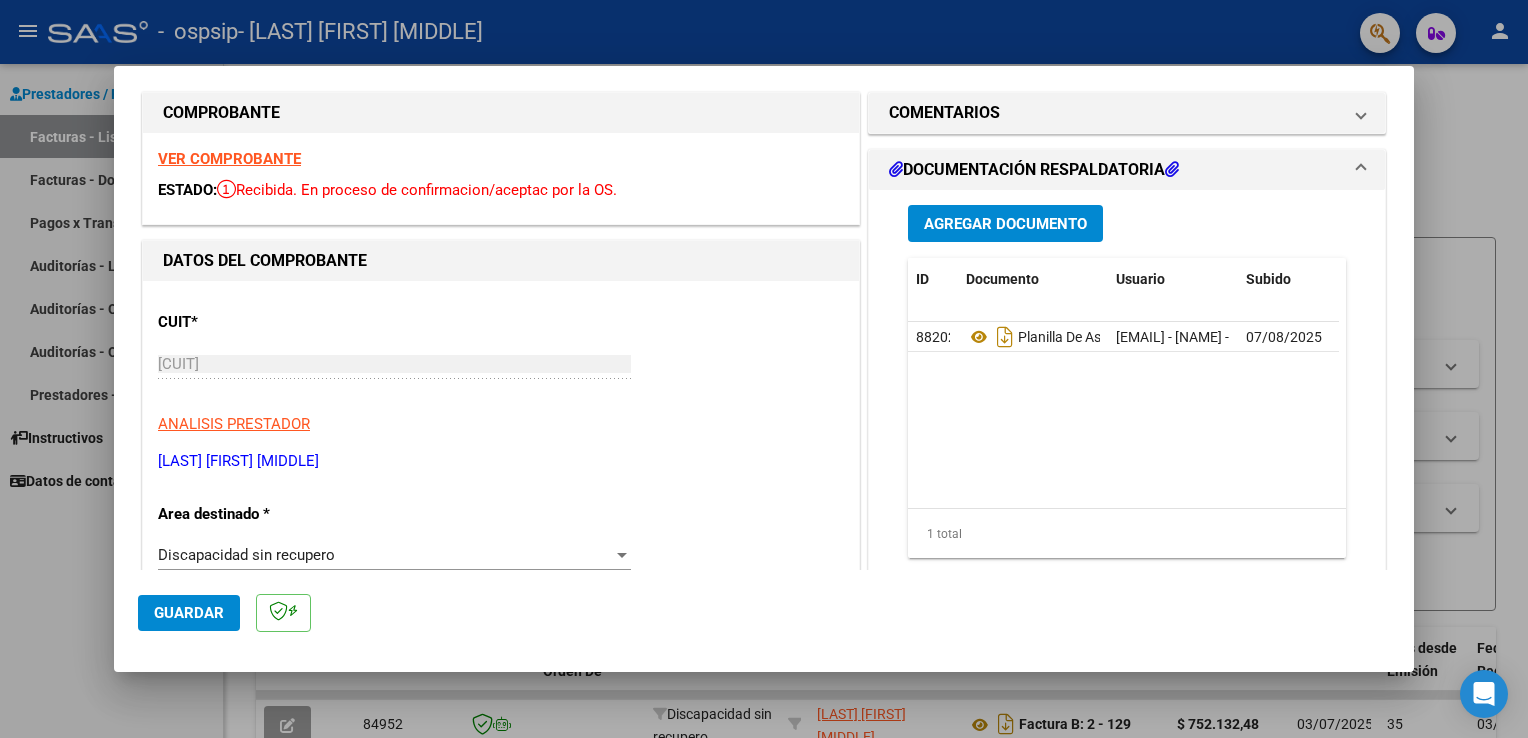 scroll, scrollTop: 0, scrollLeft: 0, axis: both 